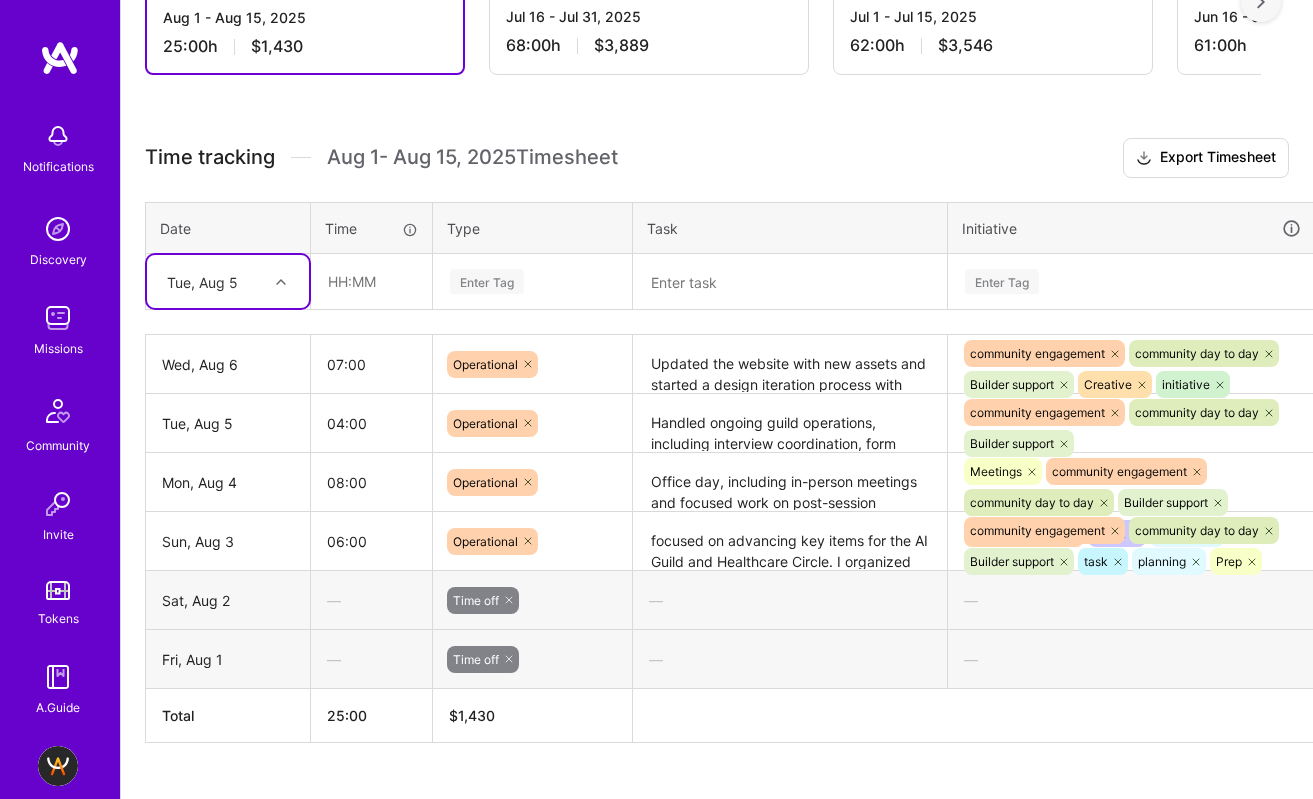 scroll, scrollTop: 0, scrollLeft: 0, axis: both 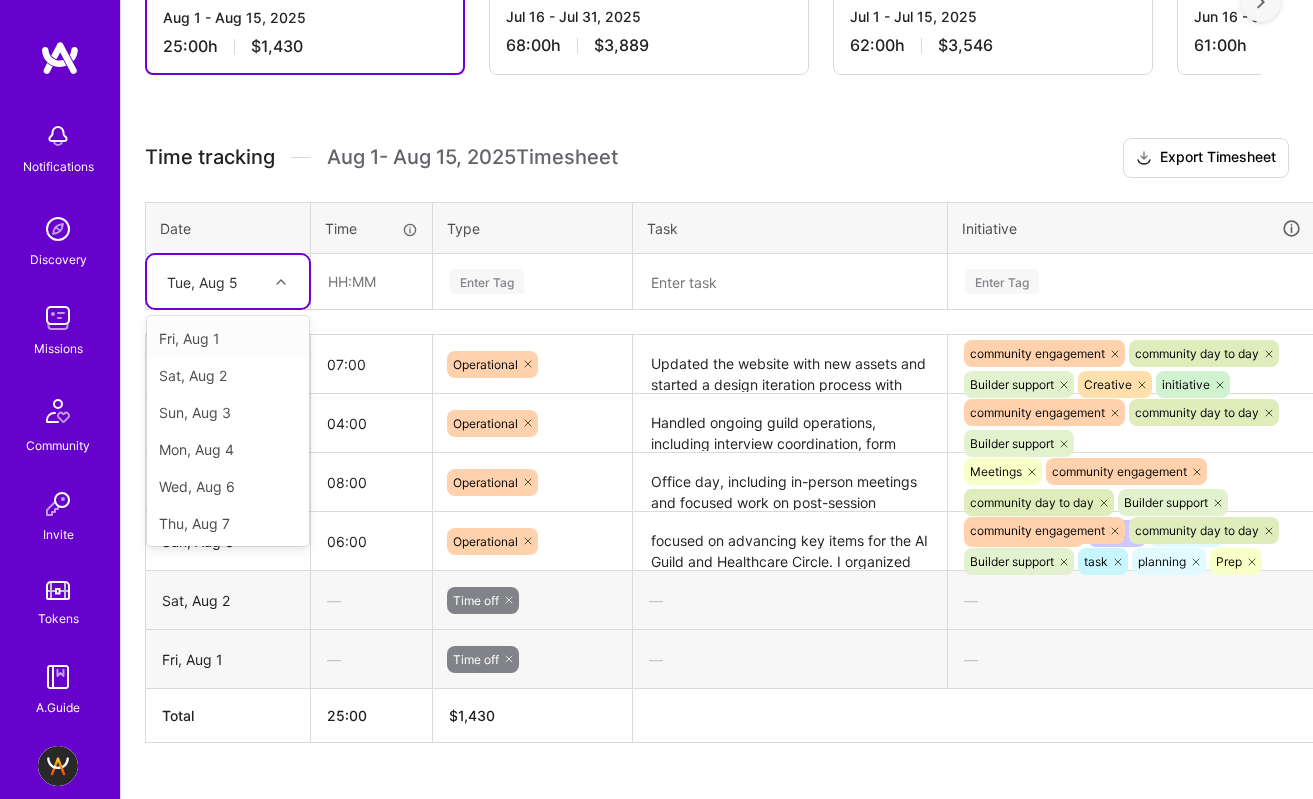 click on "Tue, Aug 5" at bounding box center (212, 281) 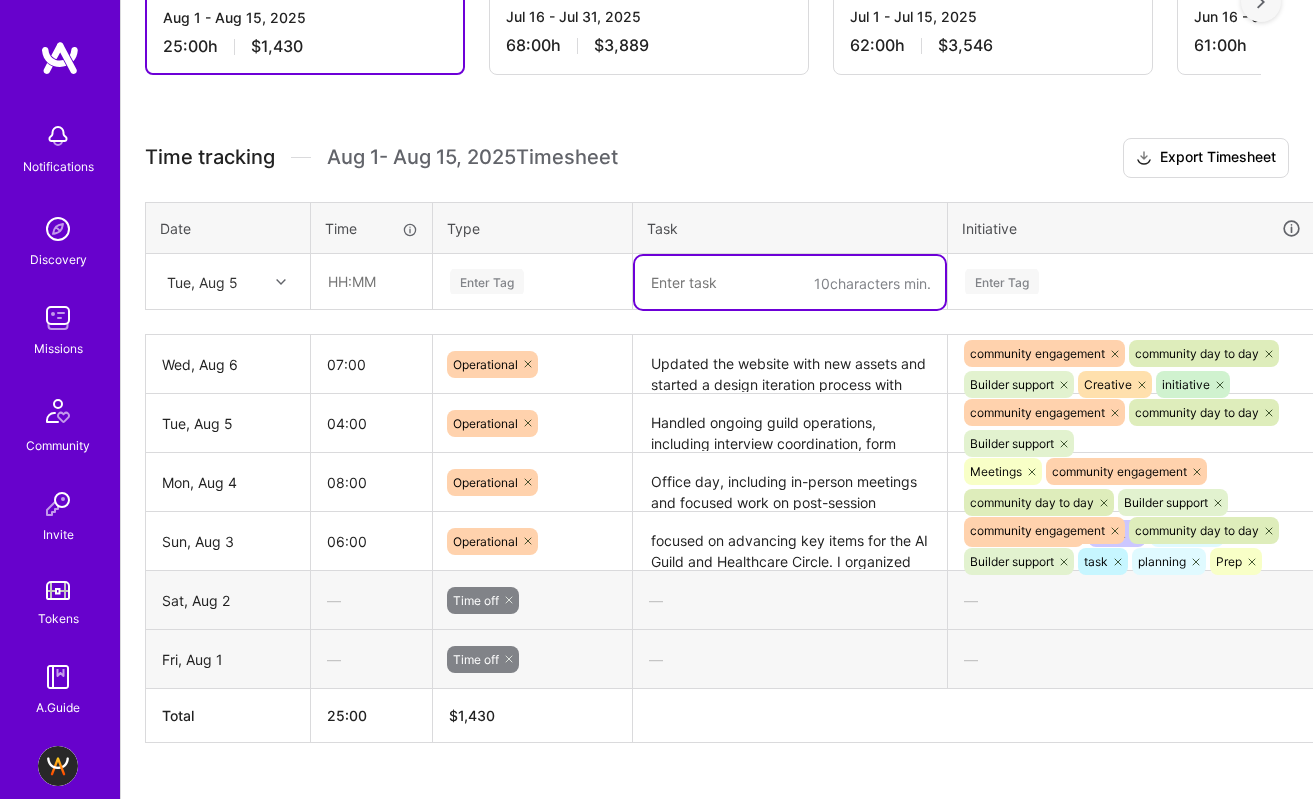 click at bounding box center (790, 282) 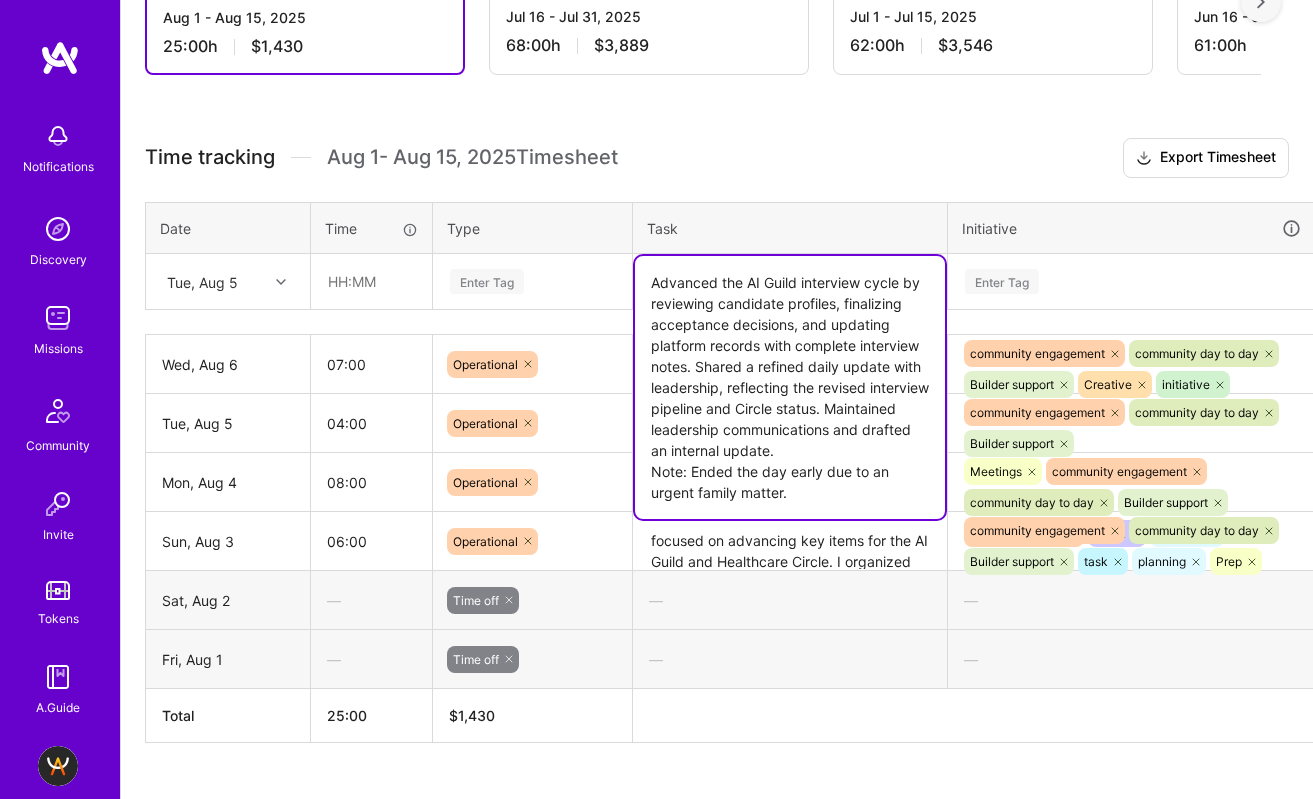 click on "Advanced the AI Guild interview cycle by reviewing candidate profiles, finalizing acceptance decisions, and updating platform records with complete interview notes. Shared a refined daily update with leadership, reflecting the revised interview pipeline and Circle status. Maintained leadership communications and drafted an internal update.
Note: Ended the day early due to an urgent family matter." at bounding box center (790, 387) 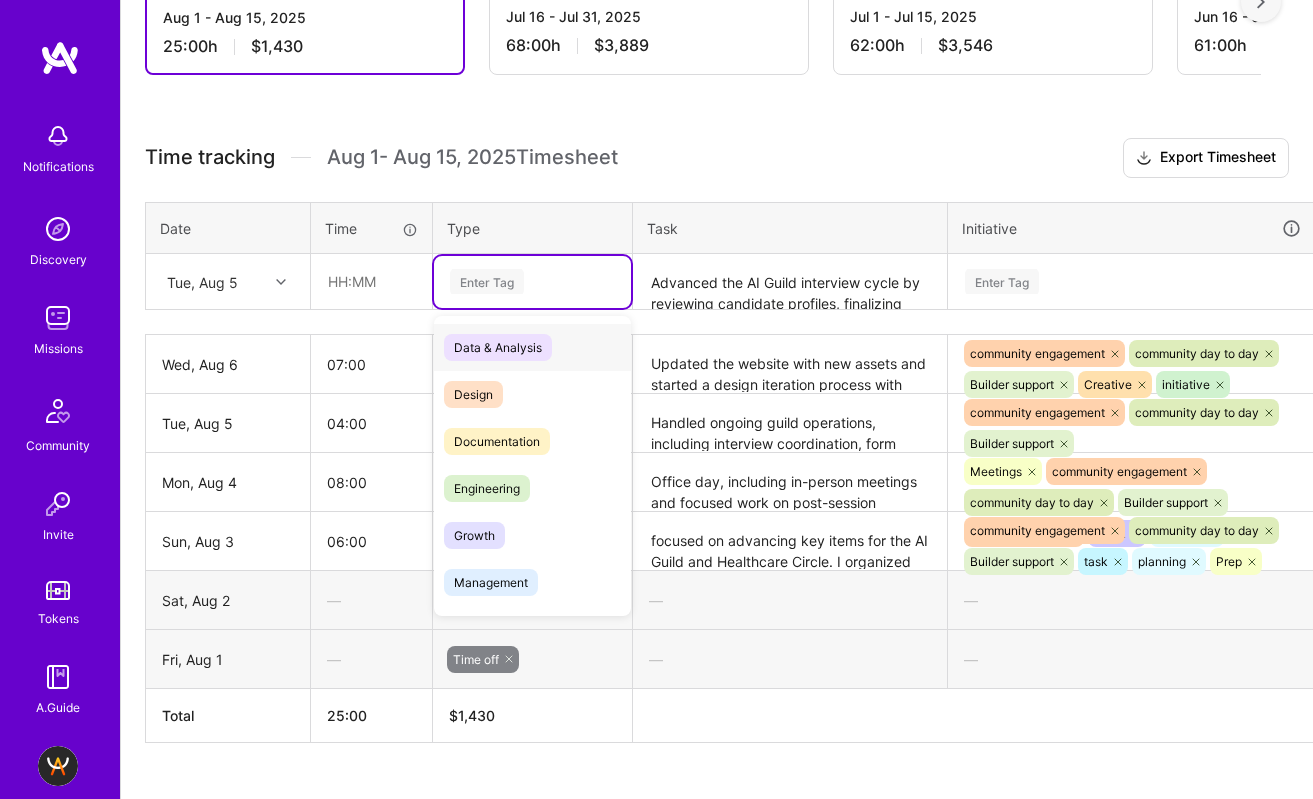 click on "Enter Tag" at bounding box center (532, 282) 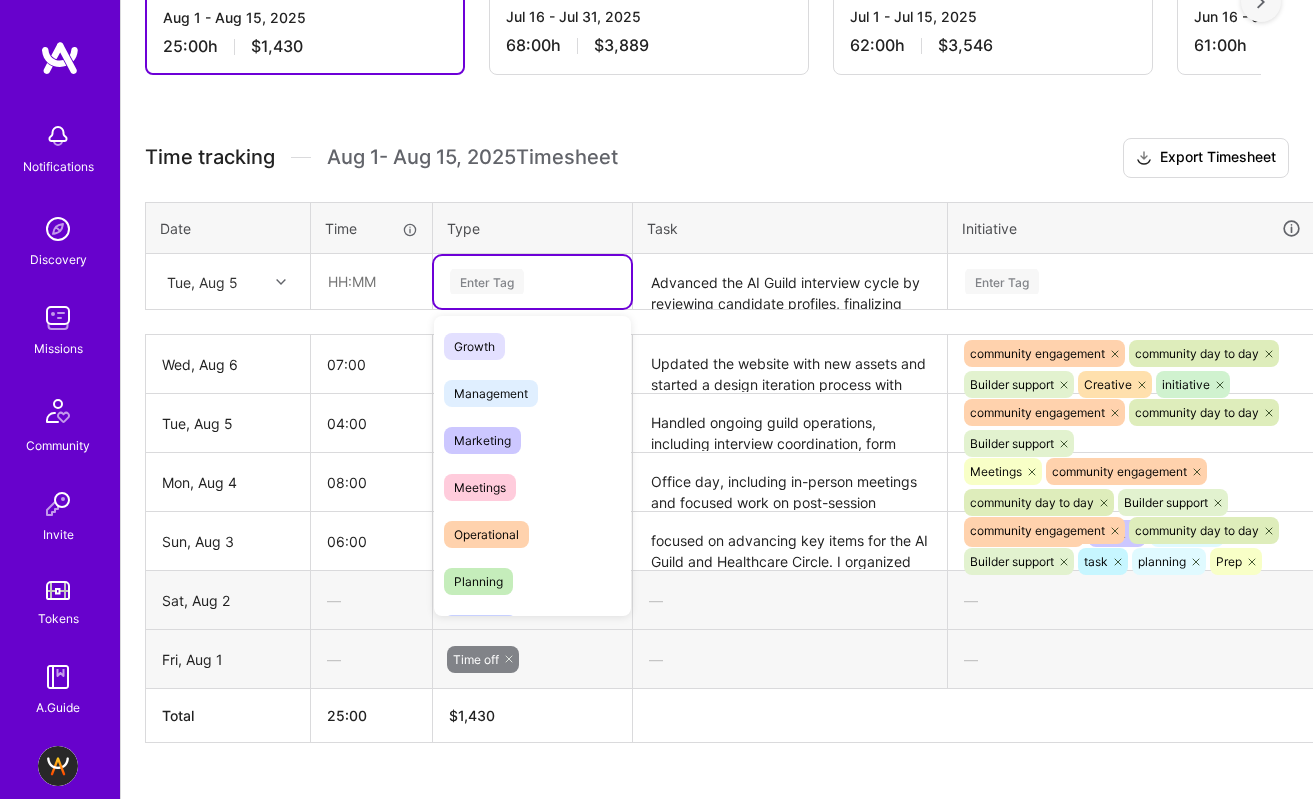 scroll, scrollTop: 267, scrollLeft: 0, axis: vertical 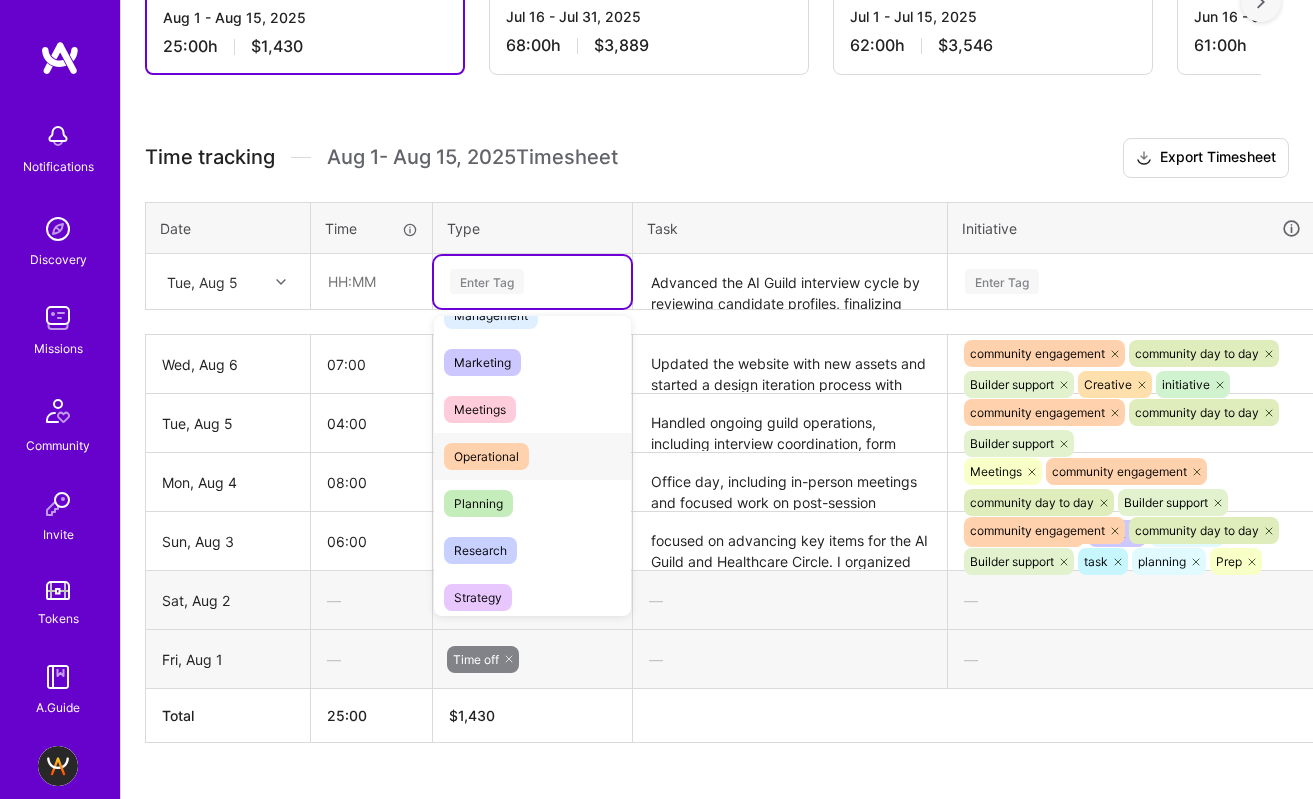 click on "Operational" at bounding box center [486, 456] 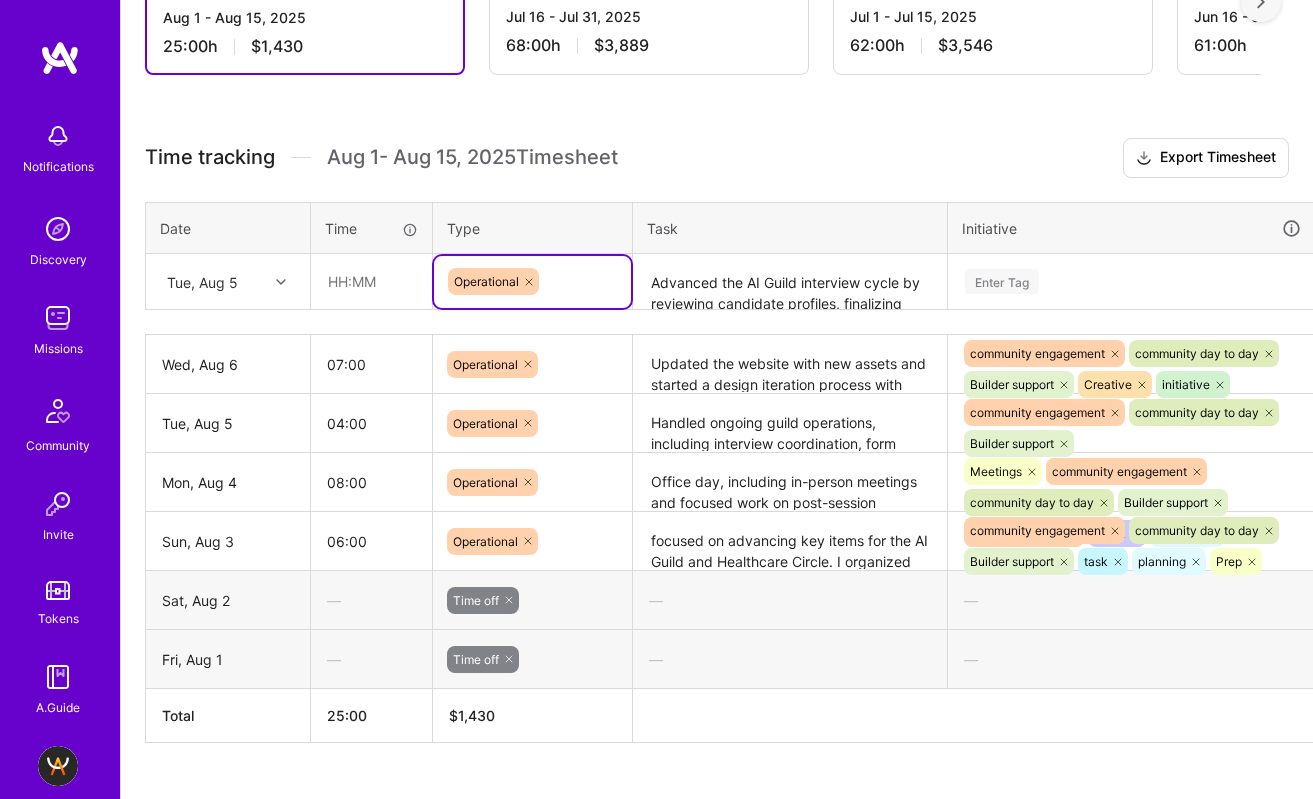 click on "Enter Tag" at bounding box center (1002, 281) 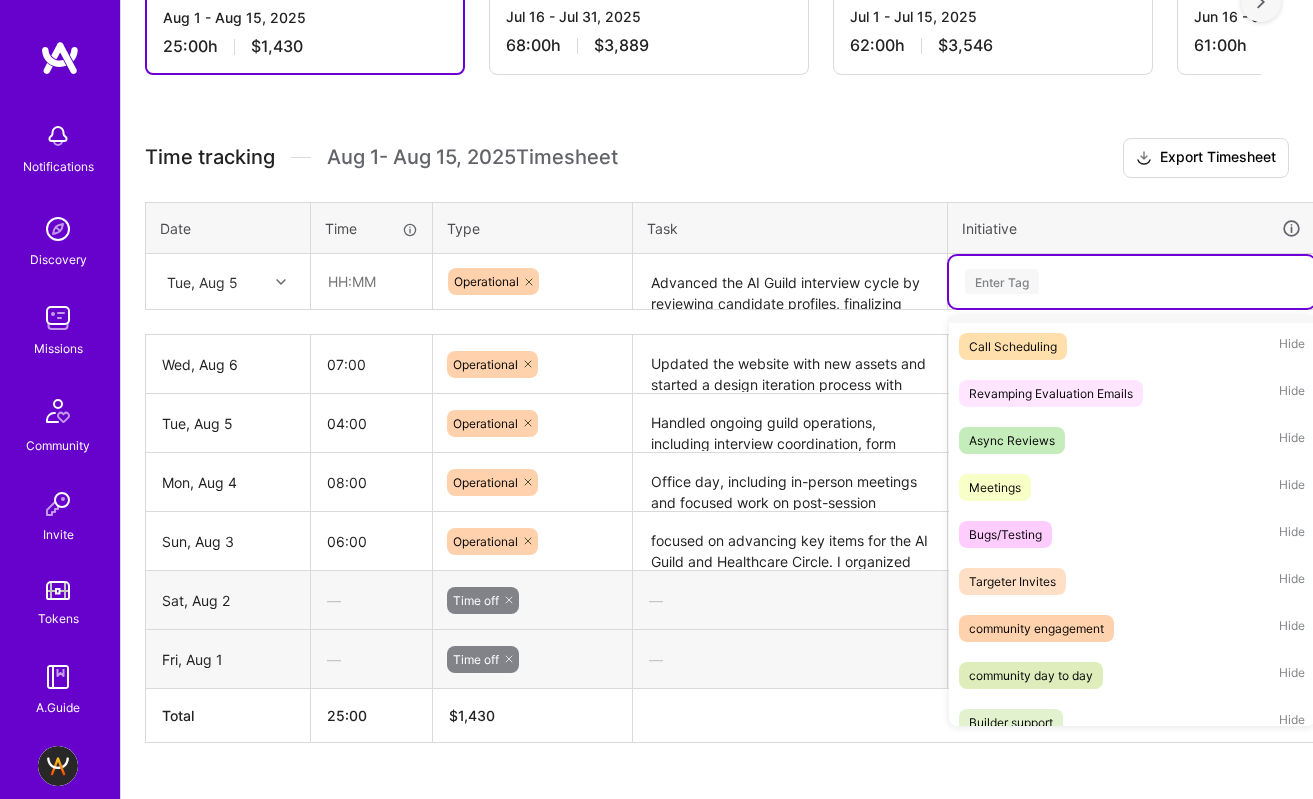 scroll, scrollTop: 231, scrollLeft: 0, axis: vertical 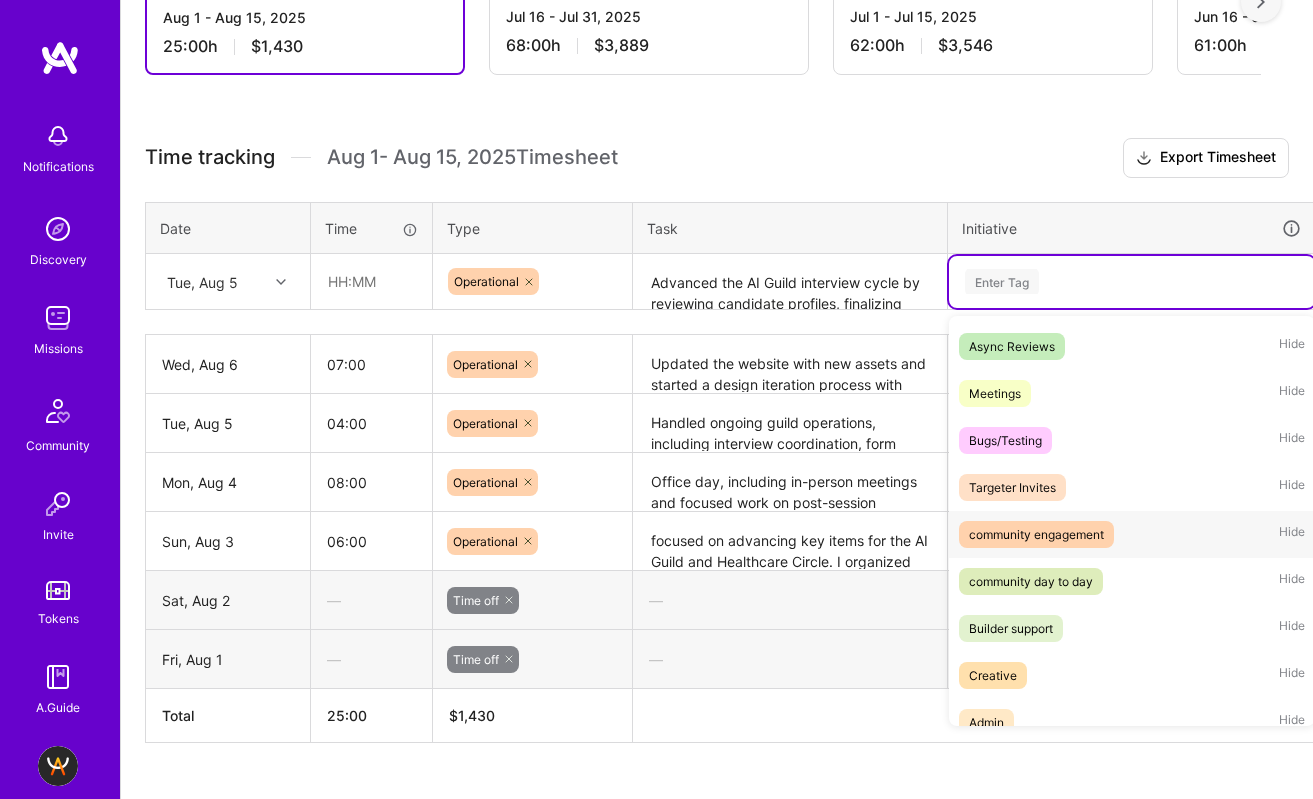 click on "community engagement" at bounding box center [1036, 534] 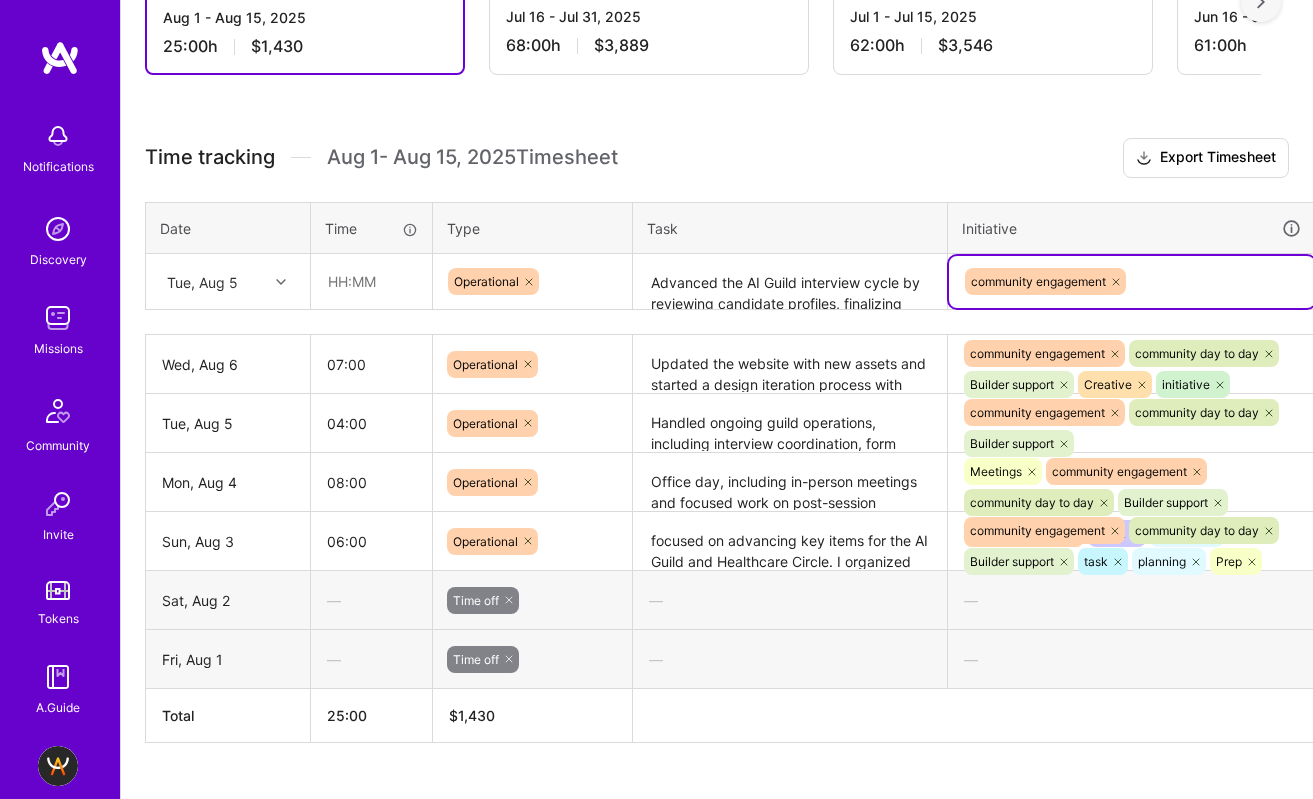 click on "community engagement" at bounding box center [1132, 281] 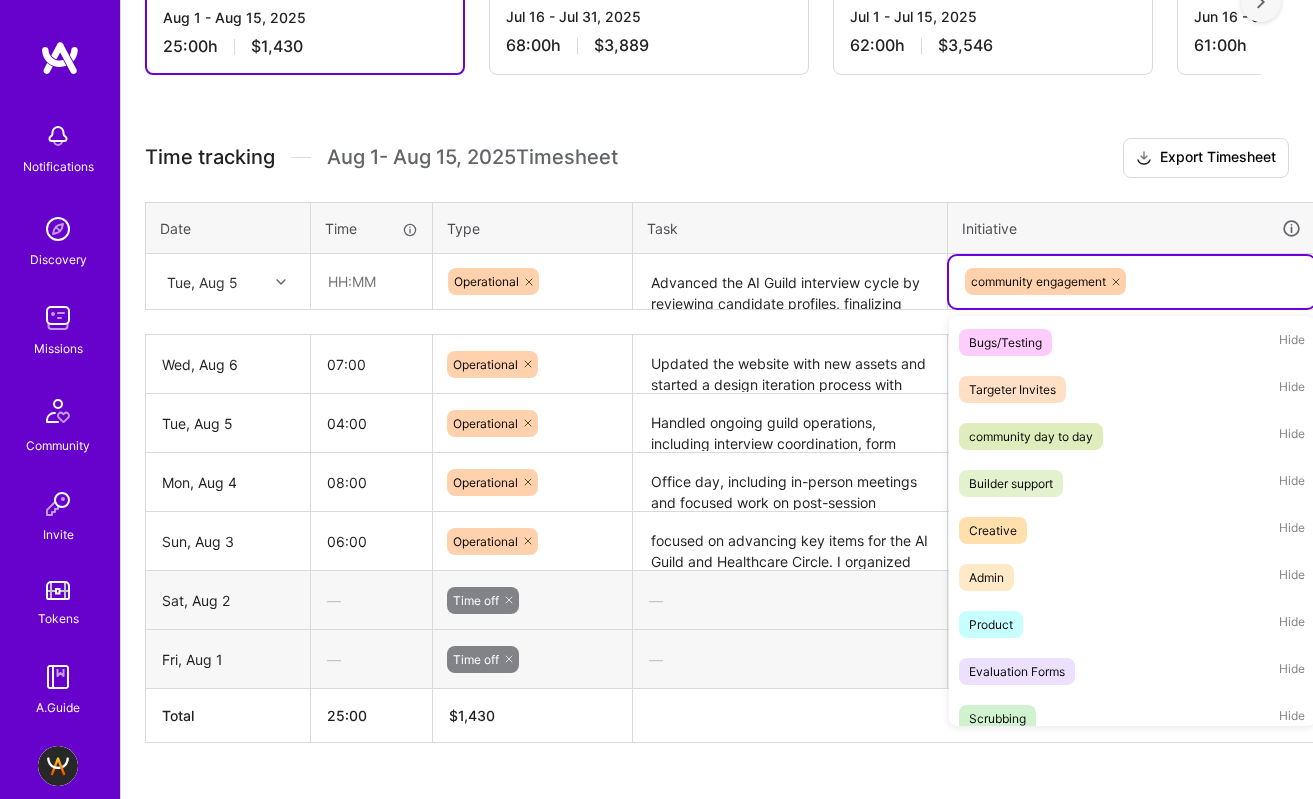 scroll, scrollTop: 386, scrollLeft: 0, axis: vertical 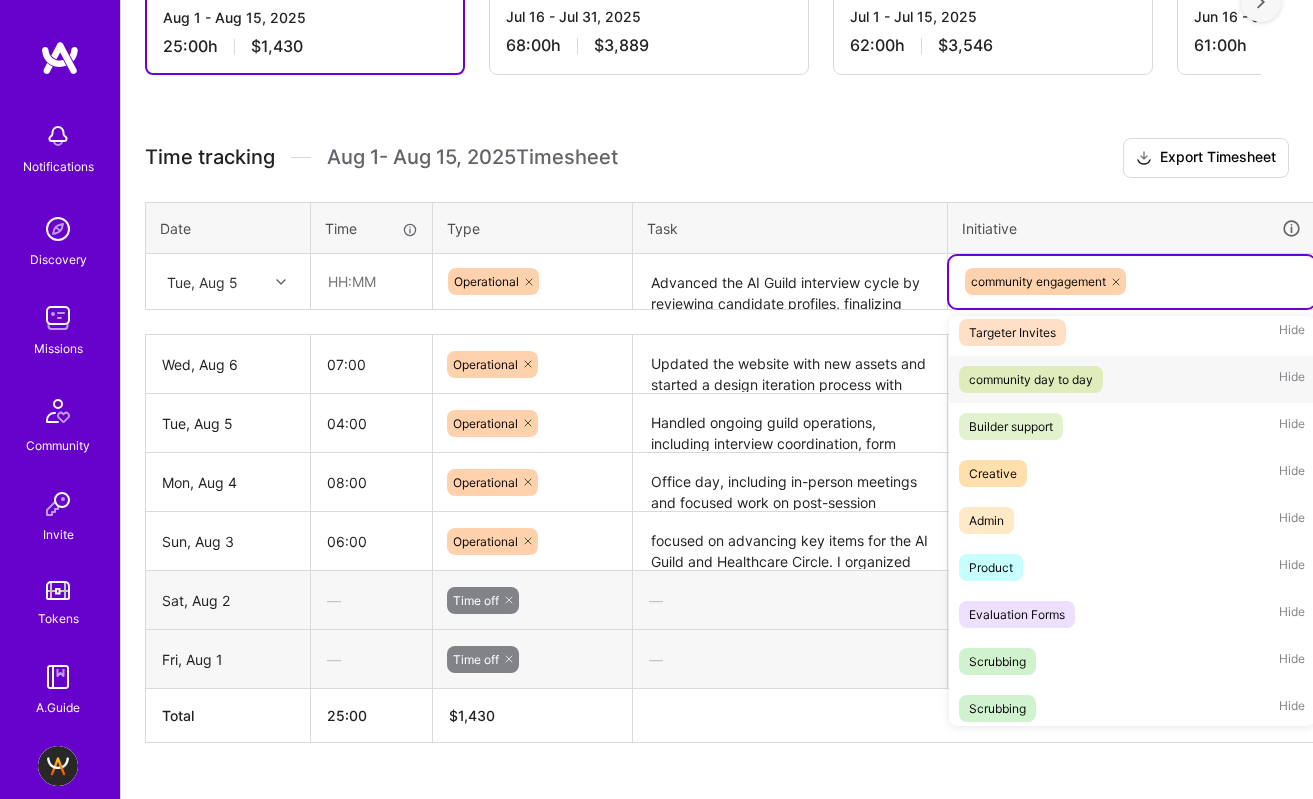click on "community day to day" at bounding box center [1031, 379] 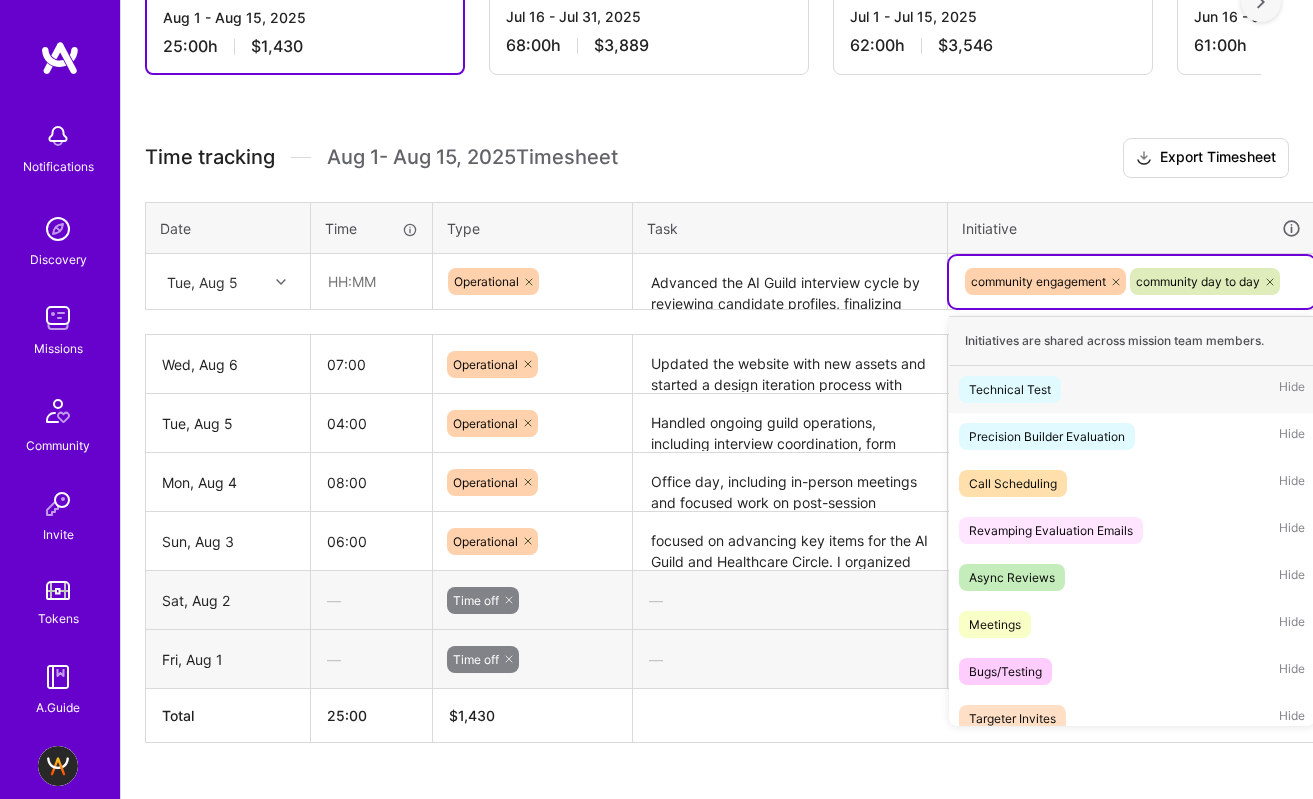 click on "community engagement
community day to day" at bounding box center [1132, 281] 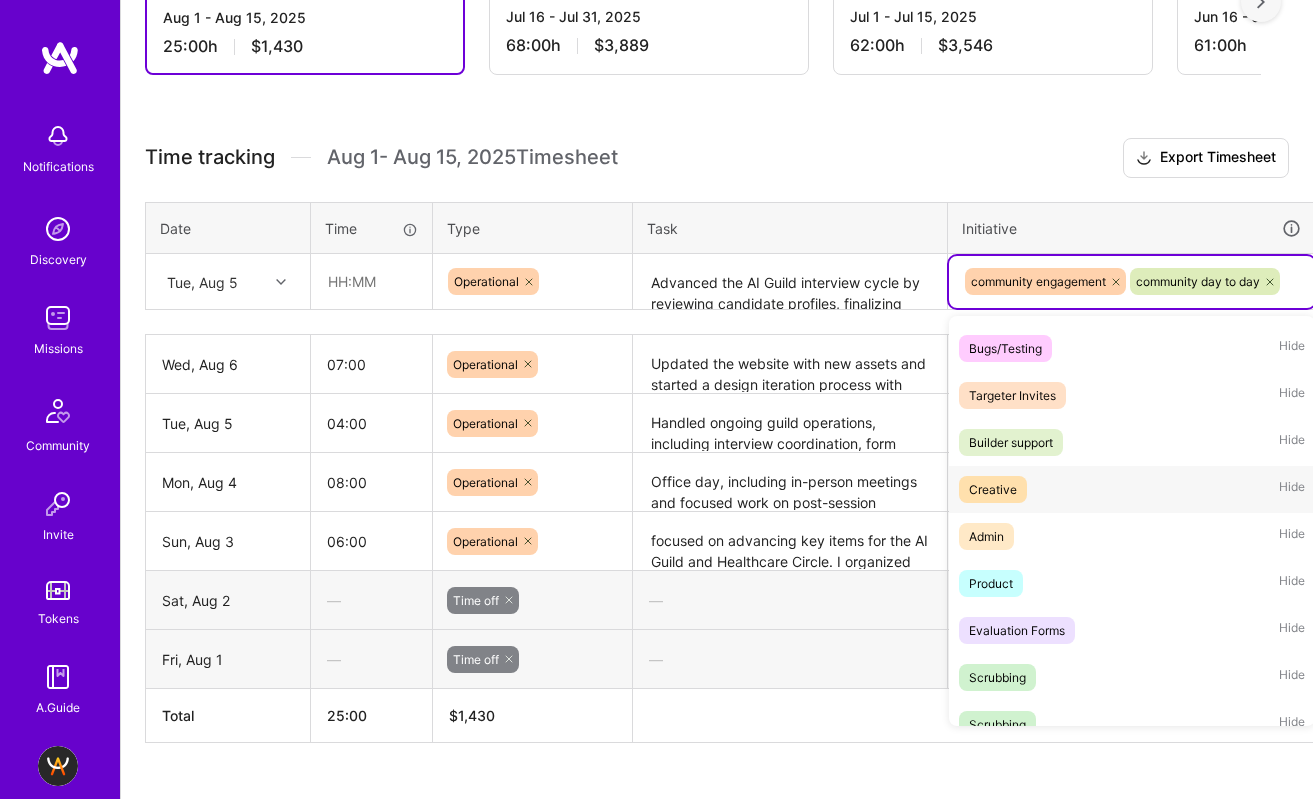 scroll, scrollTop: 307, scrollLeft: 0, axis: vertical 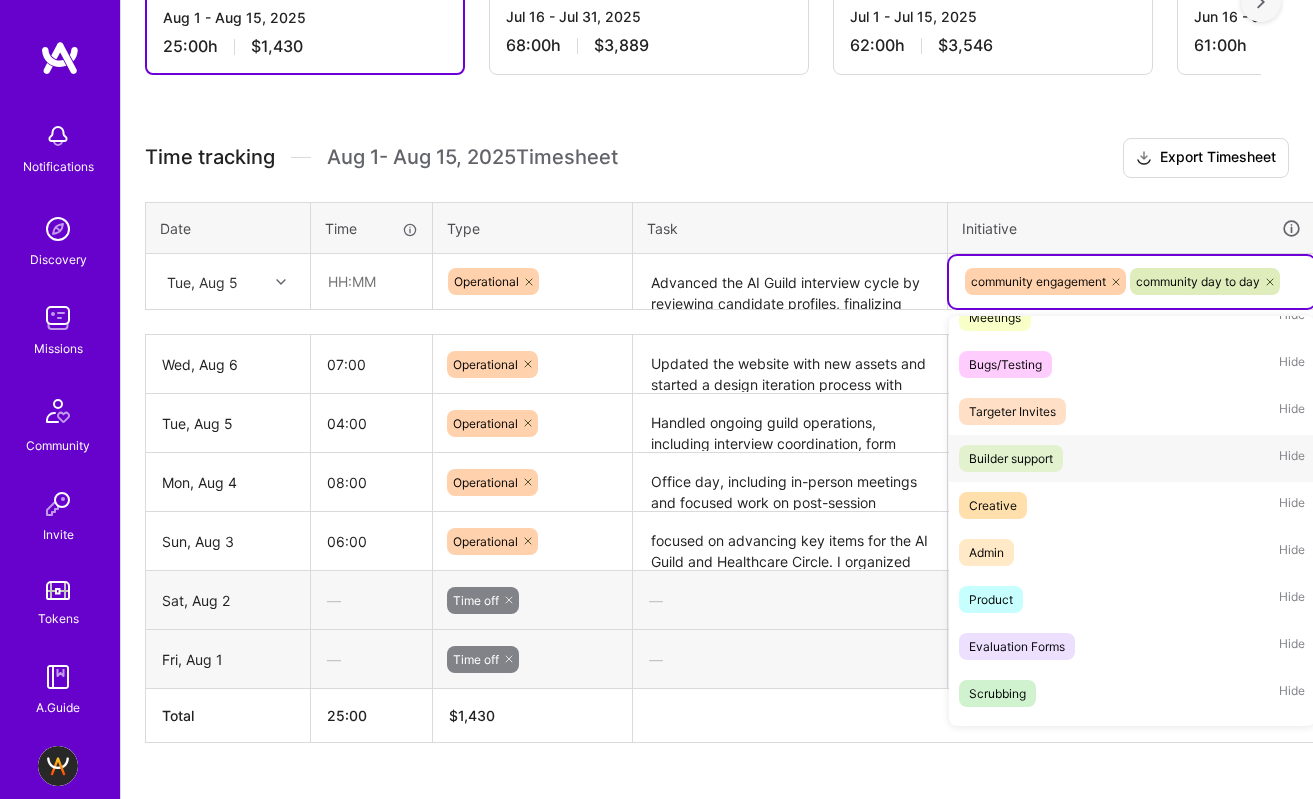 click on "Builder support" at bounding box center [1011, 458] 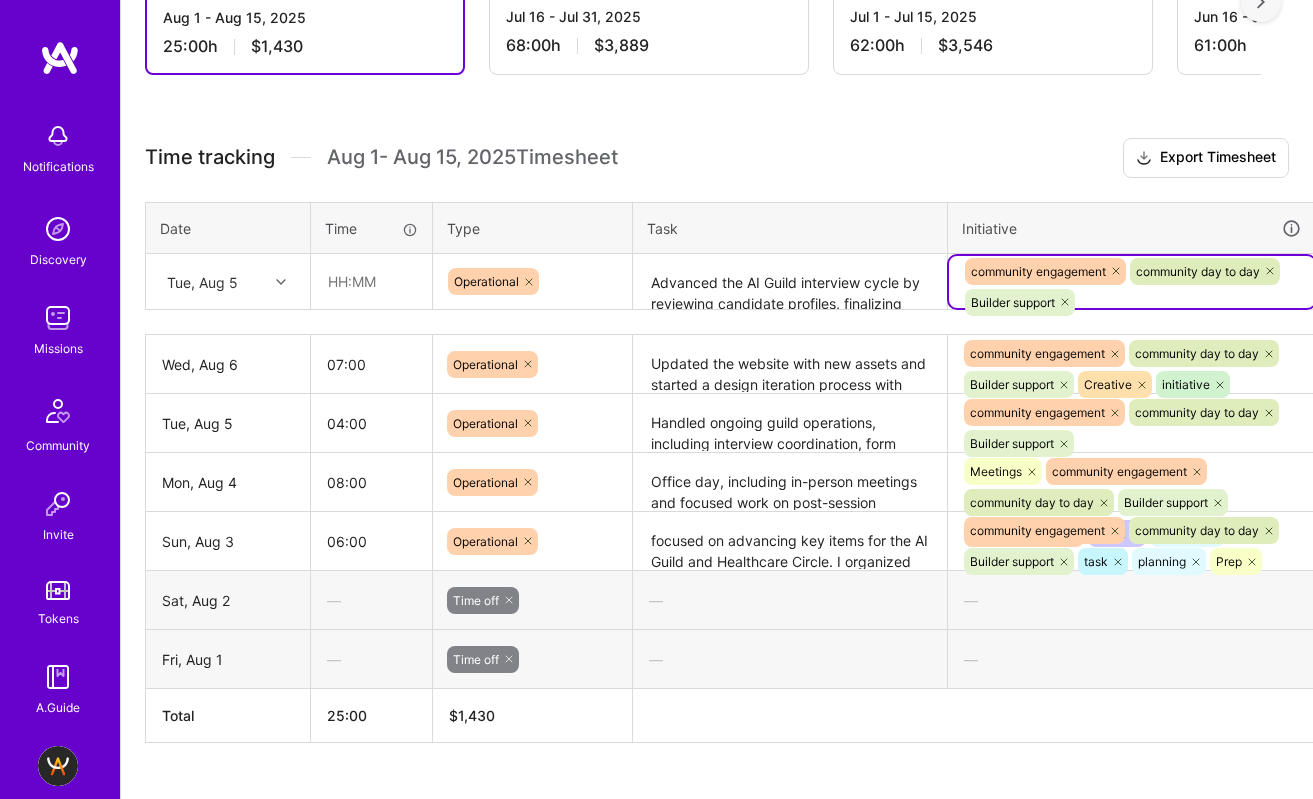 click on "community engagement
community day to day
Builder support" at bounding box center [1132, 287] 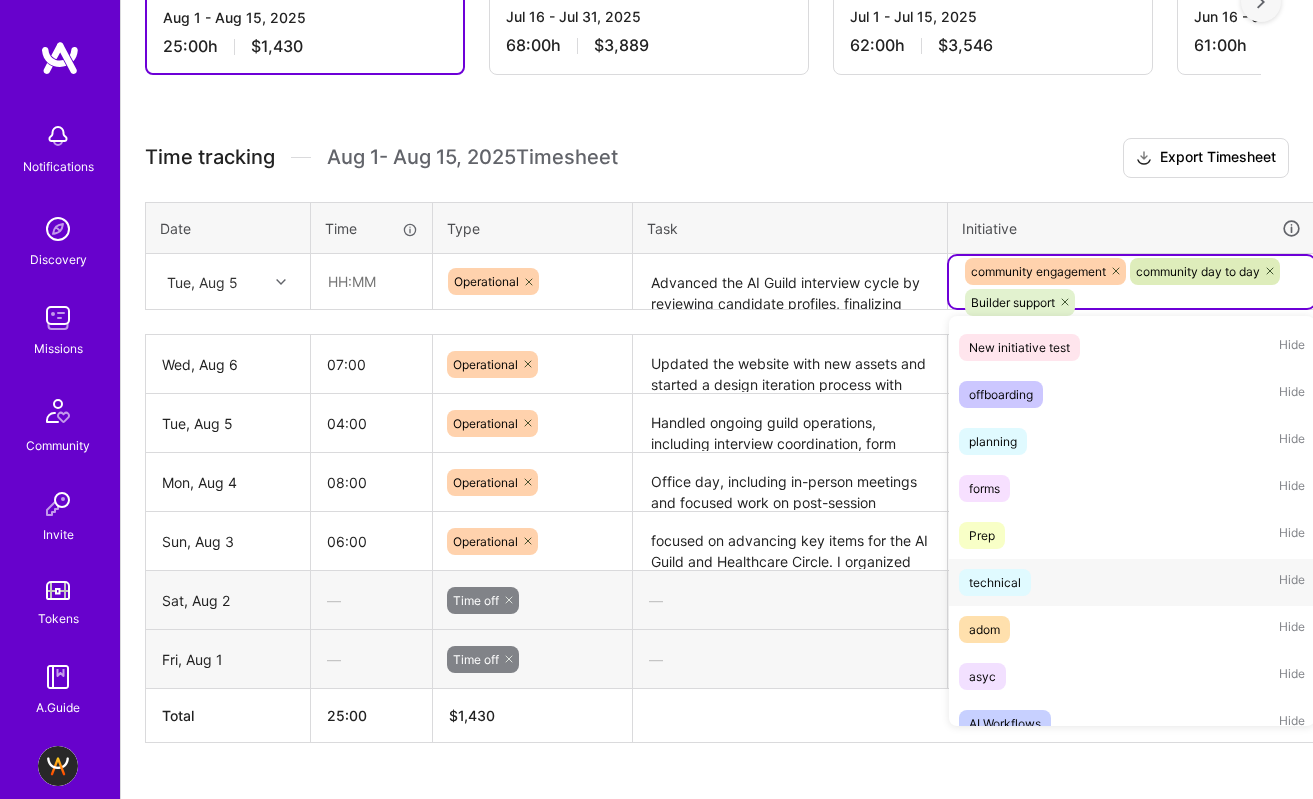 scroll, scrollTop: 2145, scrollLeft: 0, axis: vertical 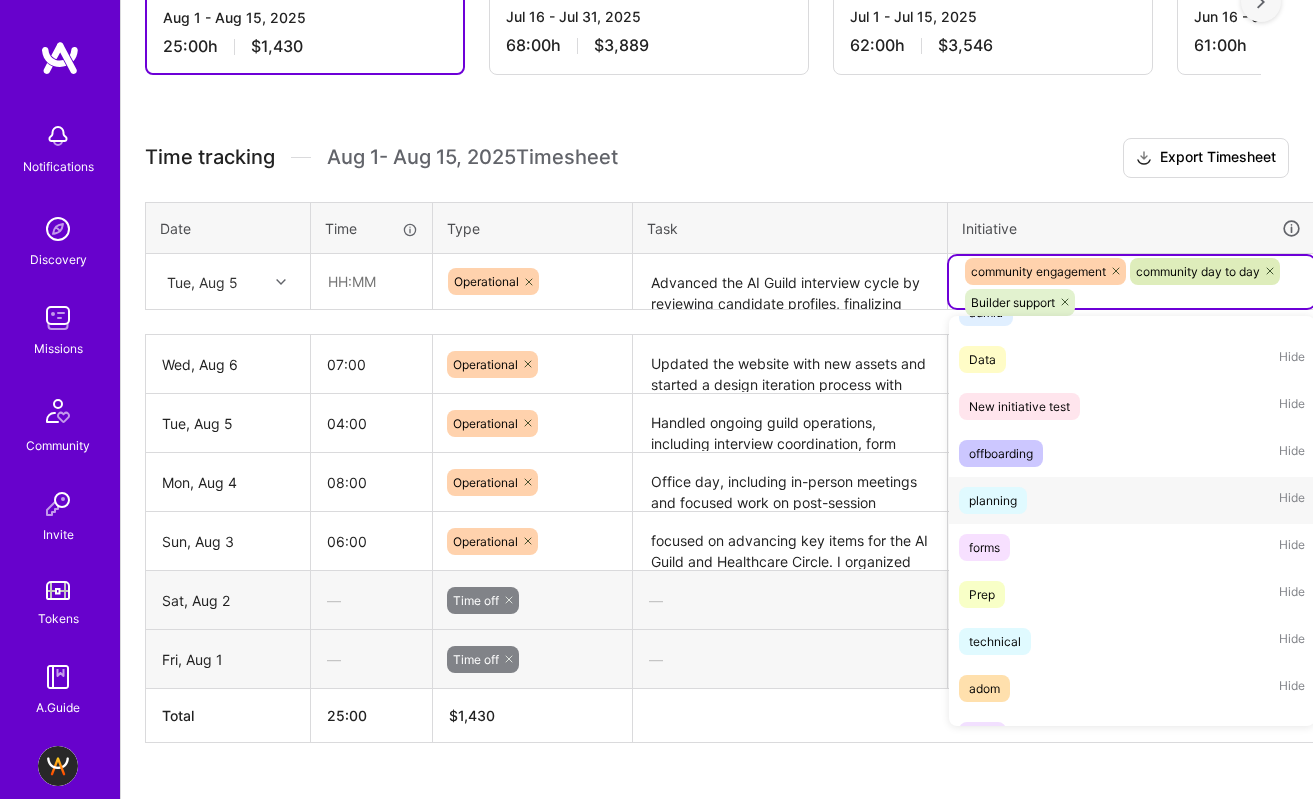 click on "planning" at bounding box center (993, 500) 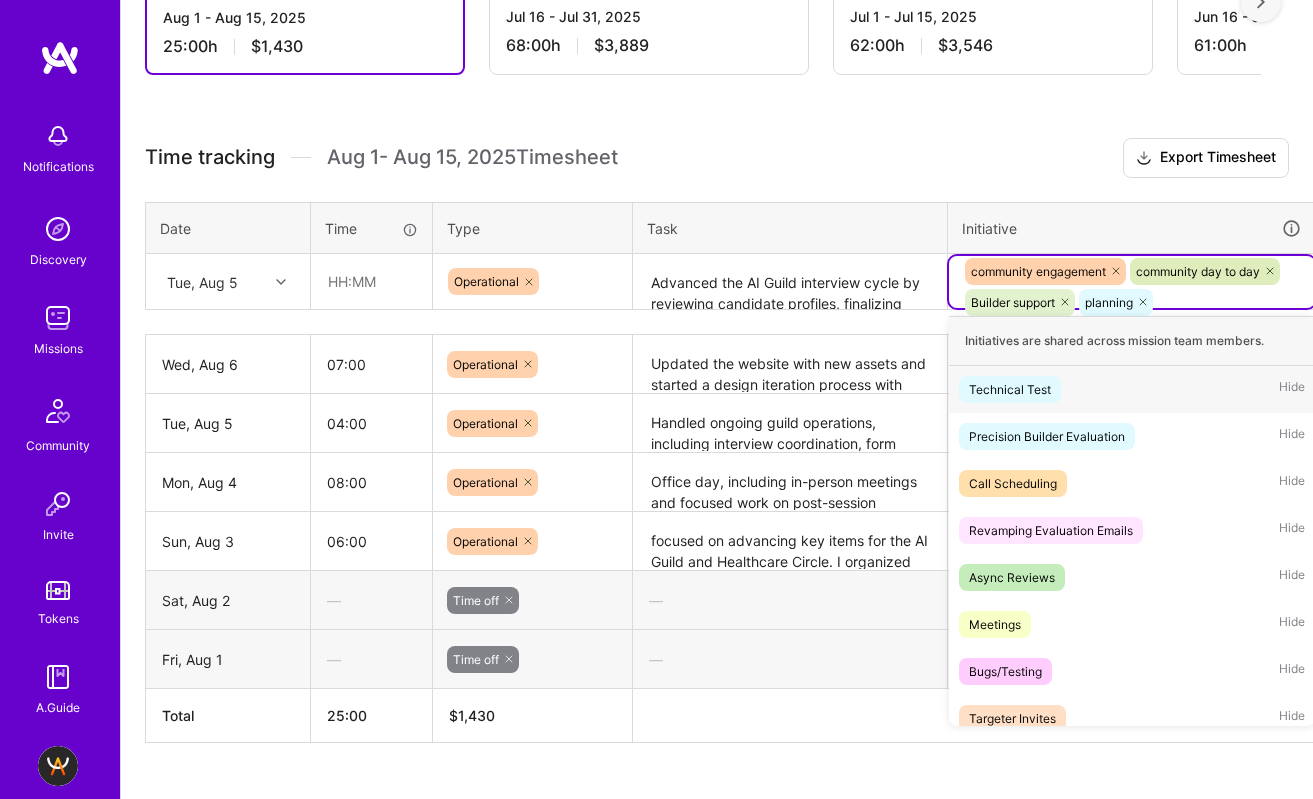 click on "community engagement
community day to day
Builder support
planning" at bounding box center [1132, 287] 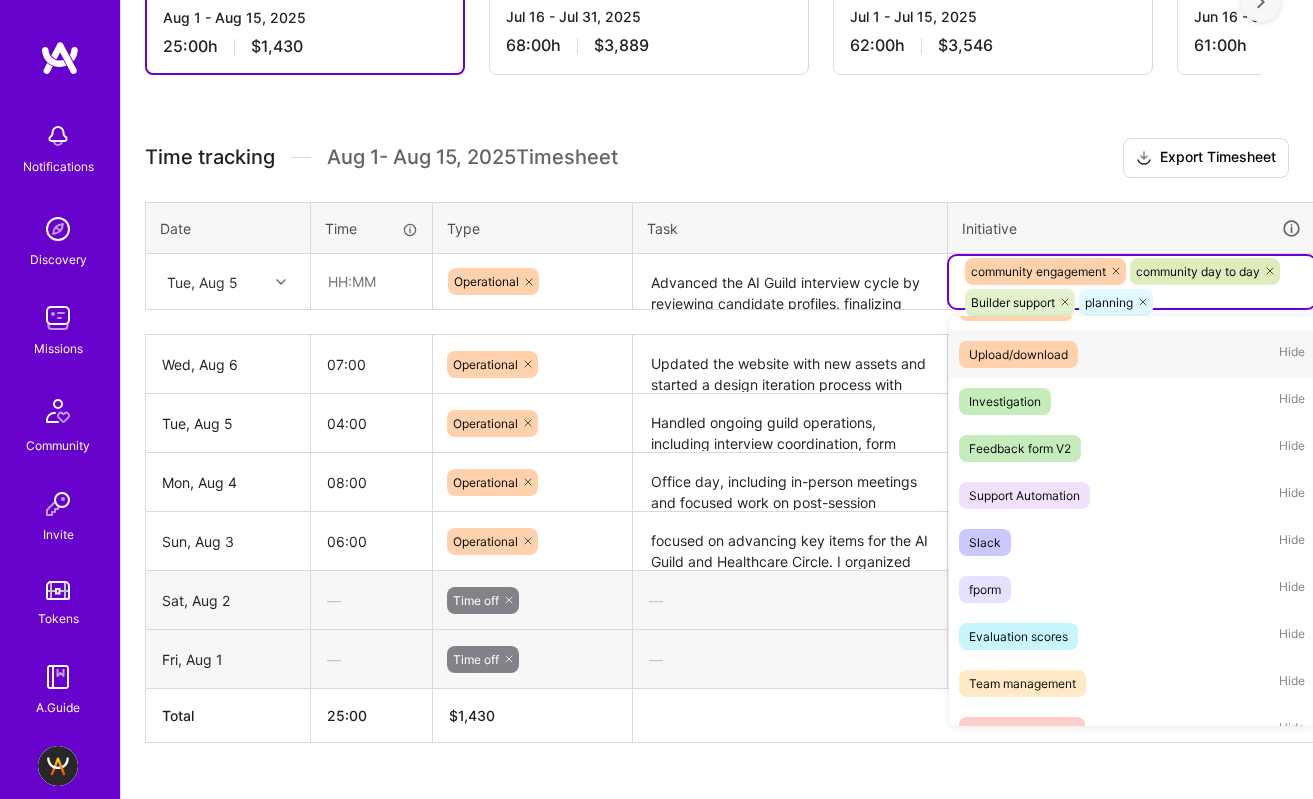 scroll, scrollTop: 1632, scrollLeft: 0, axis: vertical 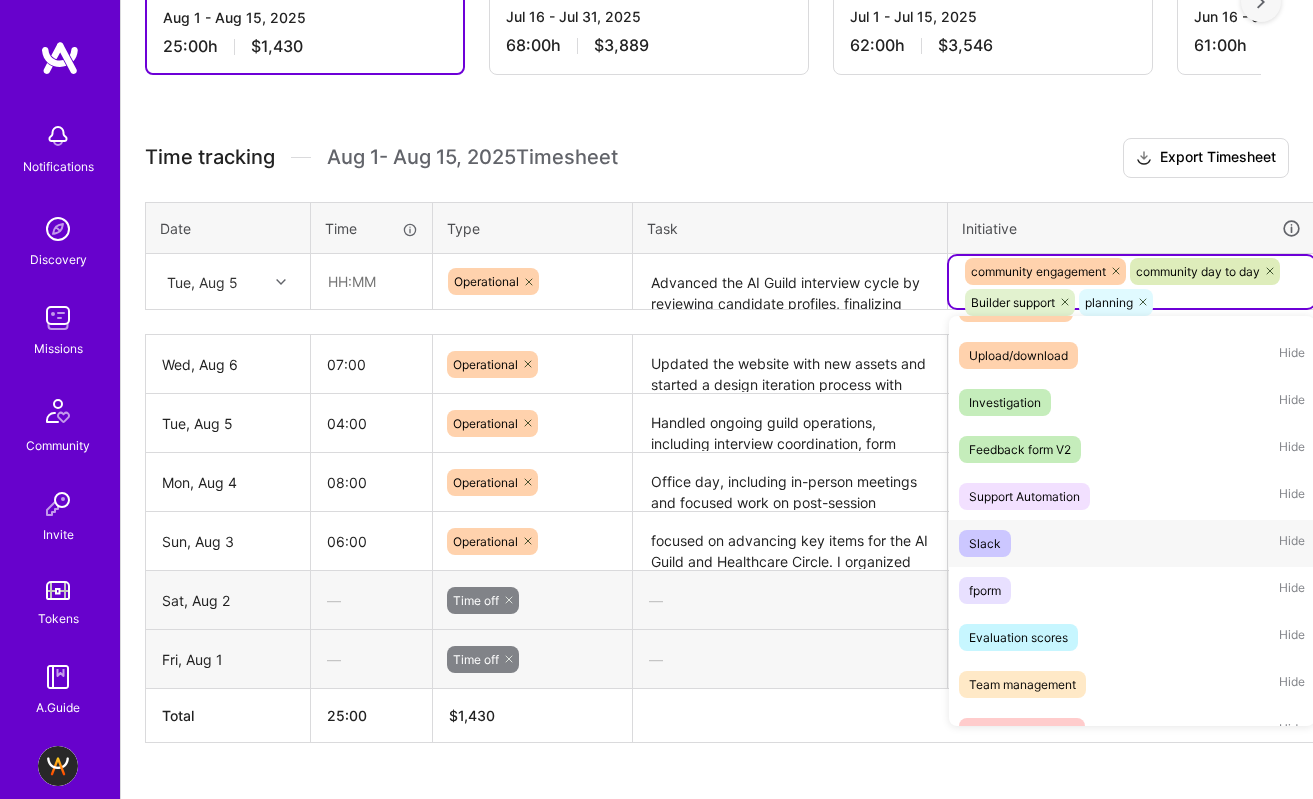 click on "Slack Hide" at bounding box center (1132, 543) 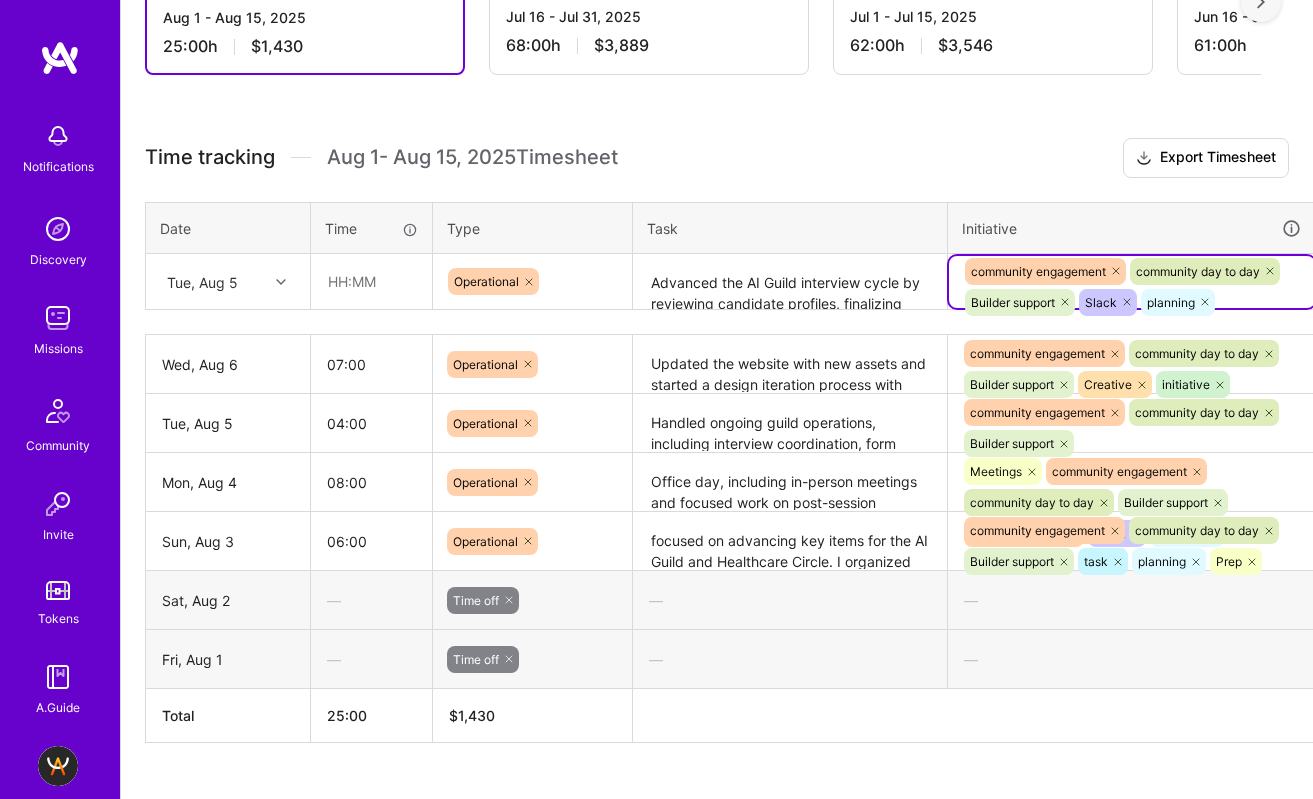scroll, scrollTop: 541, scrollLeft: 71, axis: both 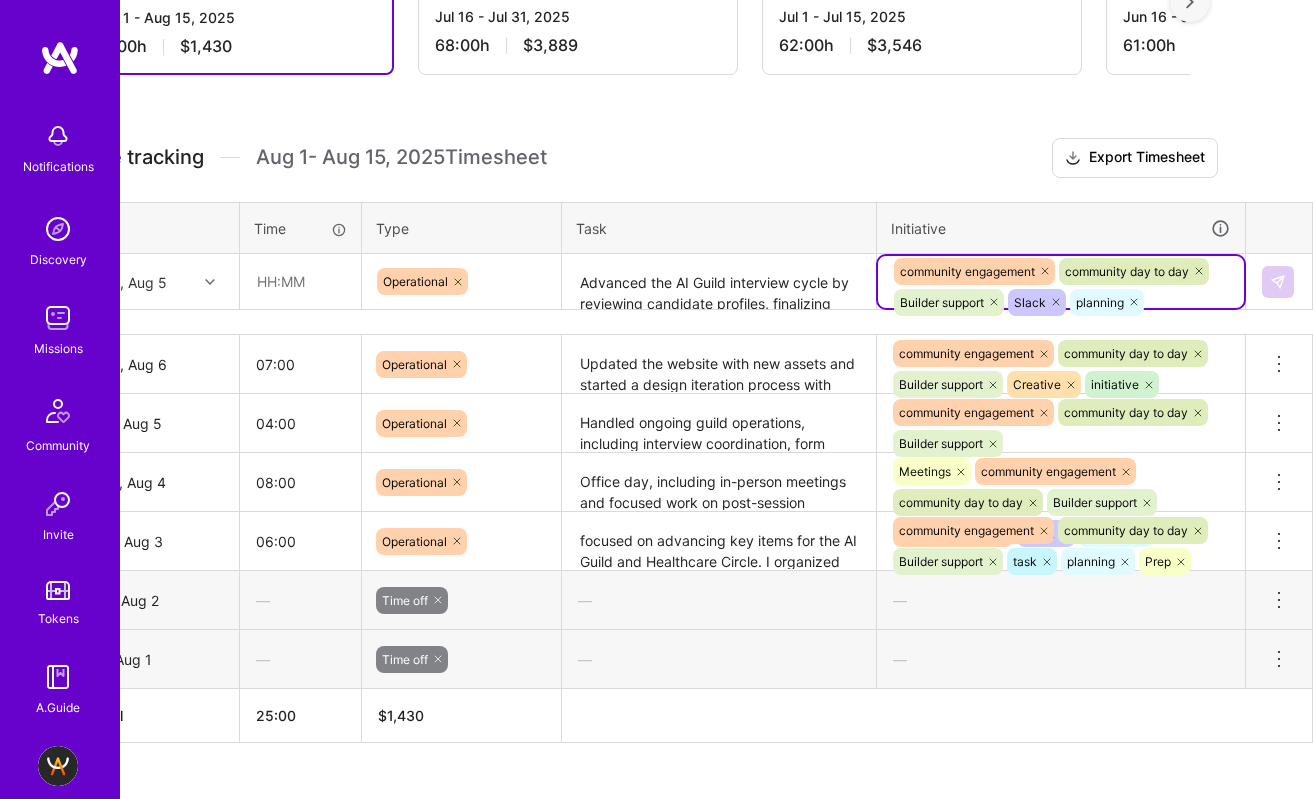 click on "community engagement
community day to day
Builder support
Slack
planning" at bounding box center [1061, 287] 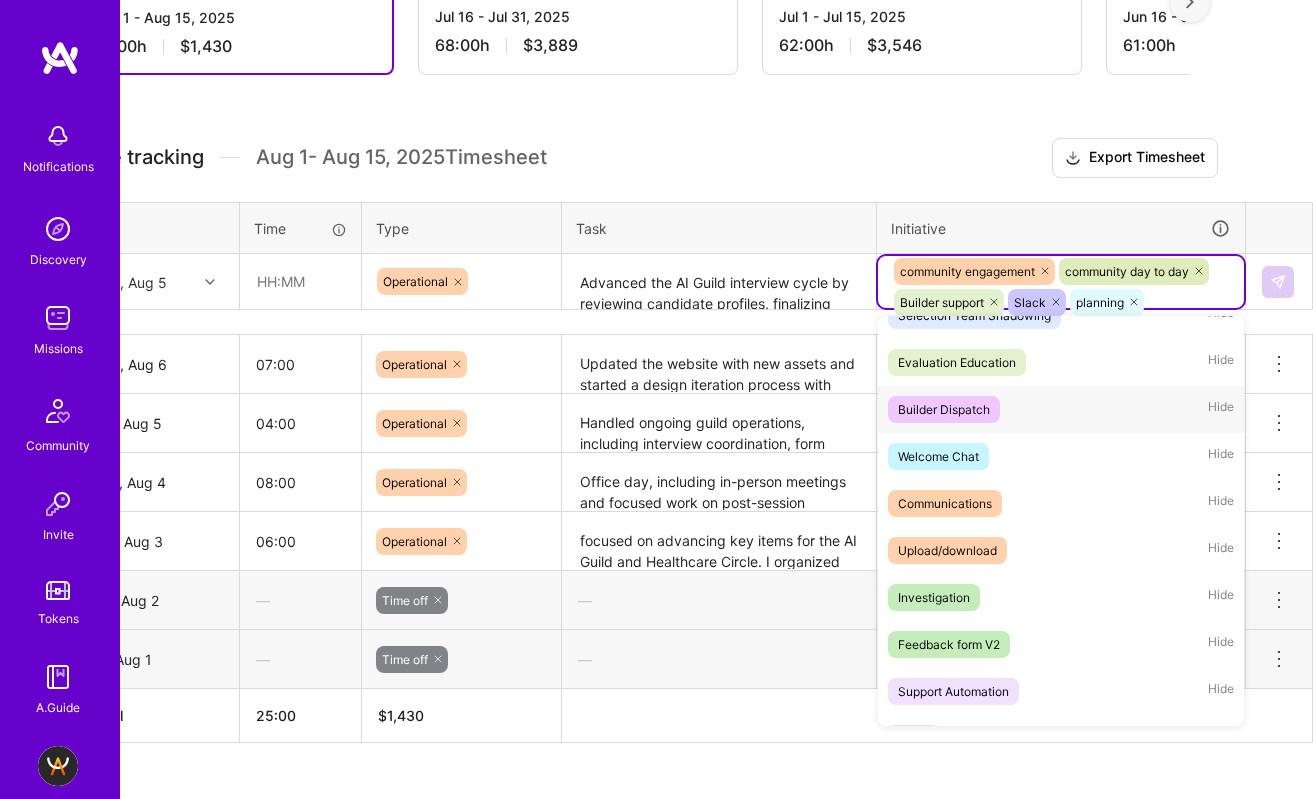scroll, scrollTop: 1443, scrollLeft: 0, axis: vertical 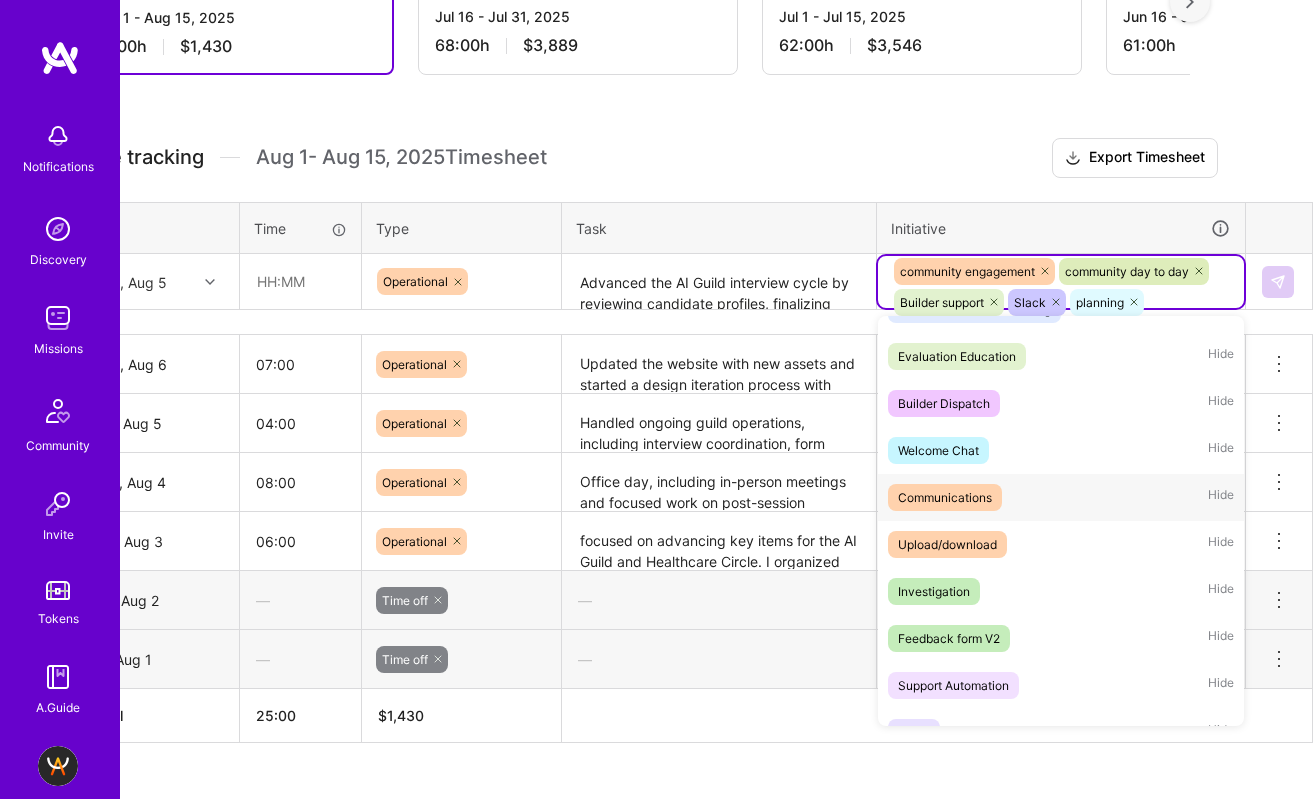 click on "Communications Hide" at bounding box center [1061, 497] 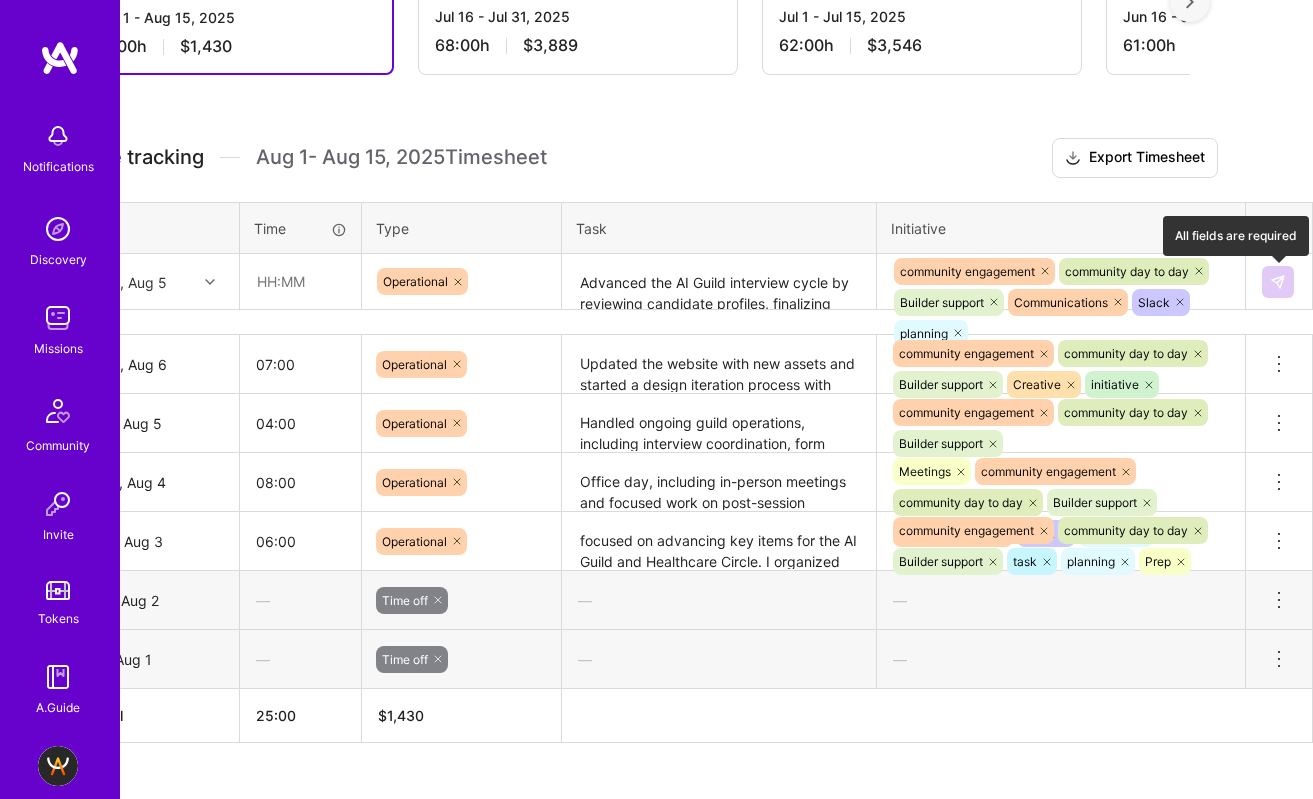 click at bounding box center [1278, 282] 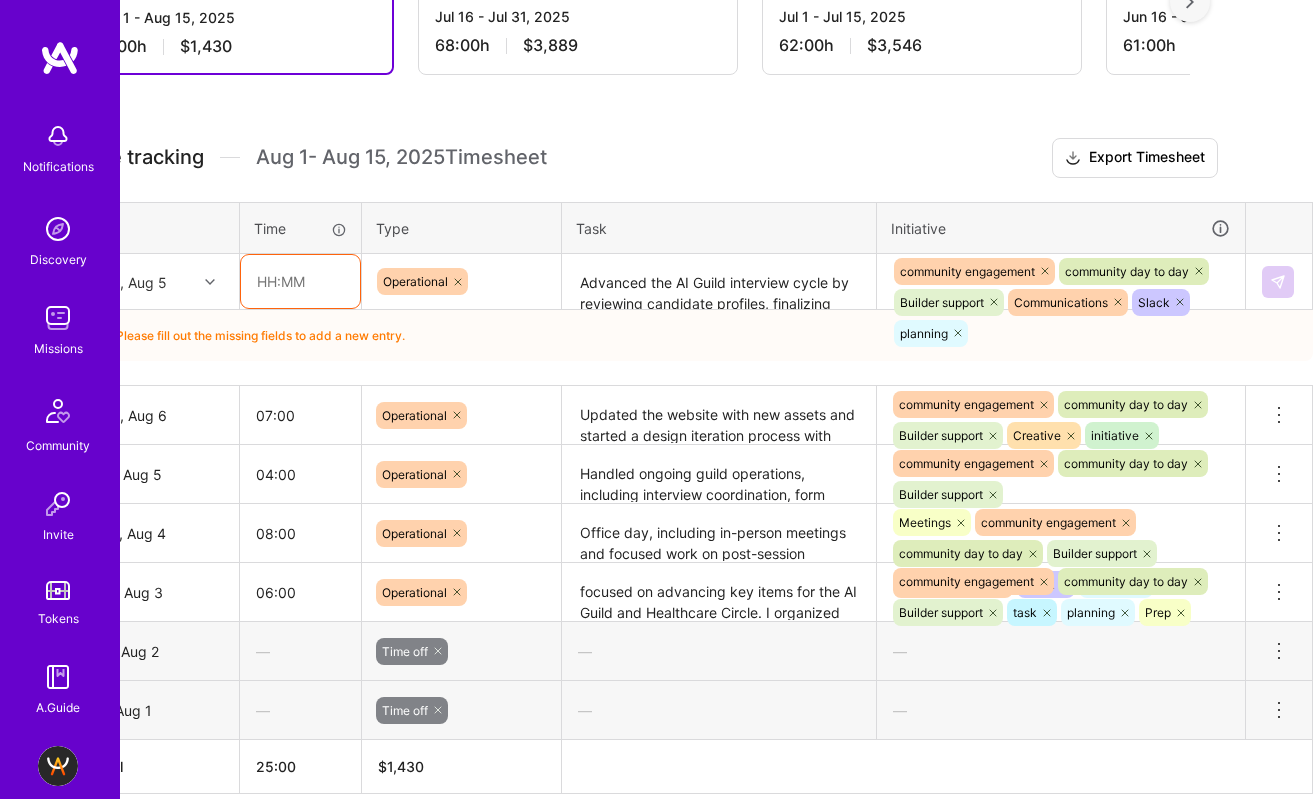 scroll, scrollTop: 541, scrollLeft: 0, axis: vertical 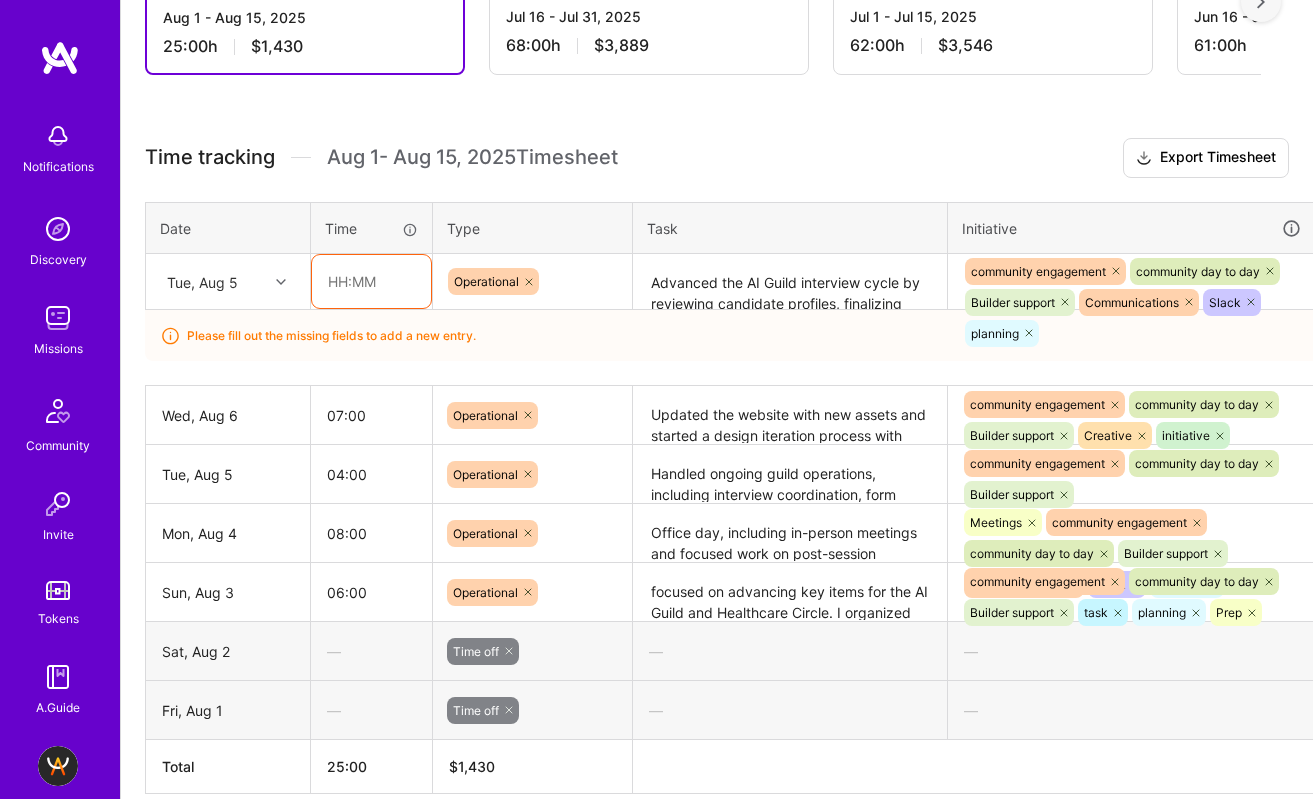 click at bounding box center (371, 281) 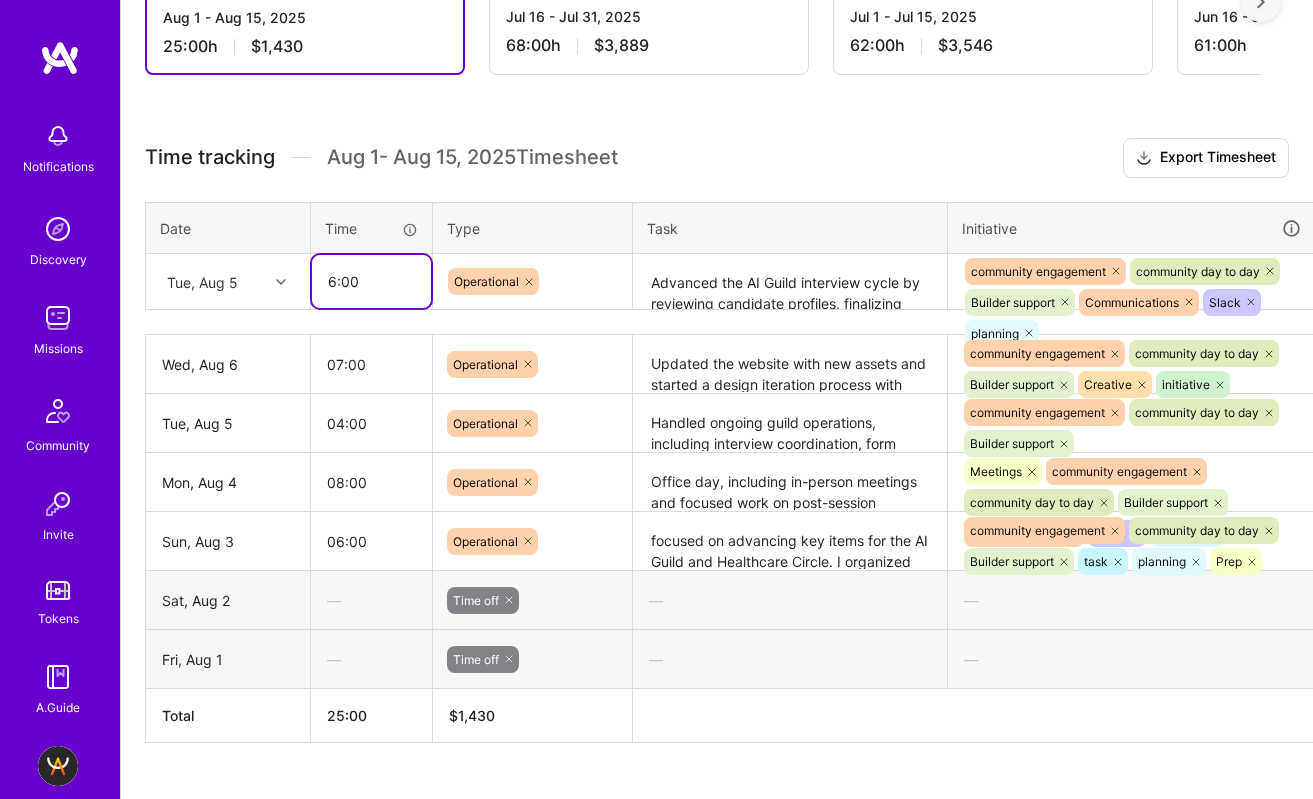 scroll, scrollTop: 541, scrollLeft: 71, axis: both 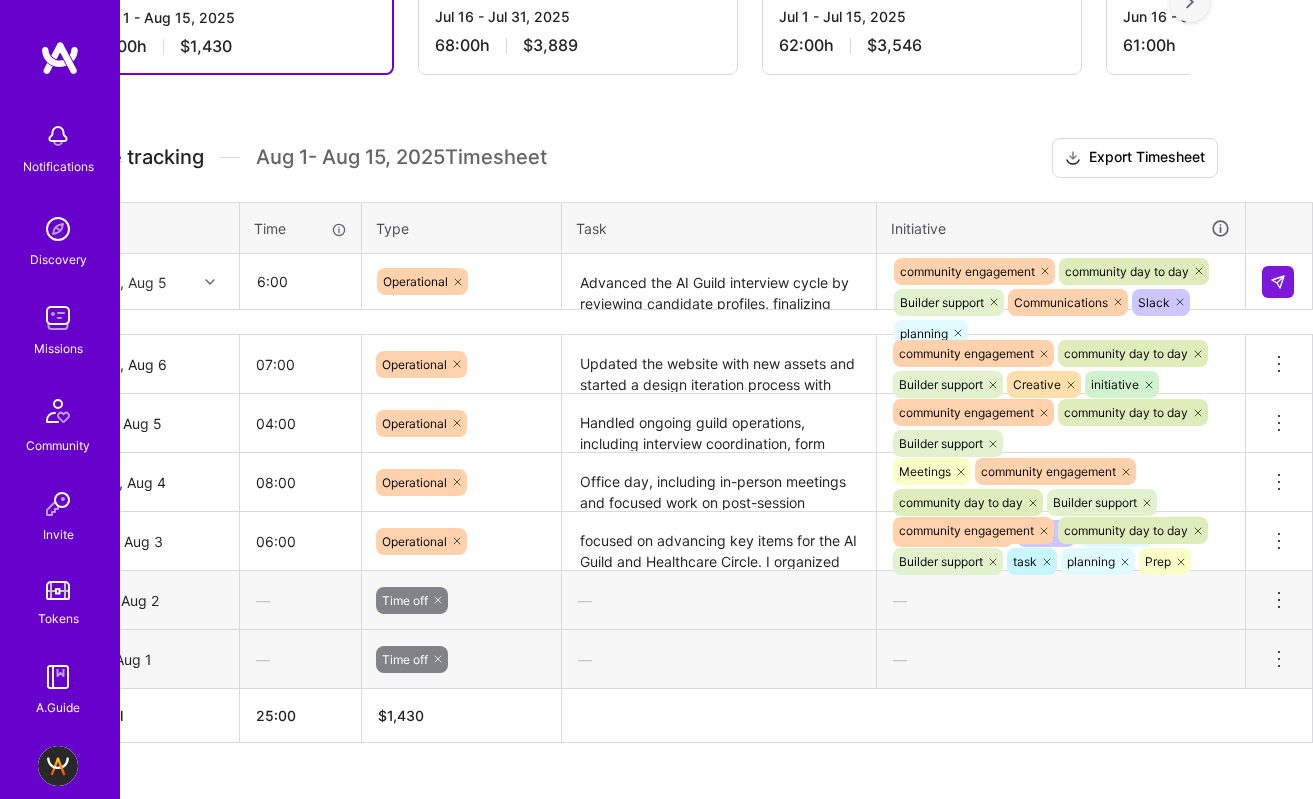 type on "06:00" 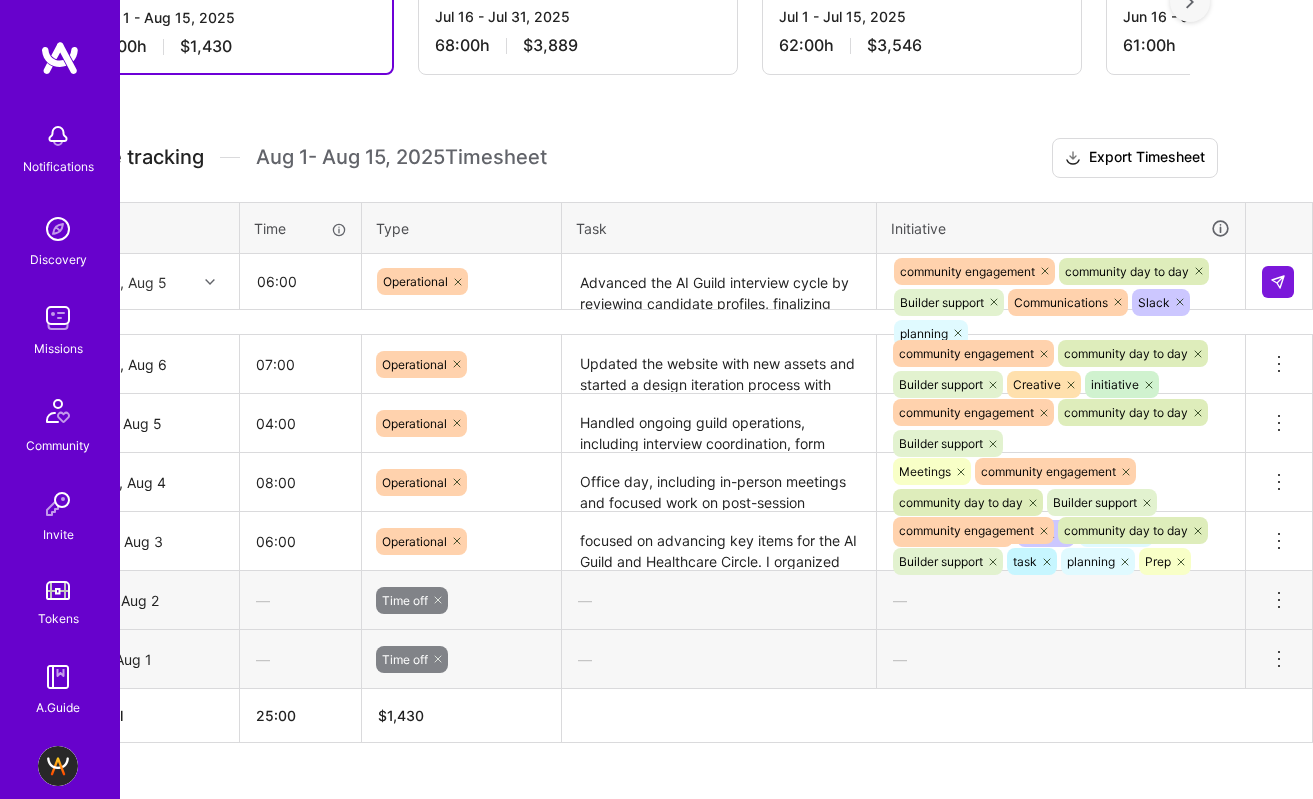 click at bounding box center [1279, 282] 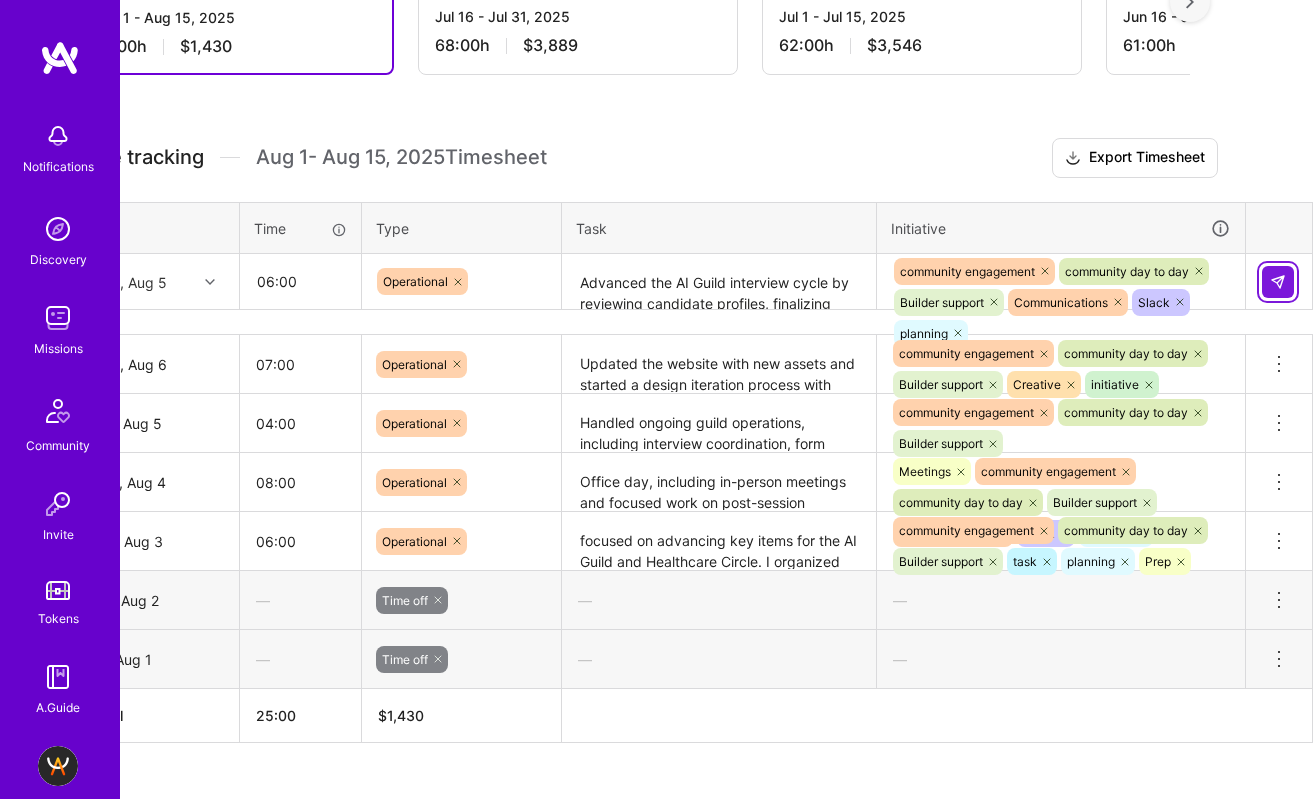 click at bounding box center [1278, 282] 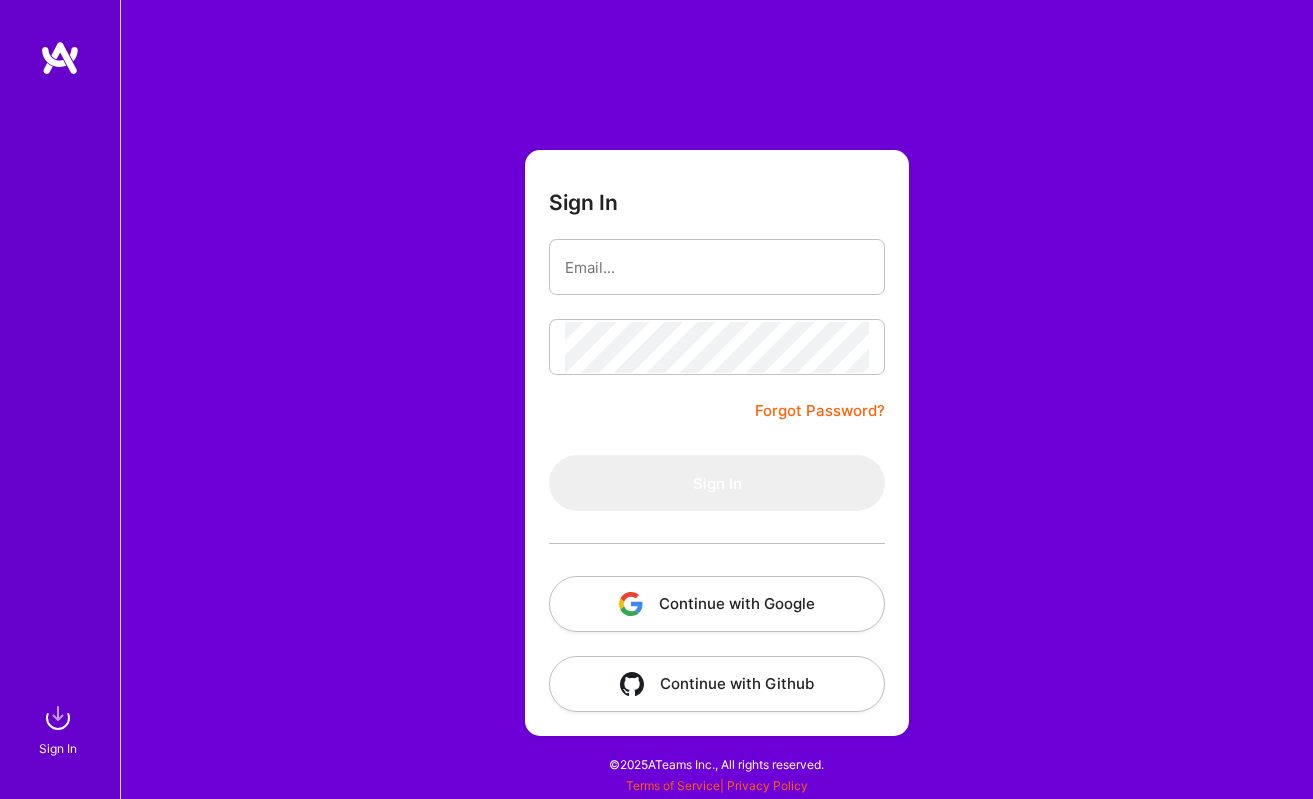 scroll, scrollTop: 0, scrollLeft: 0, axis: both 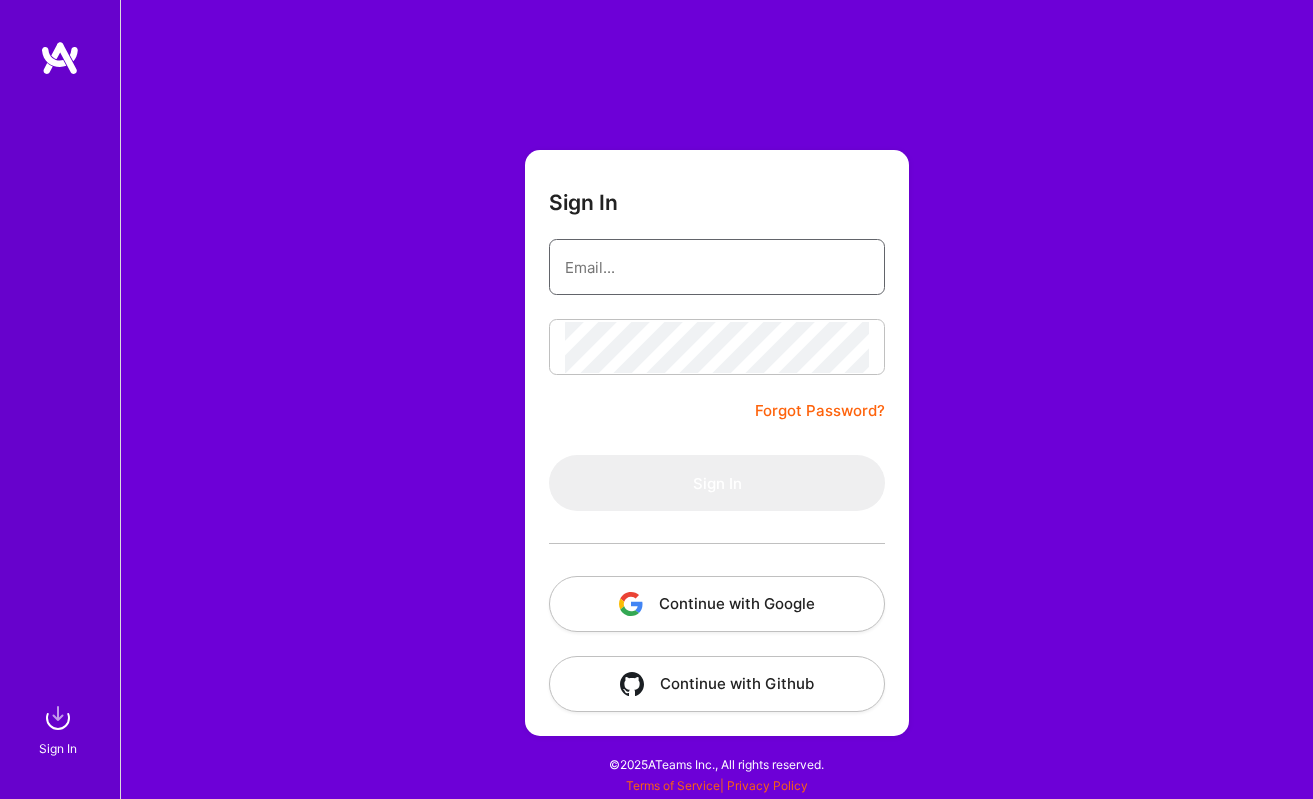 type on "[EMAIL]" 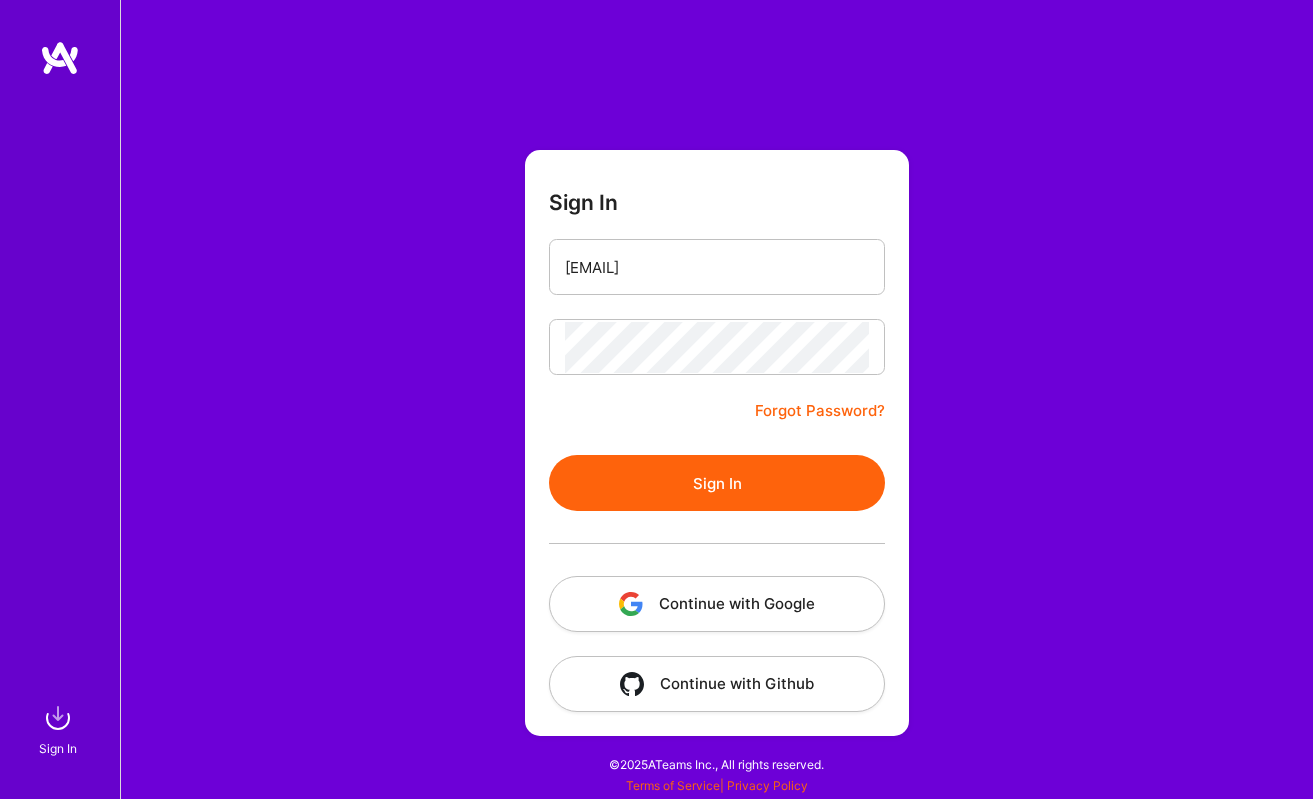 click on "Sign In" at bounding box center (717, 483) 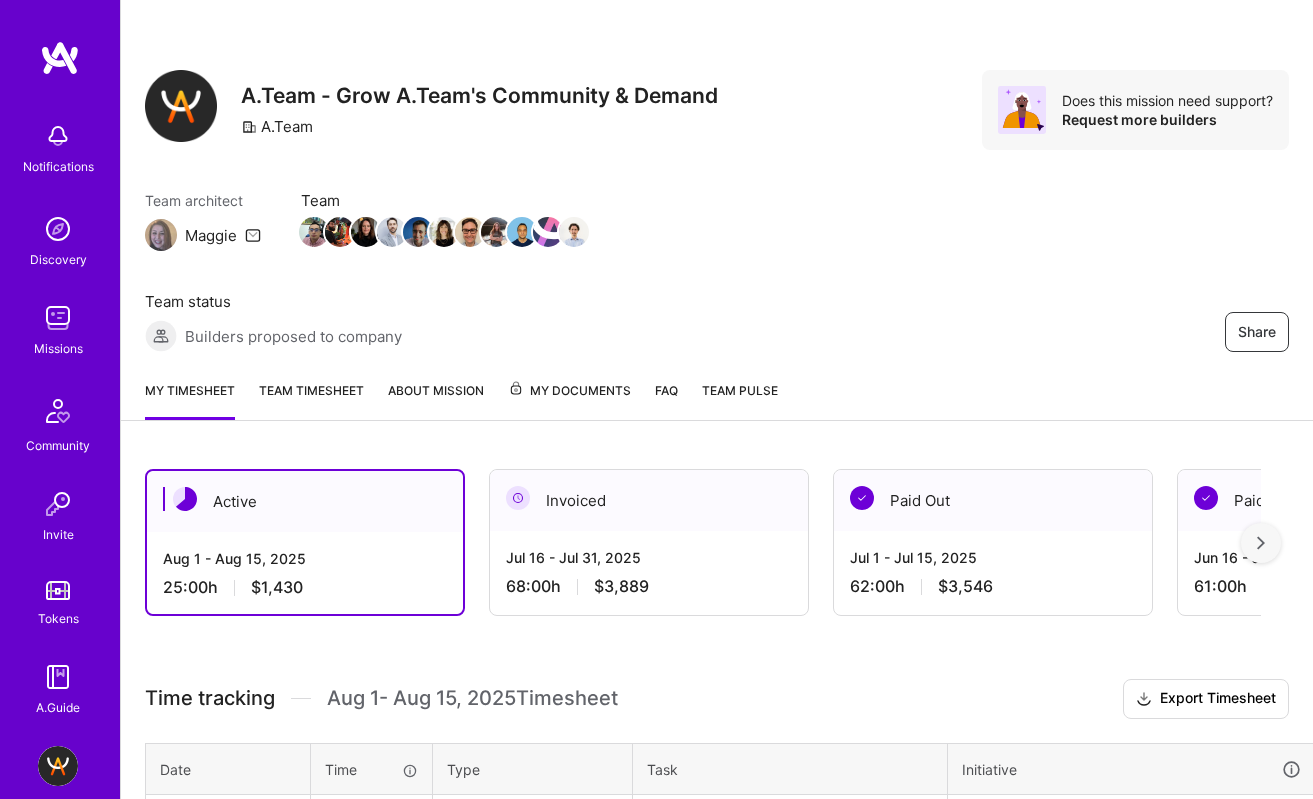 click on "My timesheet" at bounding box center [190, 400] 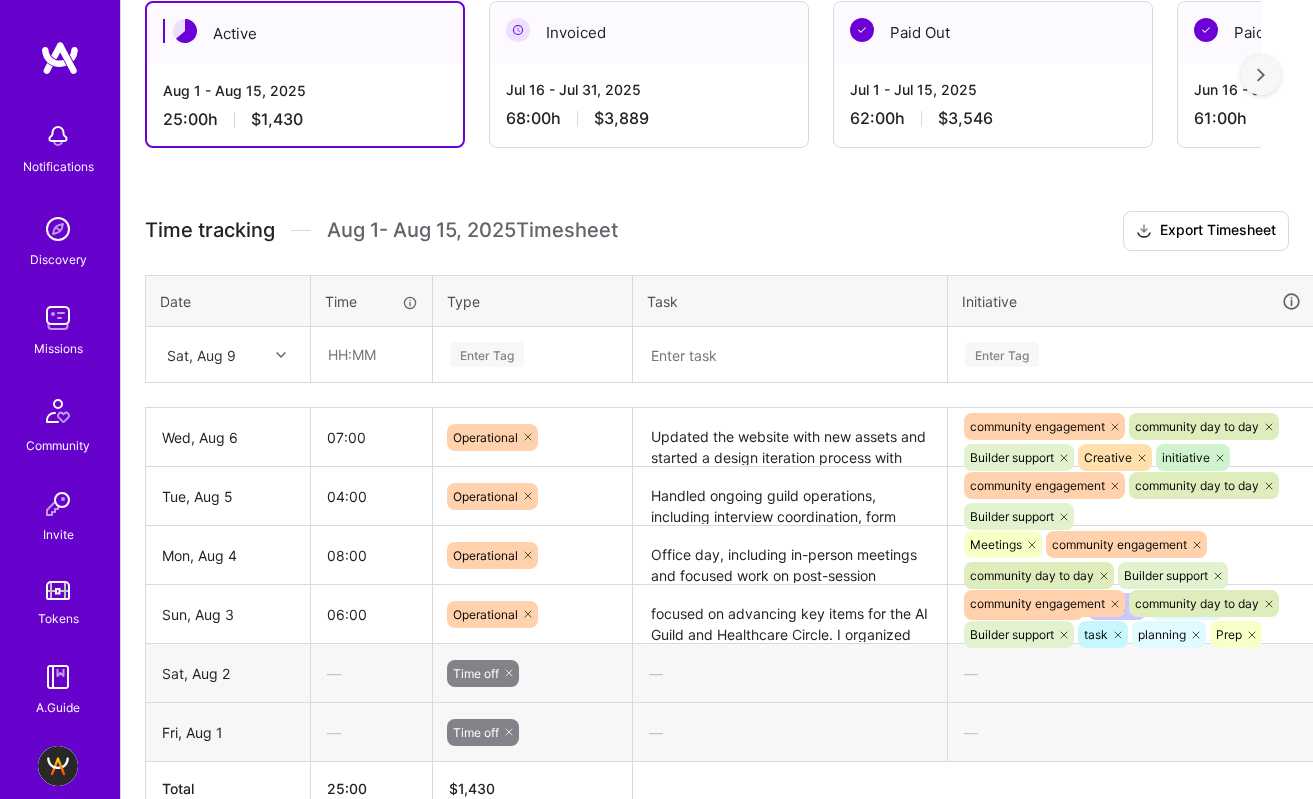 scroll, scrollTop: 469, scrollLeft: 0, axis: vertical 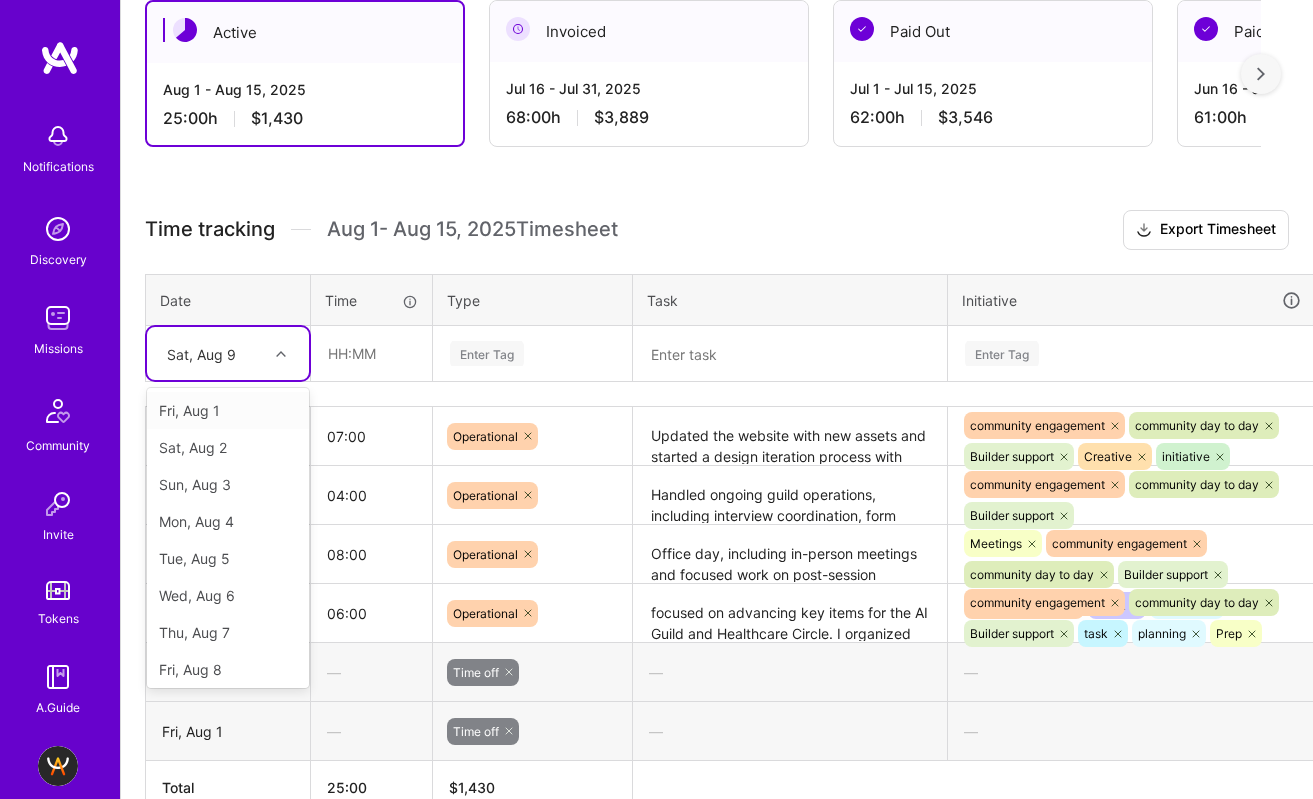 click on "Sat, Aug 9" at bounding box center [212, 353] 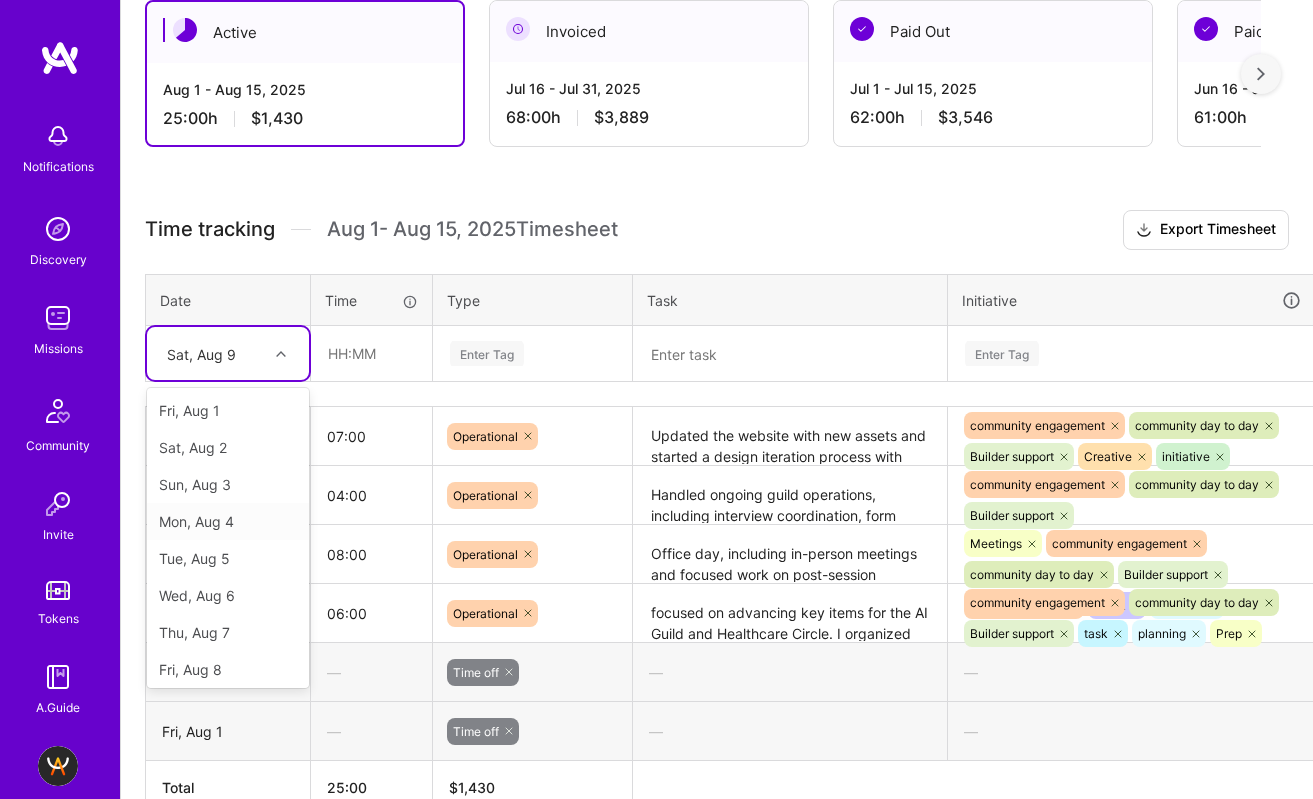 scroll, scrollTop: 4, scrollLeft: 0, axis: vertical 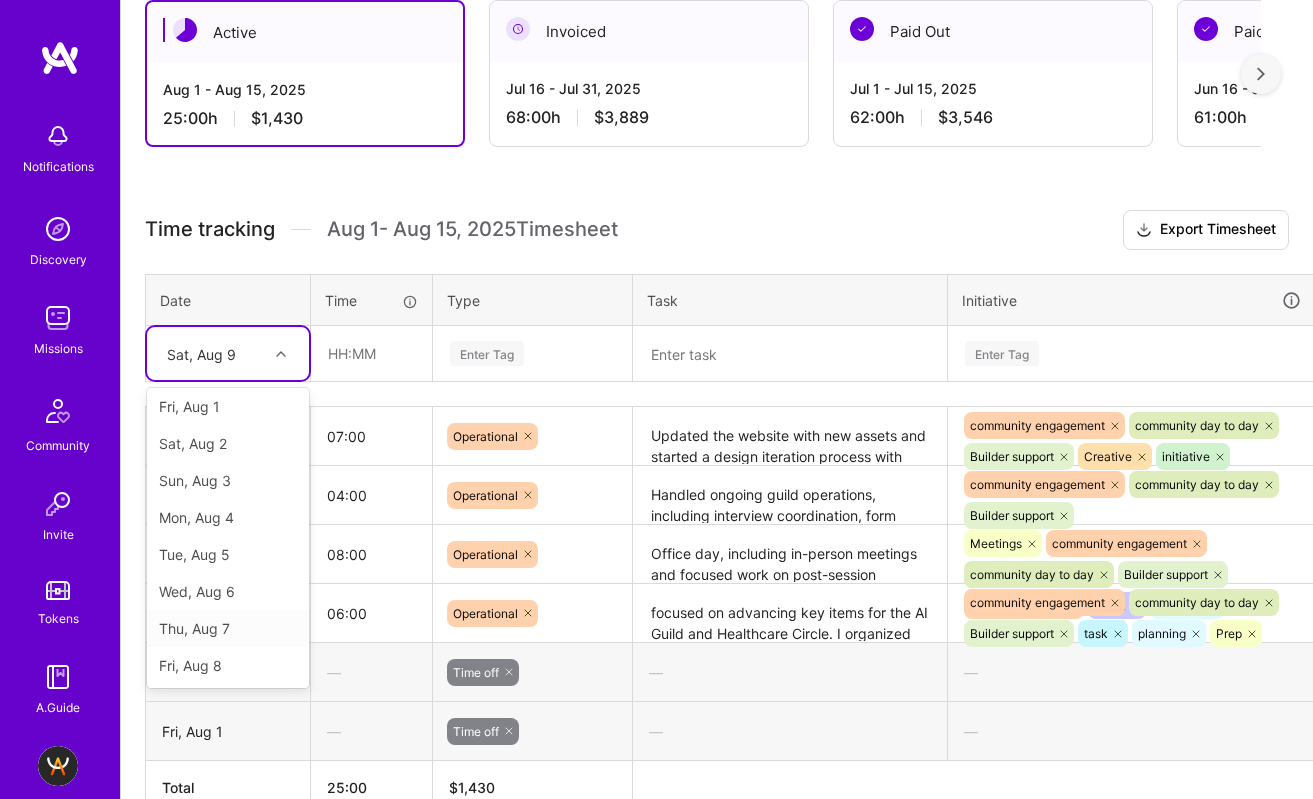click on "Thu, Aug 7" at bounding box center (228, 628) 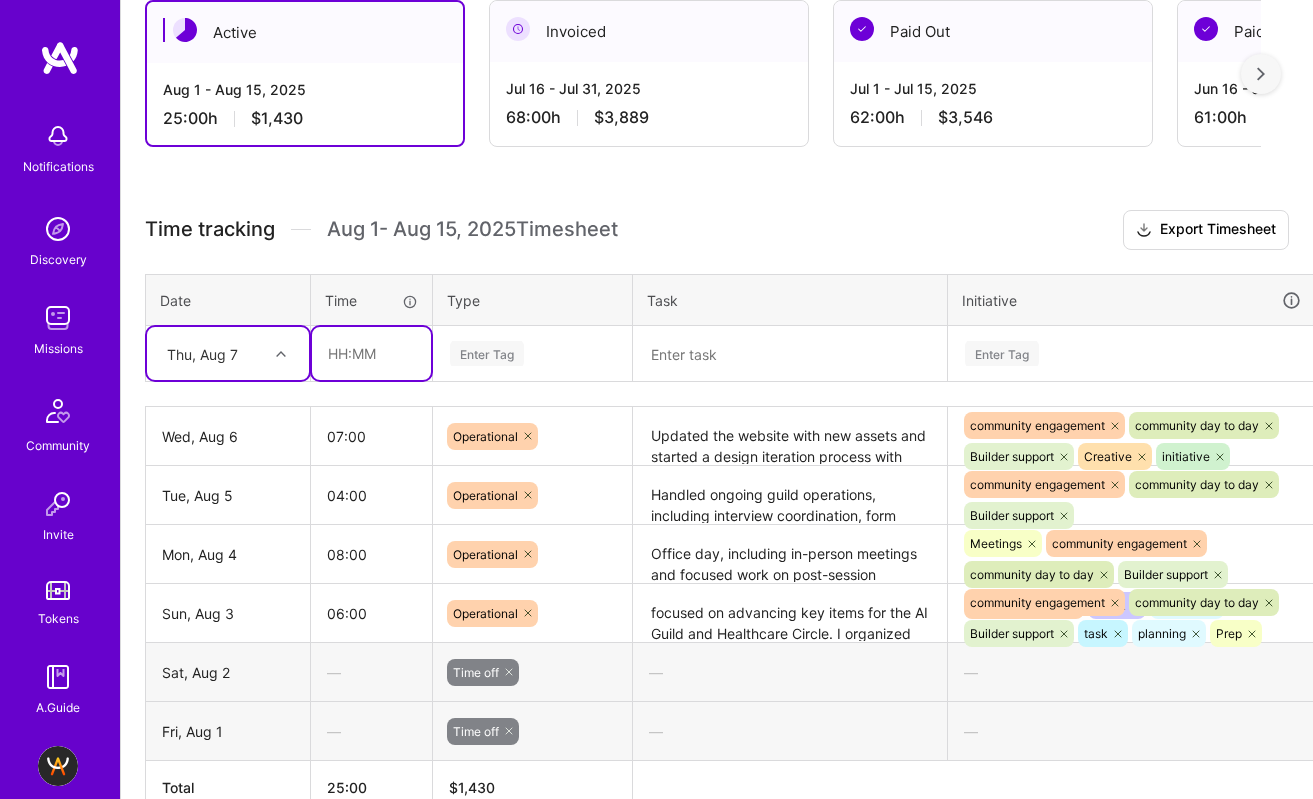 click at bounding box center (371, 353) 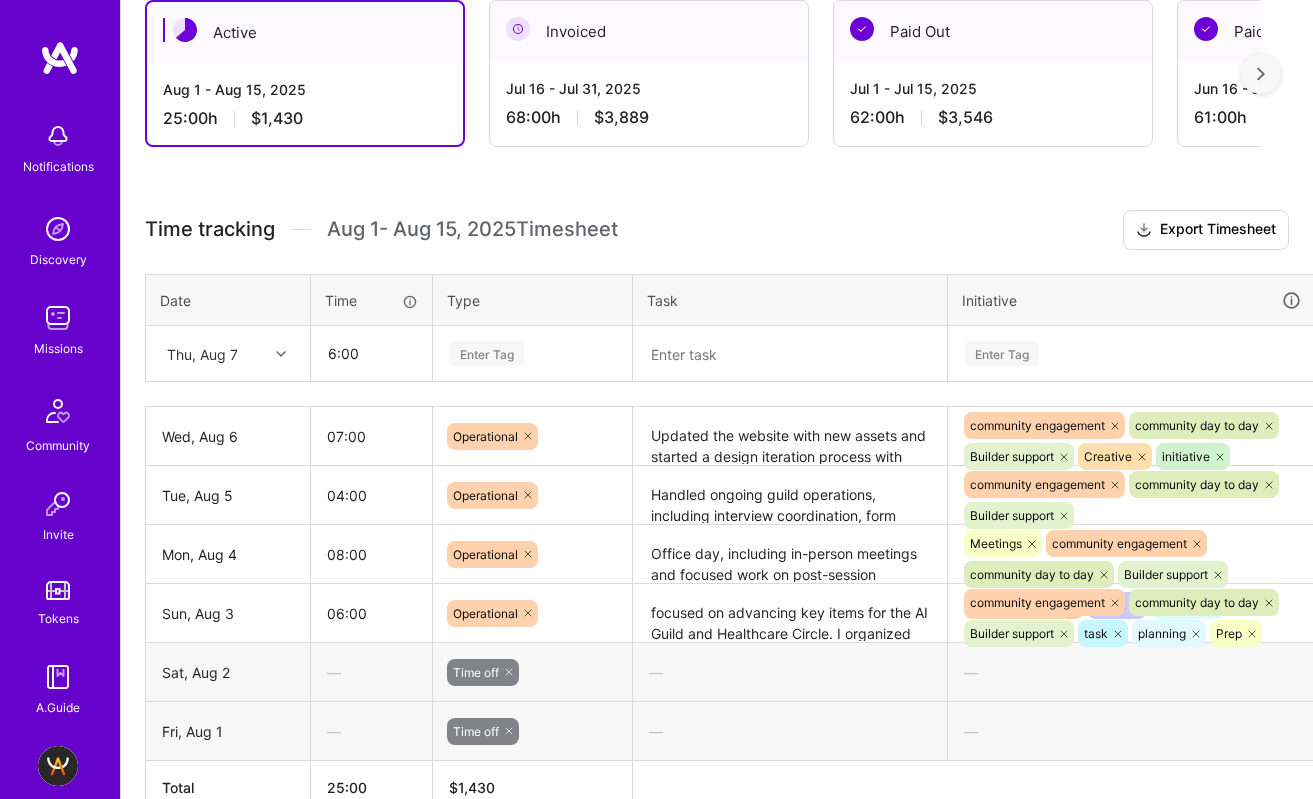 type on "06:00" 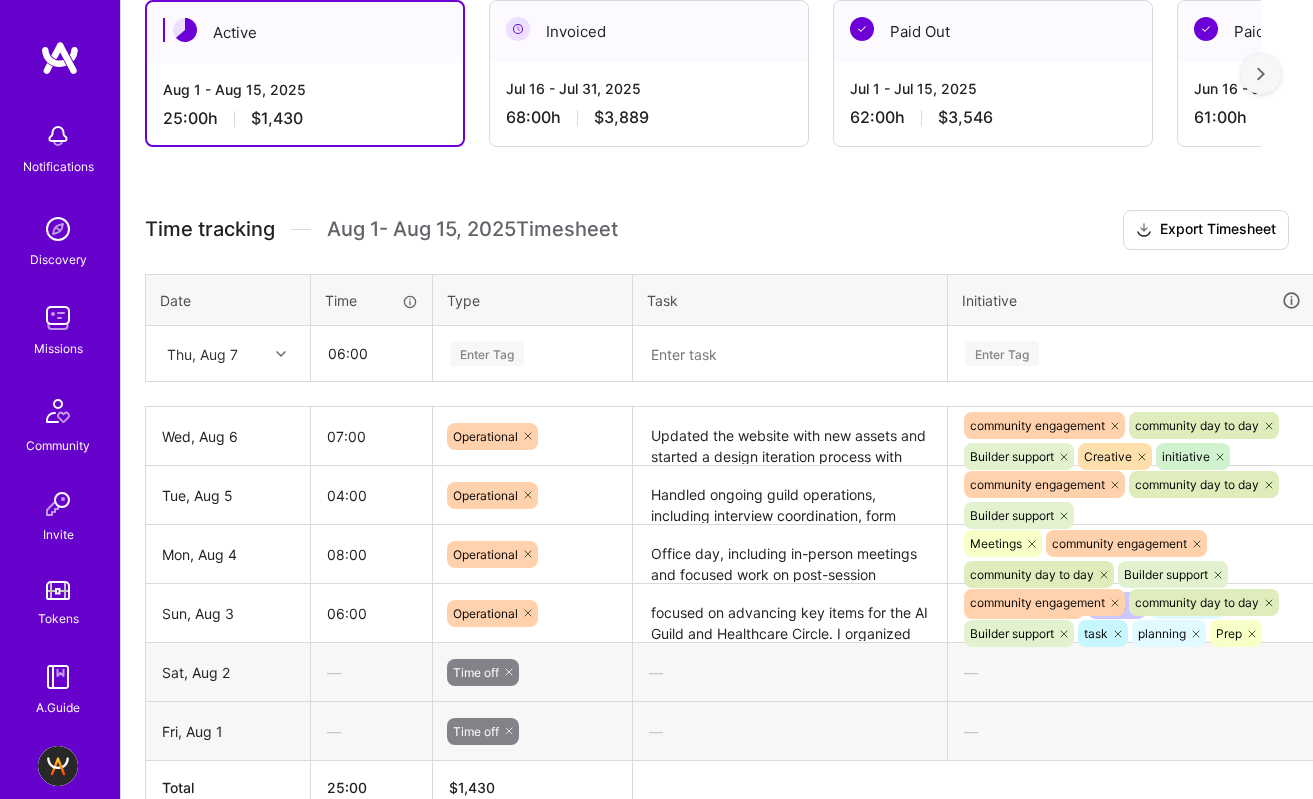 click on "Enter Tag" at bounding box center [487, 353] 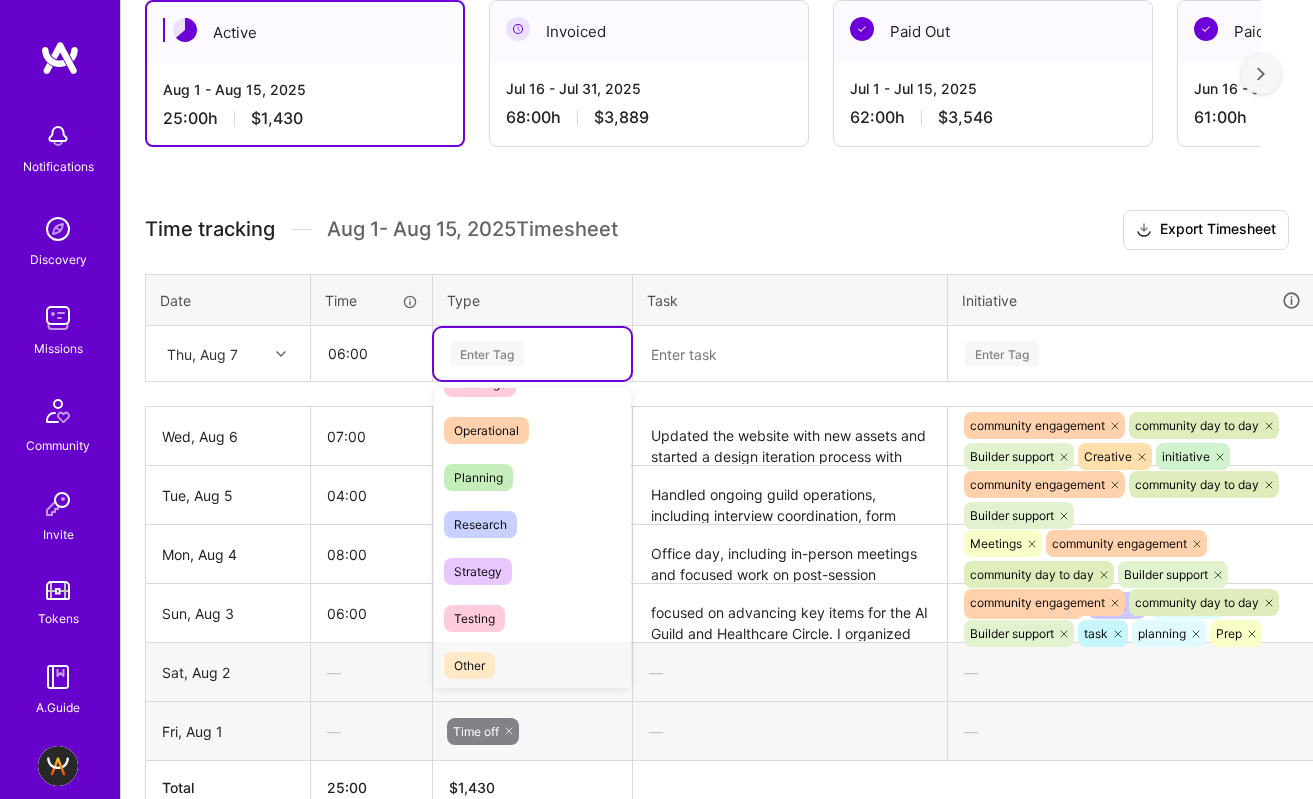 scroll, scrollTop: 209, scrollLeft: 0, axis: vertical 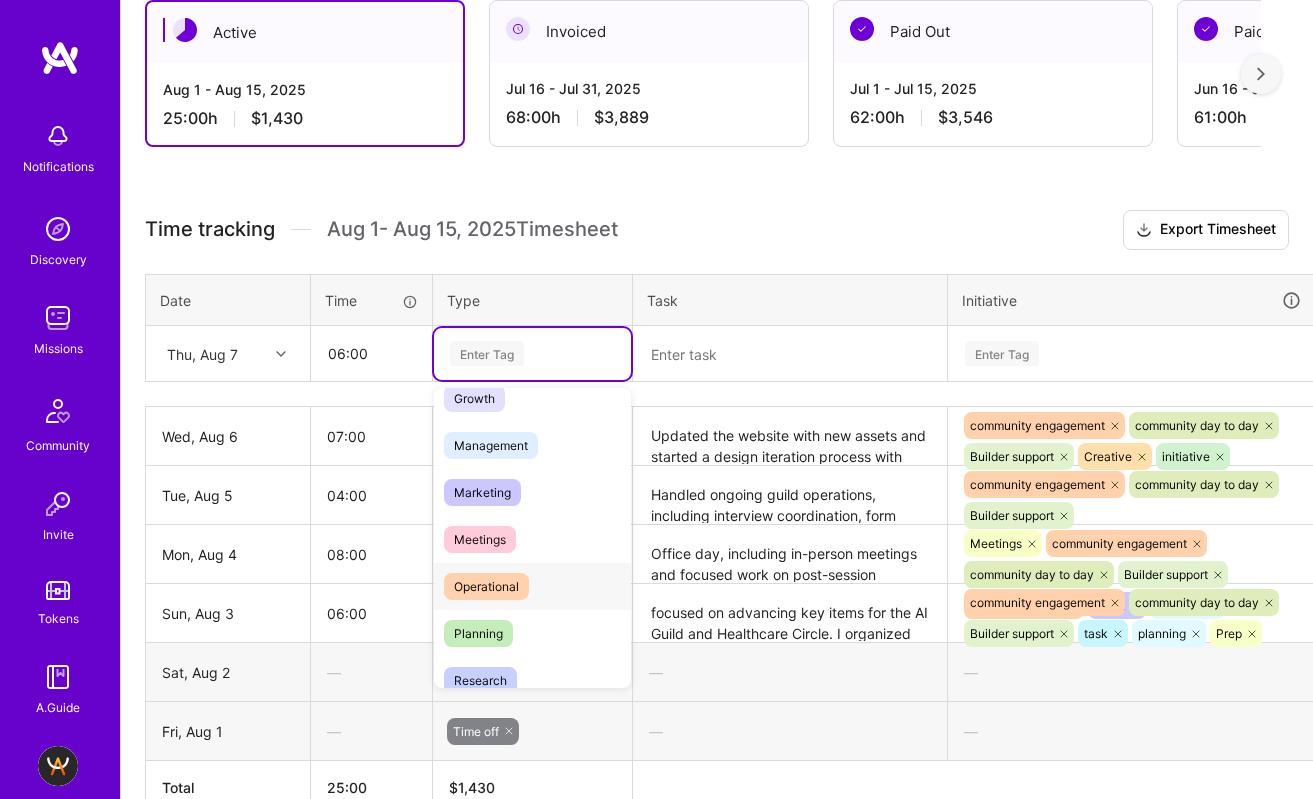 click on "Operational" at bounding box center (532, 586) 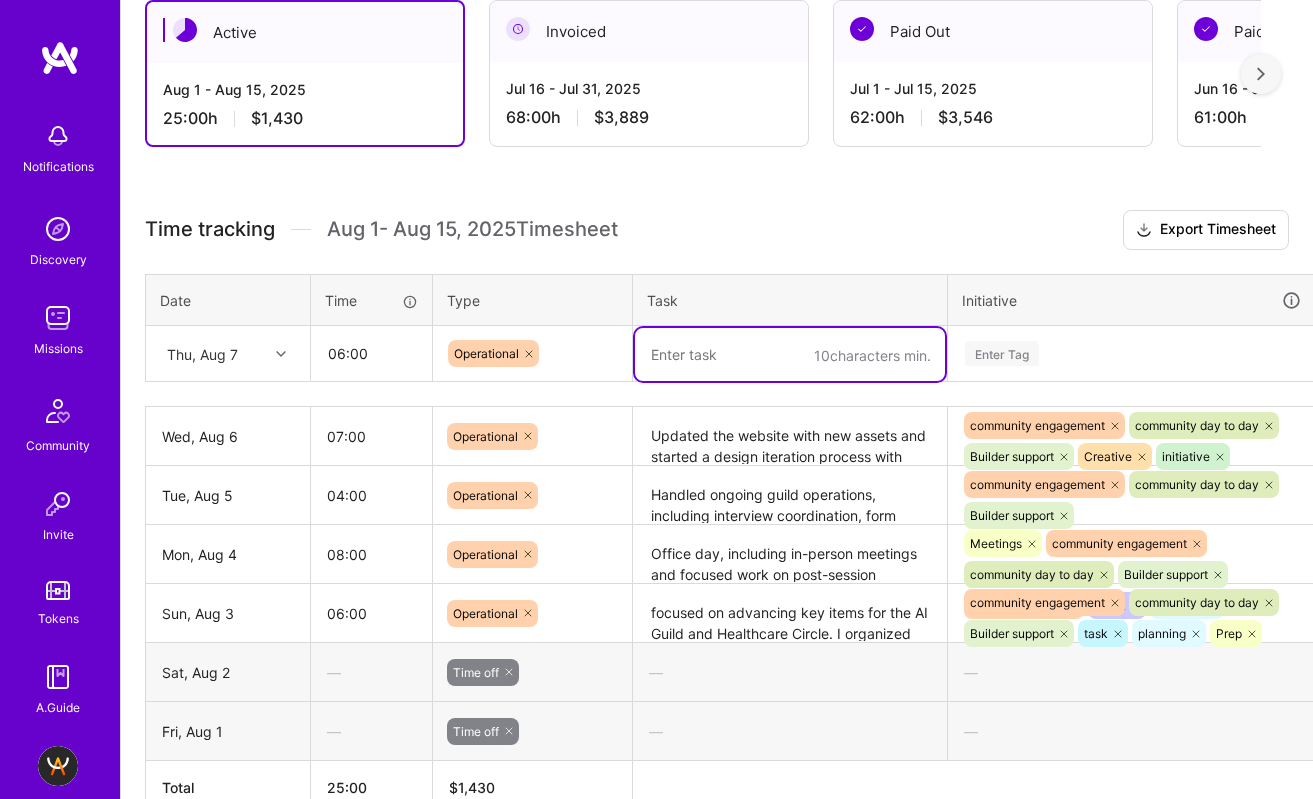 click at bounding box center [790, 354] 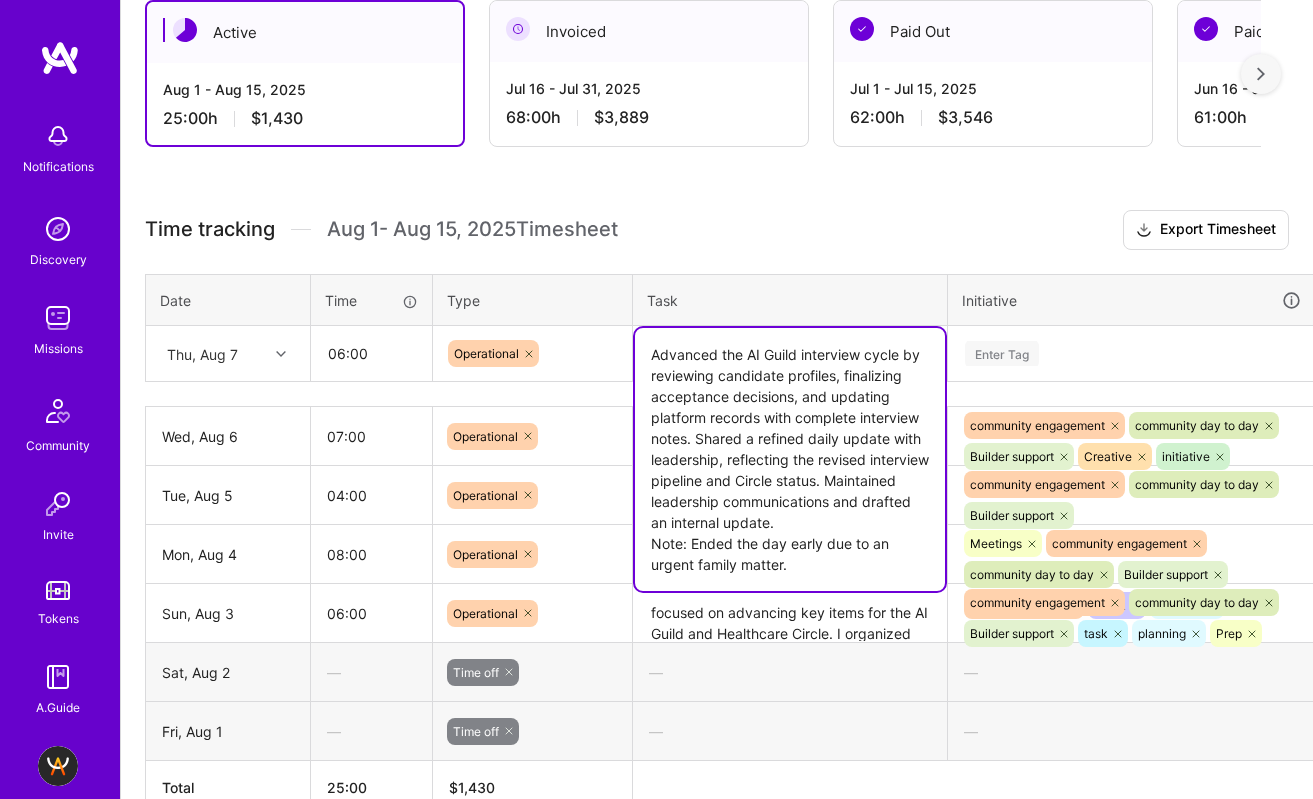type on "Advanced the AI Guild interview cycle by reviewing candidate profiles, finalizing acceptance decisions, and updating platform records with complete interview notes. Shared a refined daily update with leadership, reflecting the revised interview pipeline and Circle status. Maintained leadership communications and drafted an internal update.
Note: Ended the day early due to an urgent family matter." 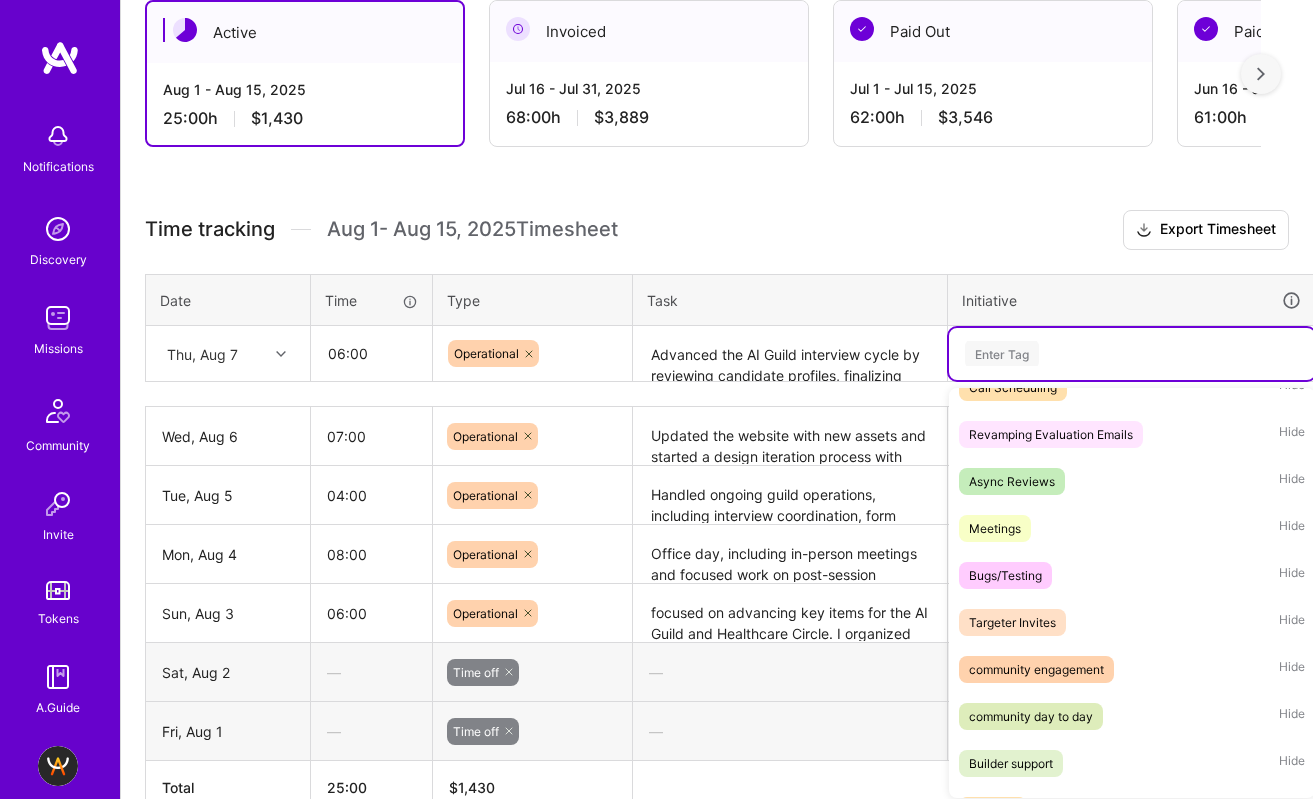scroll, scrollTop: 199, scrollLeft: 0, axis: vertical 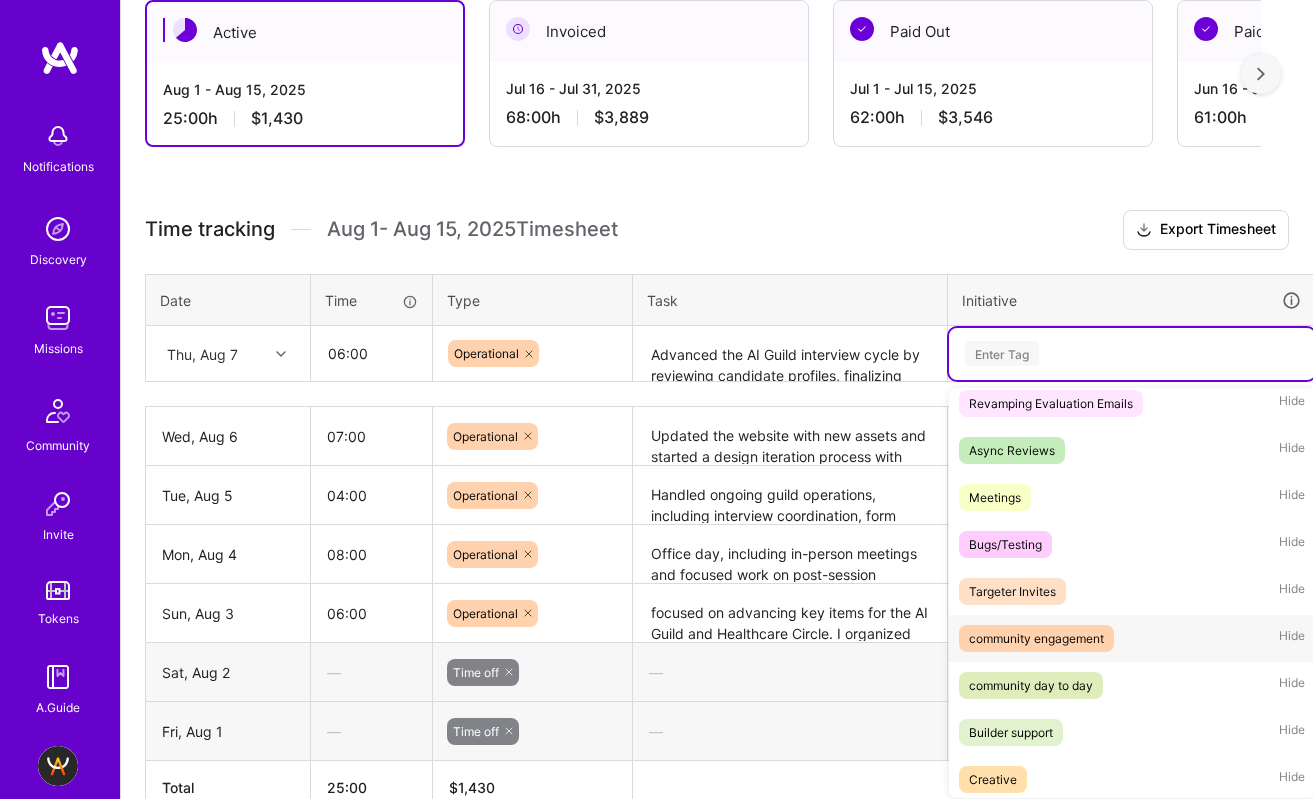 click on "community engagement" at bounding box center [1036, 638] 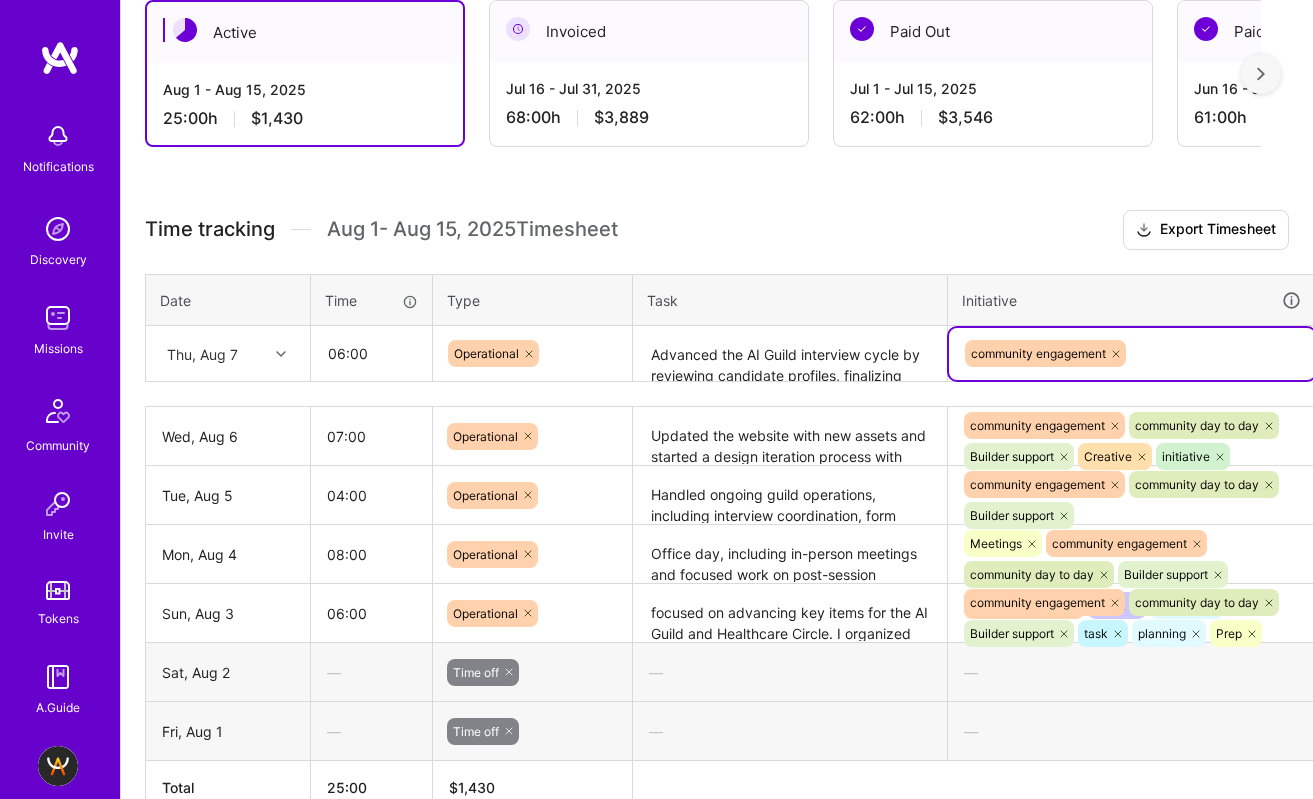 click on "community engagement" at bounding box center (1132, 353) 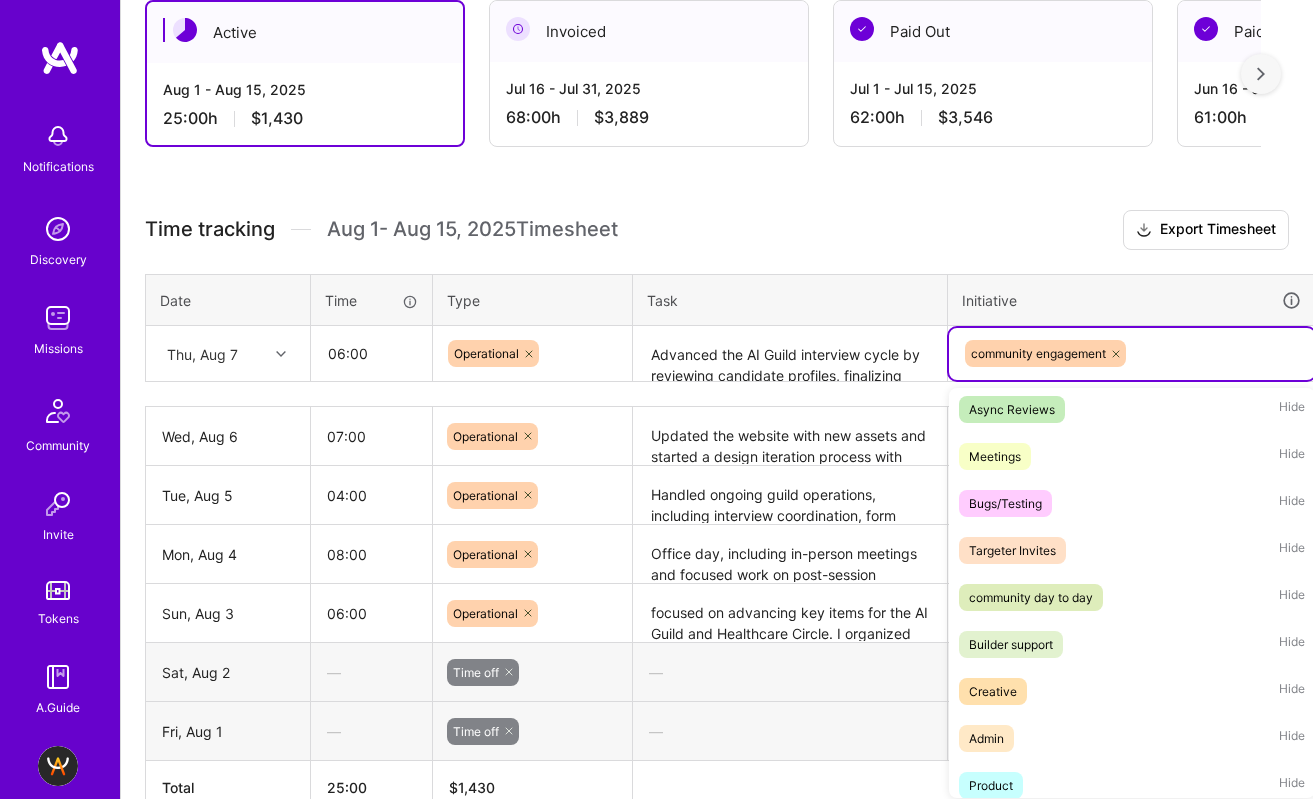 scroll, scrollTop: 267, scrollLeft: 0, axis: vertical 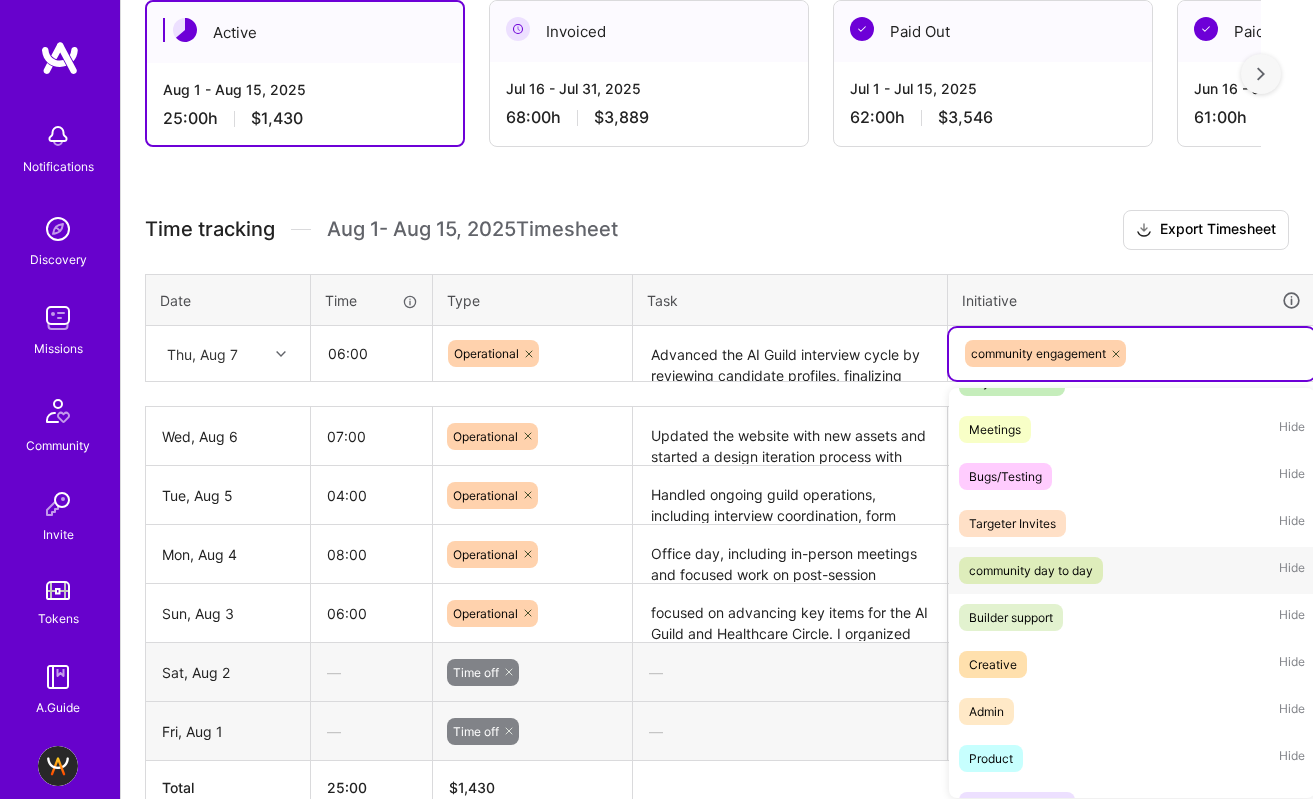 click on "community day to day" at bounding box center [1031, 570] 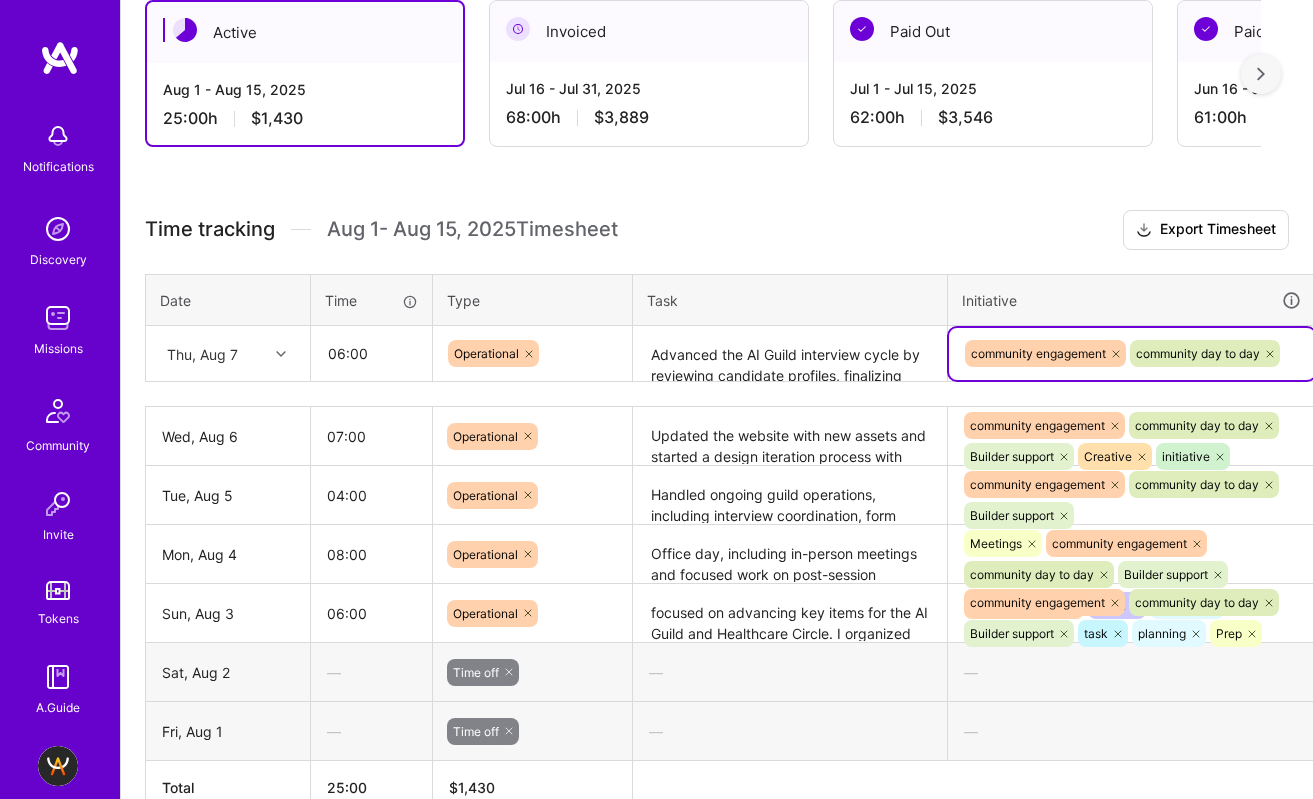 click on "community engagement
community day to day" at bounding box center (1132, 353) 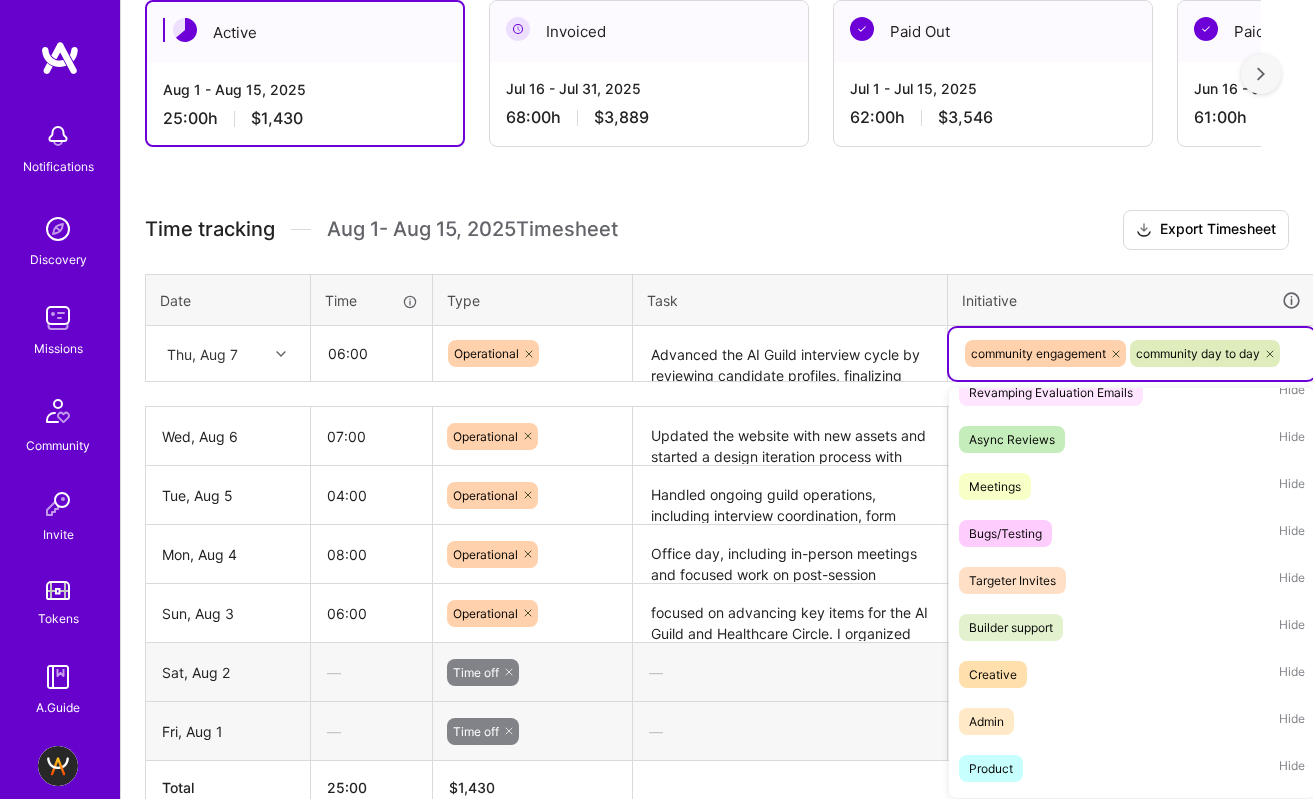 scroll, scrollTop: 294, scrollLeft: 0, axis: vertical 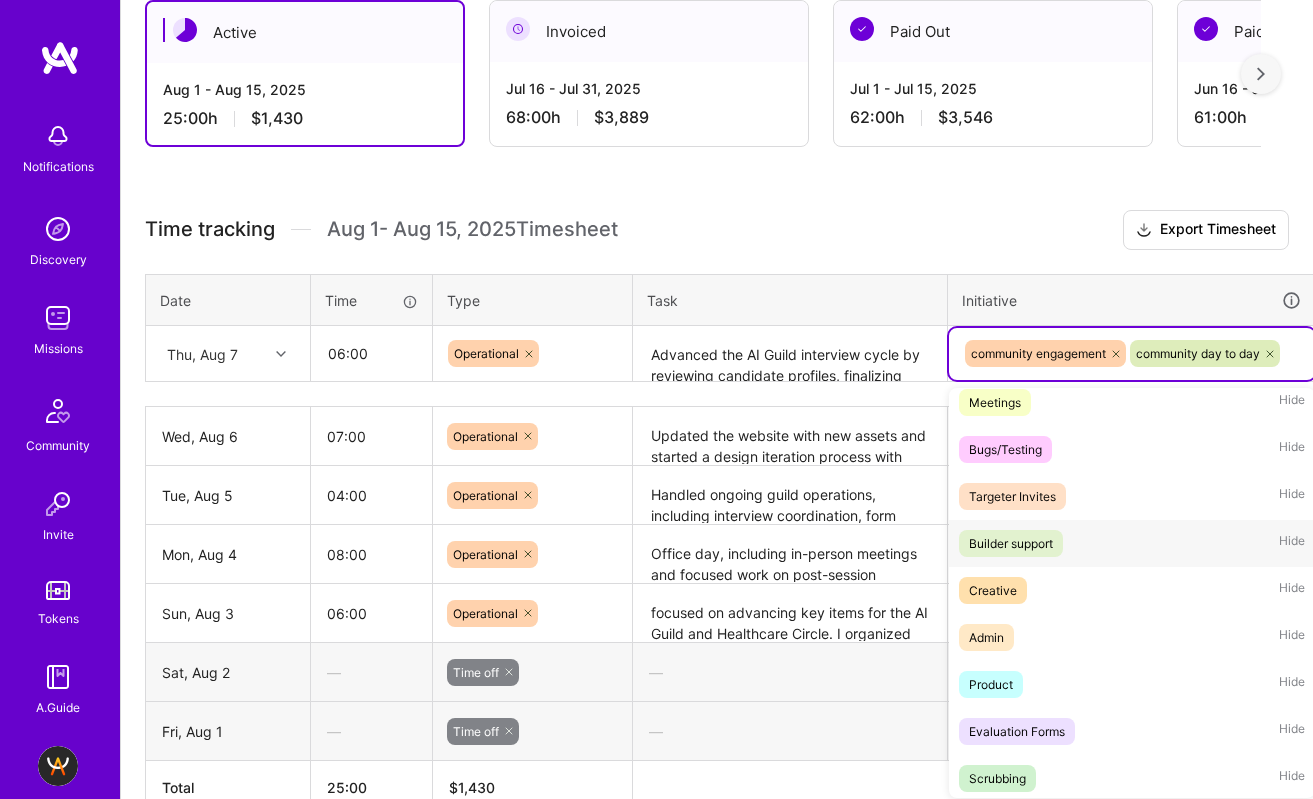 click on "Builder support Hide" at bounding box center (1132, 543) 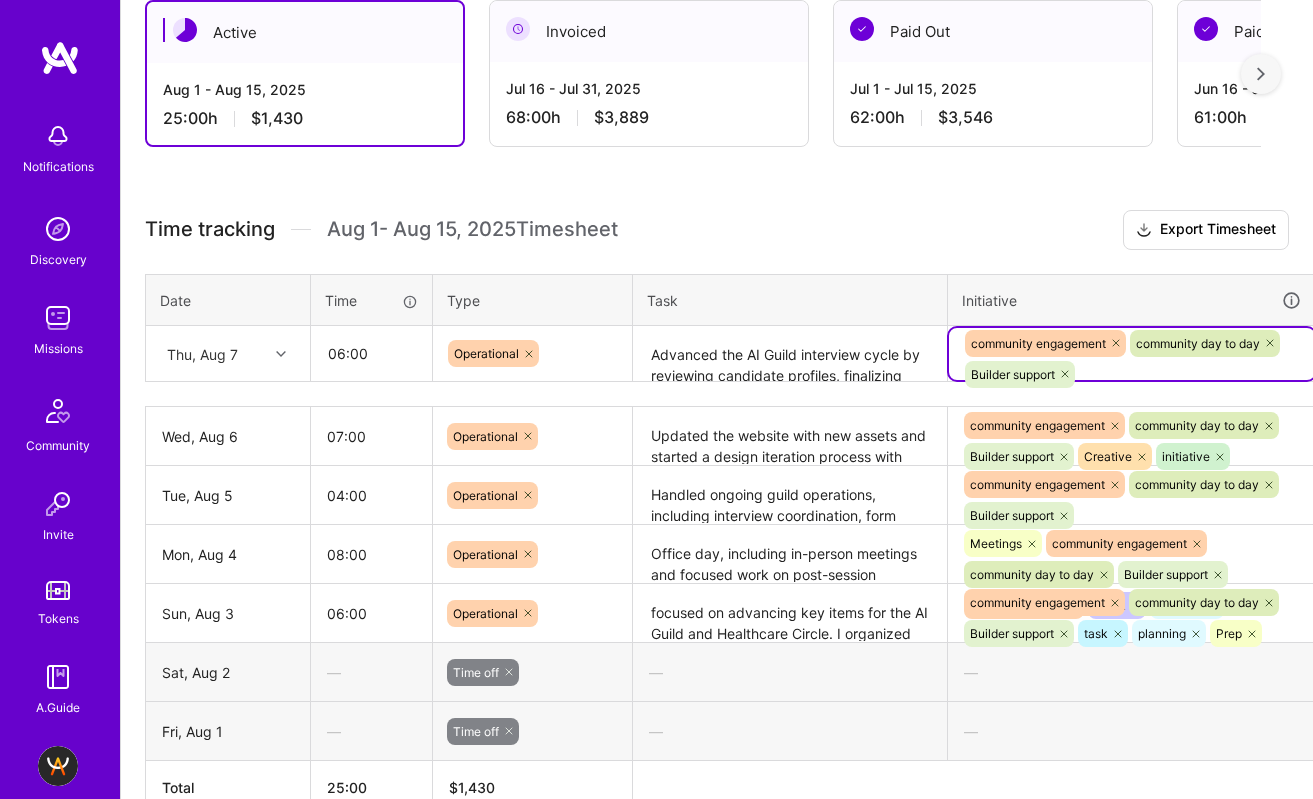 click on "community engagement
community day to day
Builder support" at bounding box center (1132, 359) 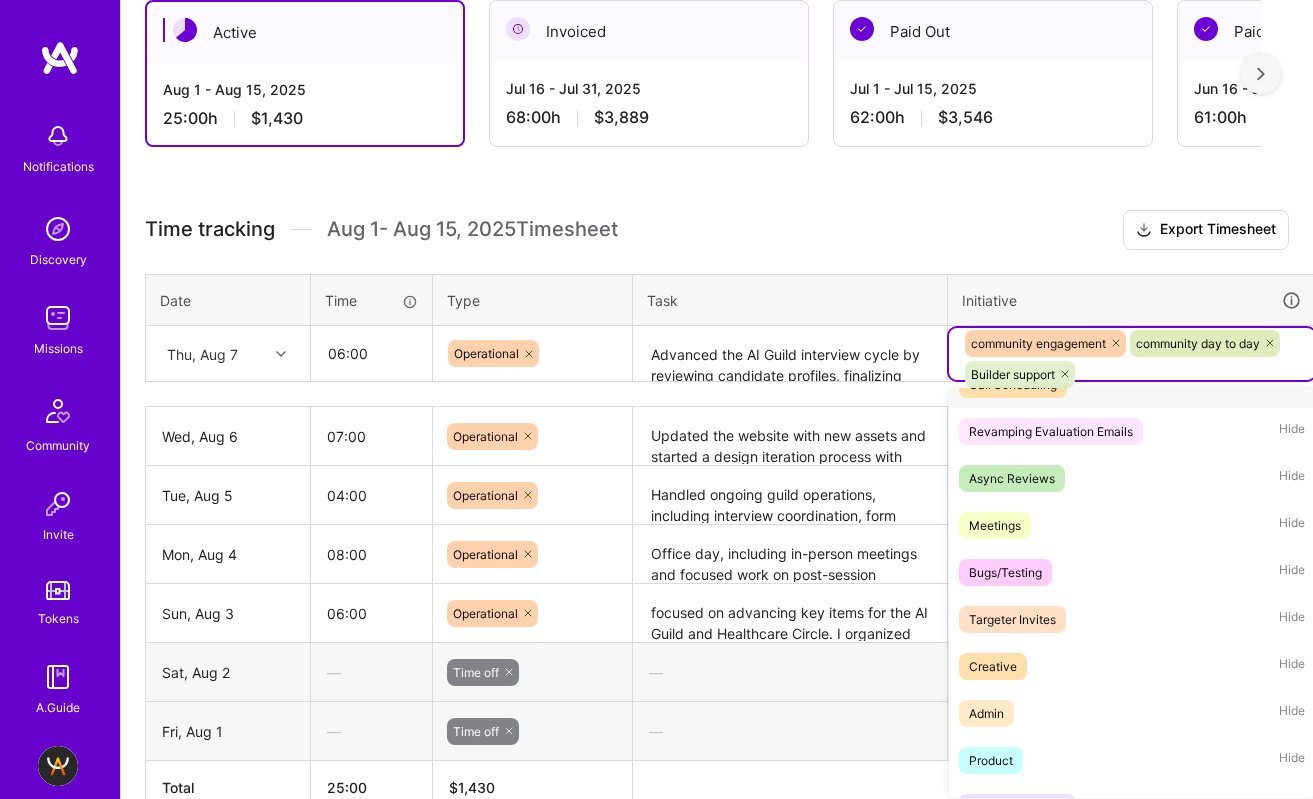 scroll, scrollTop: 224, scrollLeft: 0, axis: vertical 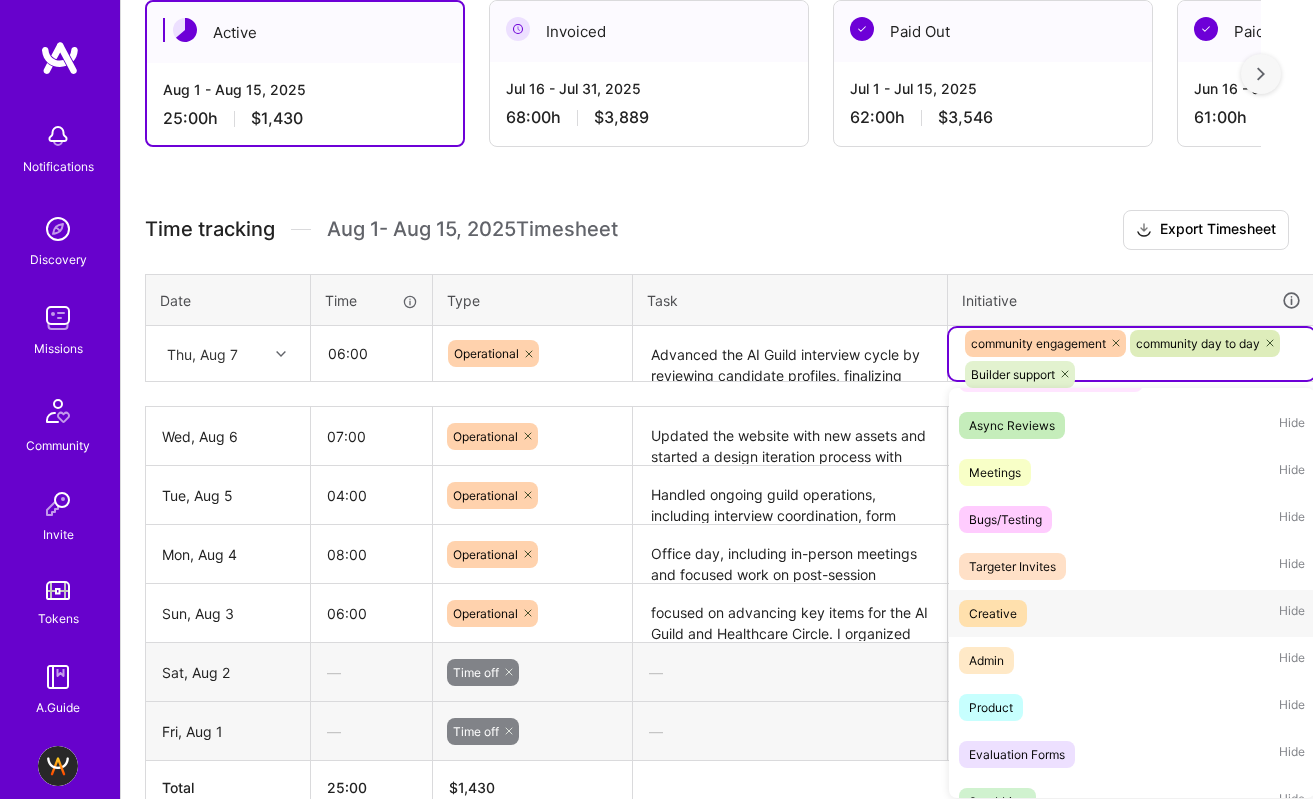 click on "Creative Hide" at bounding box center [1132, 613] 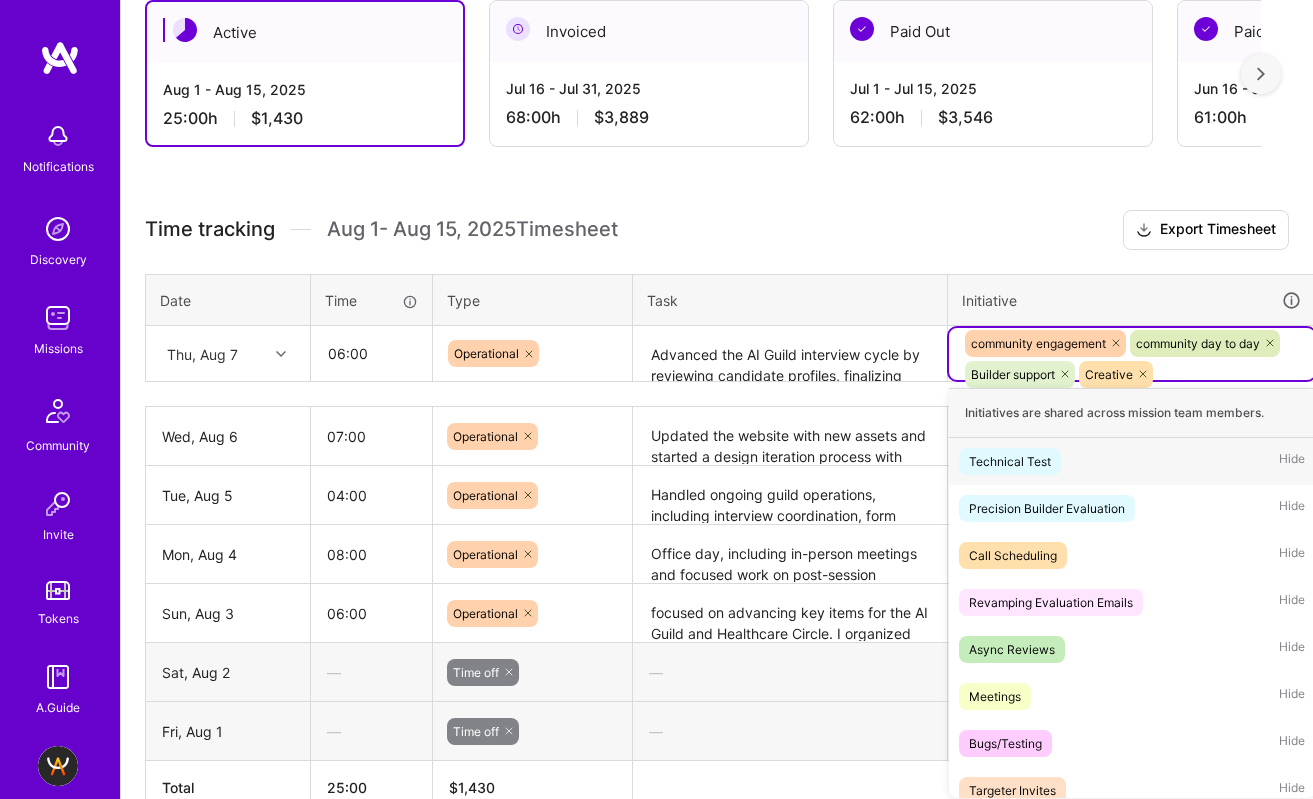 click on "community engagement
community day to day
Builder support
Creative" at bounding box center (1132, 359) 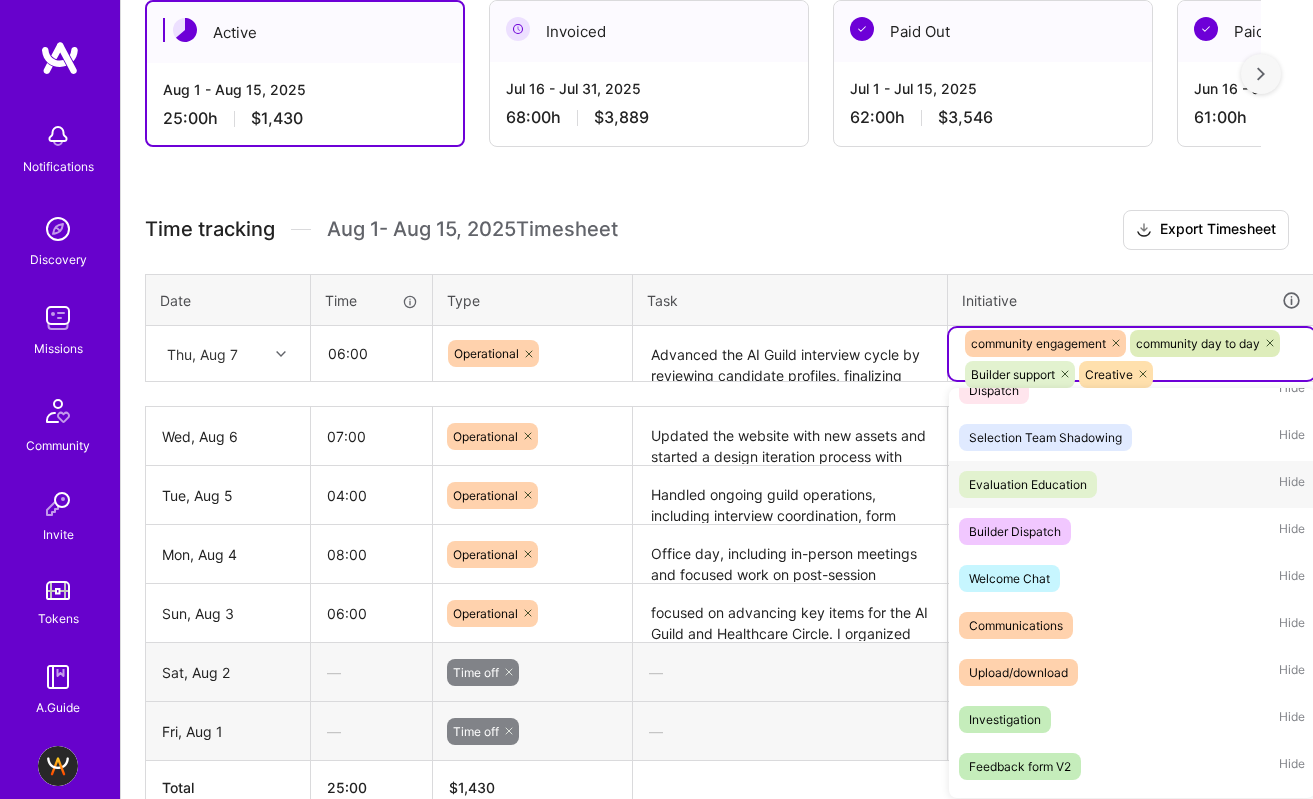 scroll, scrollTop: 1352, scrollLeft: 0, axis: vertical 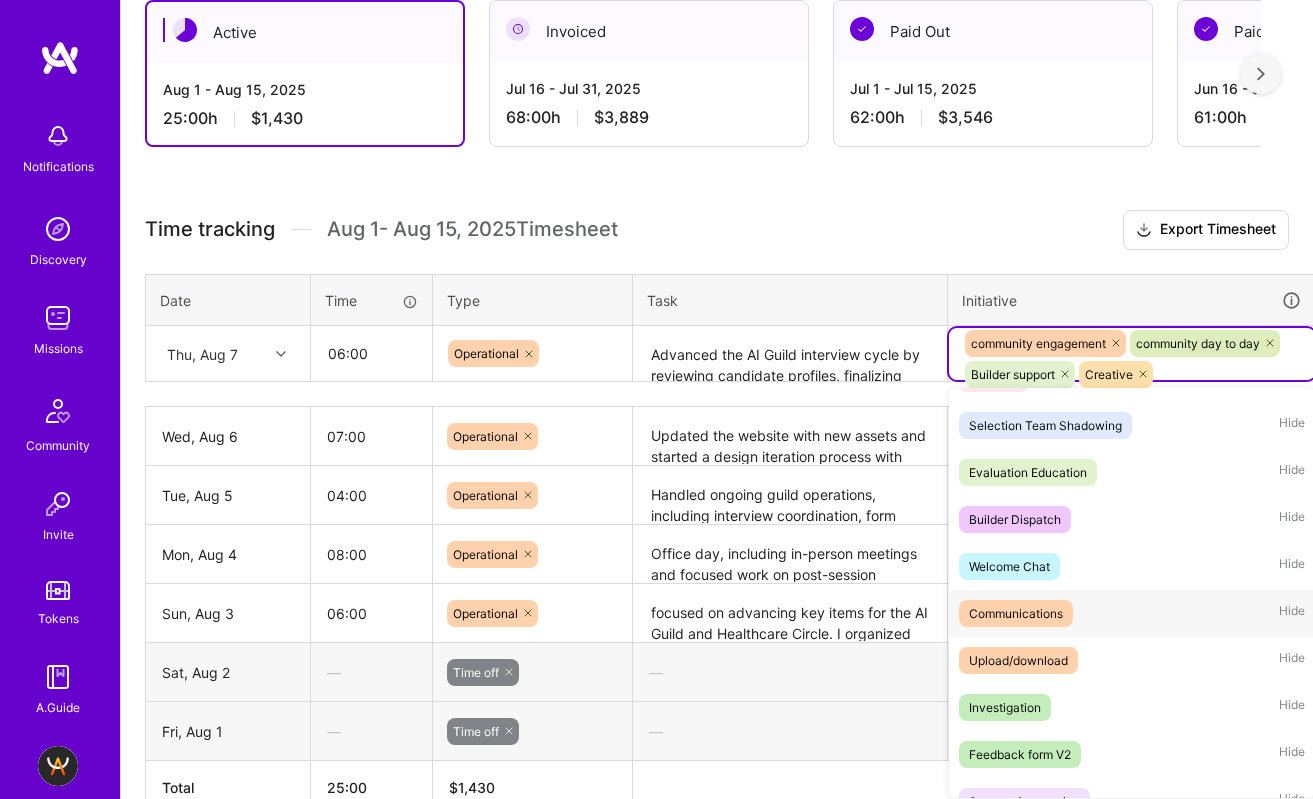 click on "Communications Hide" at bounding box center (1132, 613) 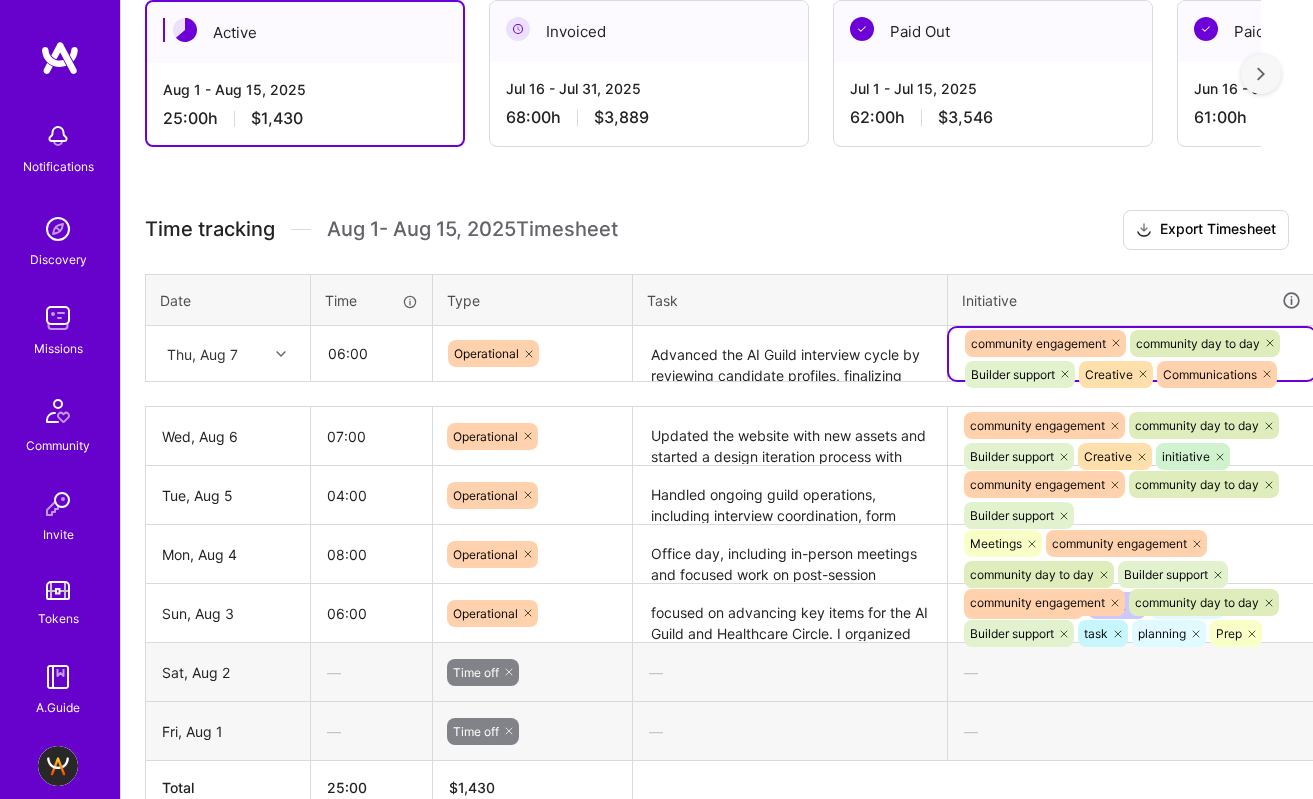 click on "community engagement
community day to day
Builder support
Creative
Communications" at bounding box center [1132, 359] 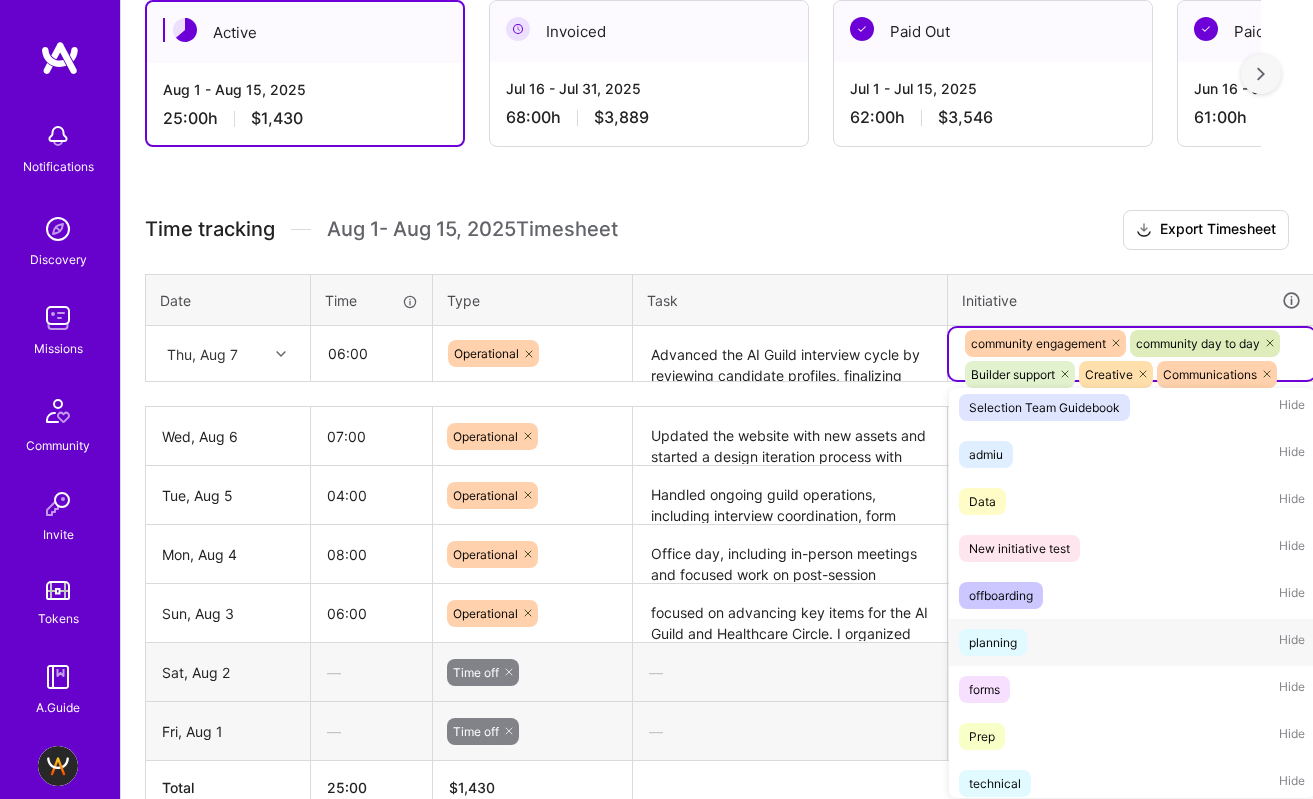 scroll, scrollTop: 1982, scrollLeft: 0, axis: vertical 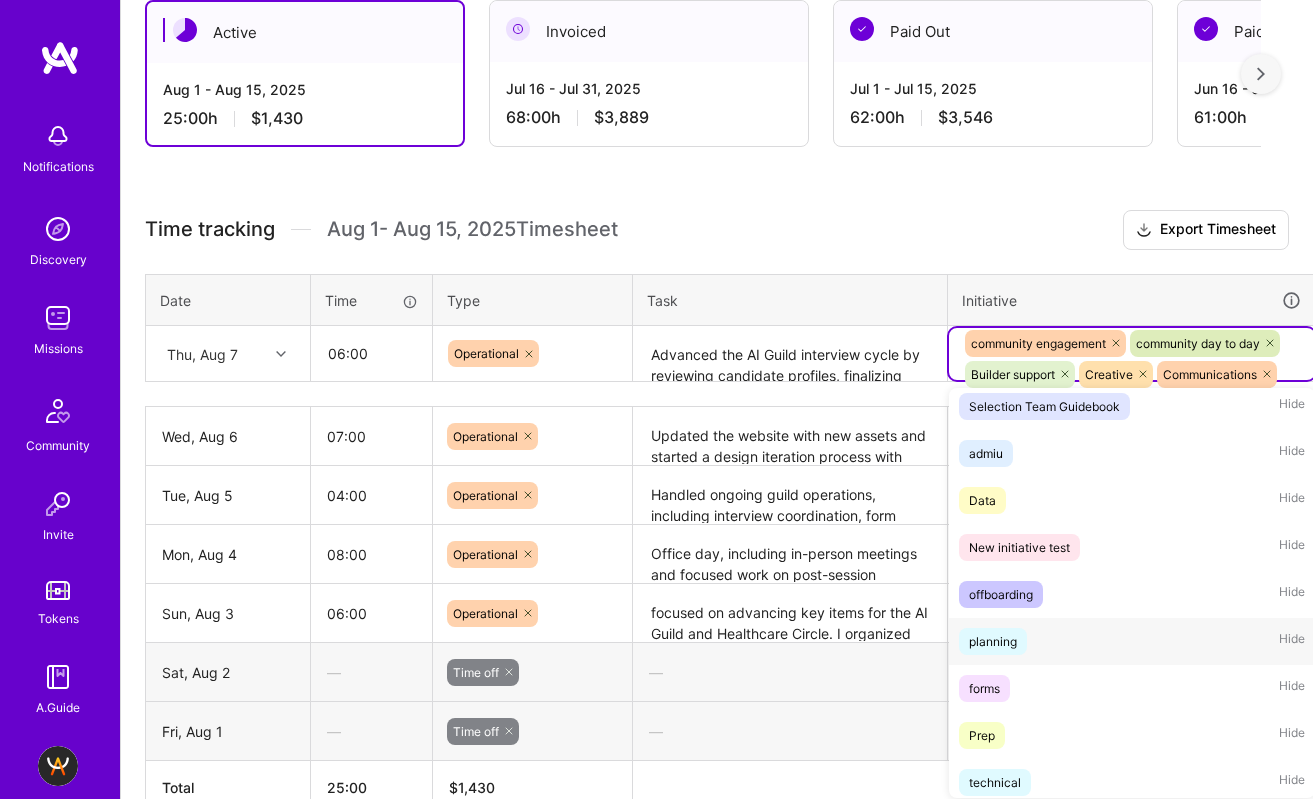 click on "planning Hide" at bounding box center (1132, 641) 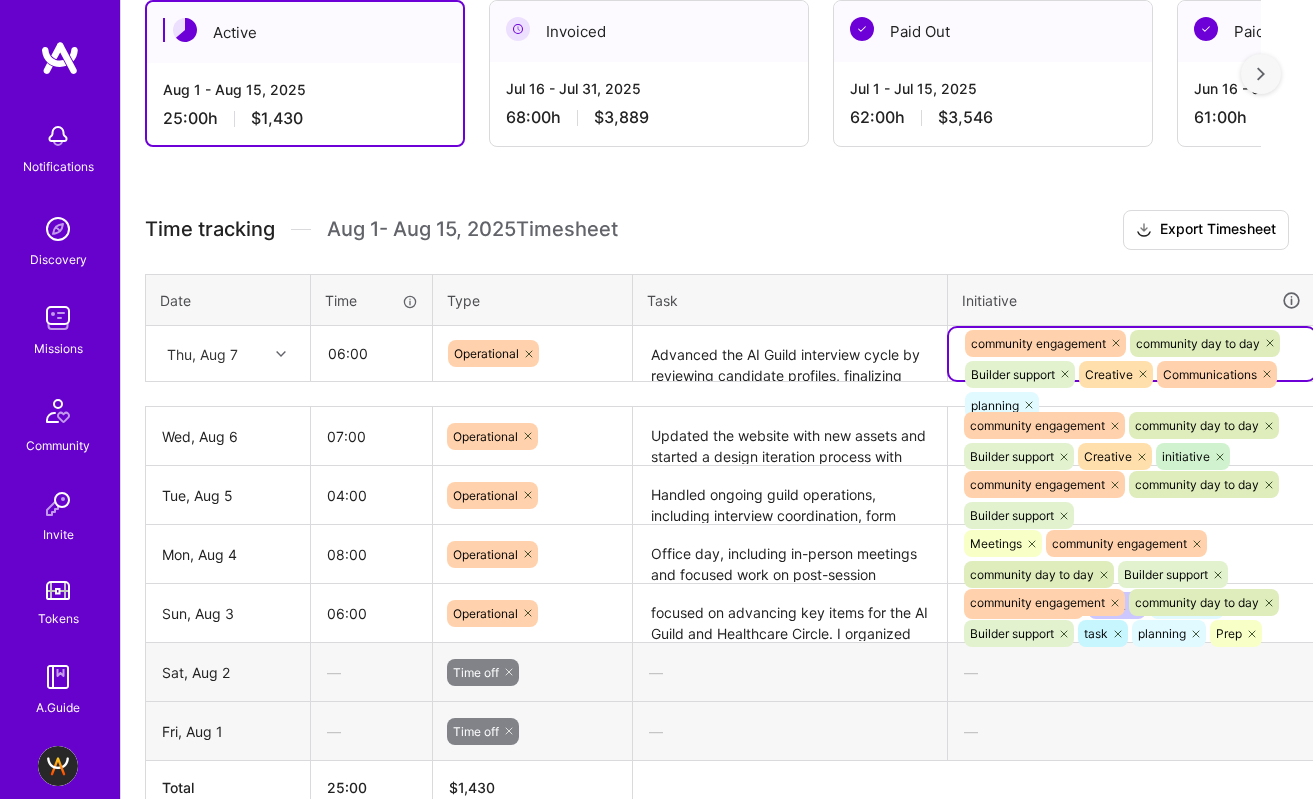 scroll, scrollTop: 469, scrollLeft: 71, axis: both 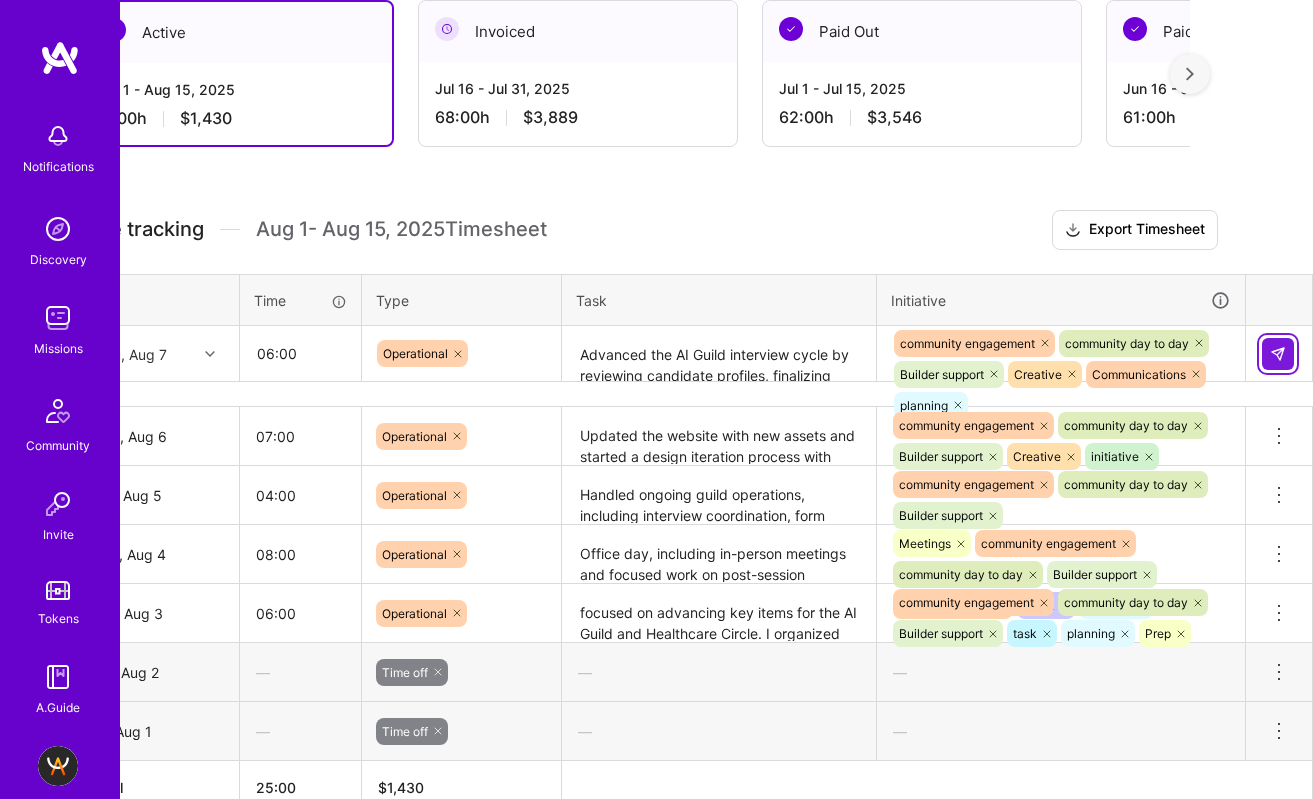 click at bounding box center [1278, 354] 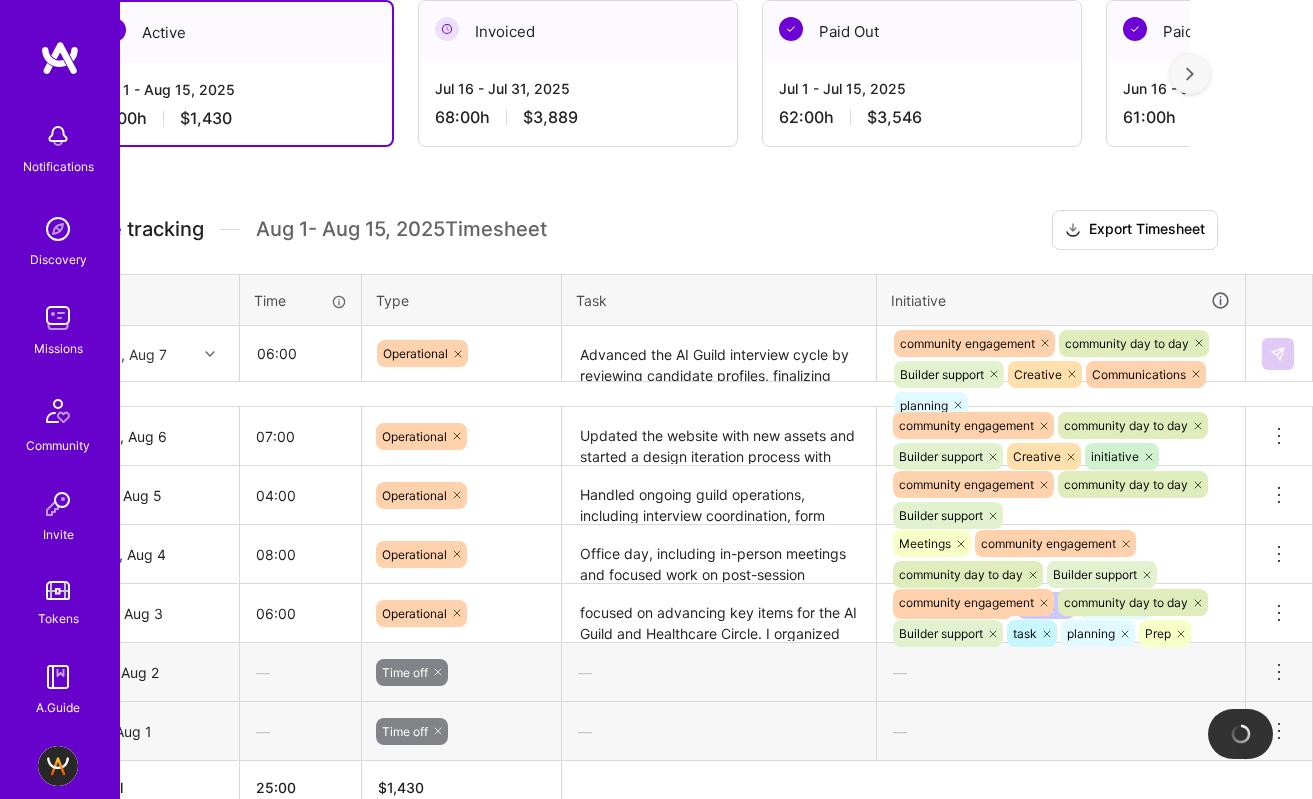 type 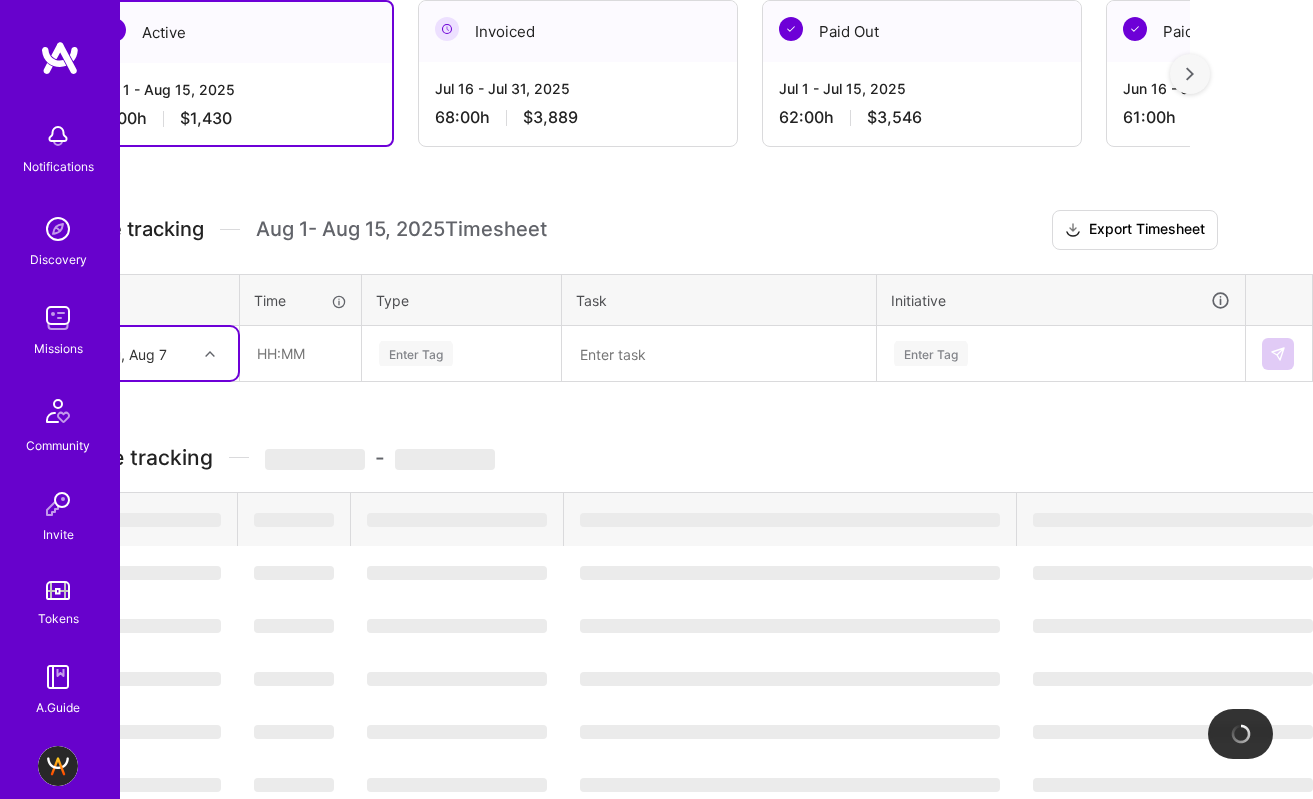 scroll, scrollTop: 469, scrollLeft: 0, axis: vertical 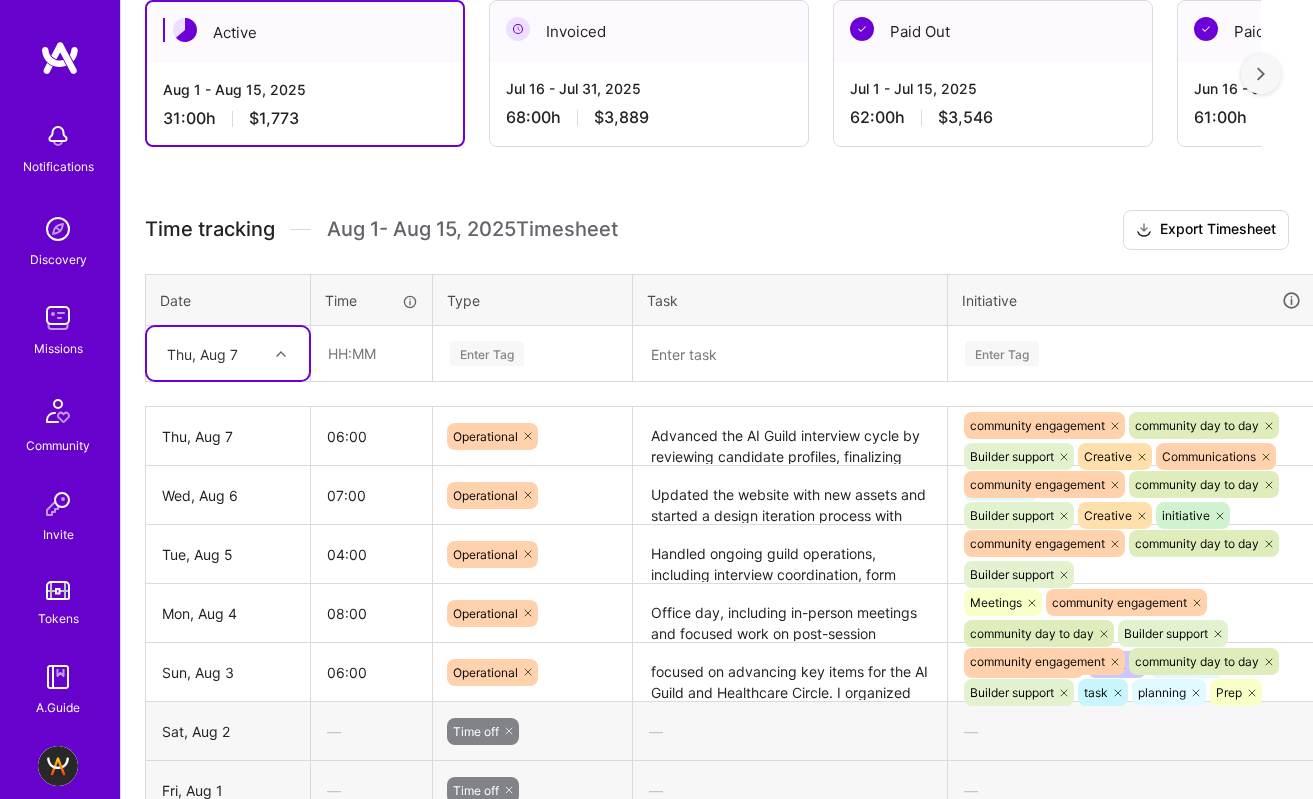click on "Thu, Aug 7" at bounding box center [212, 353] 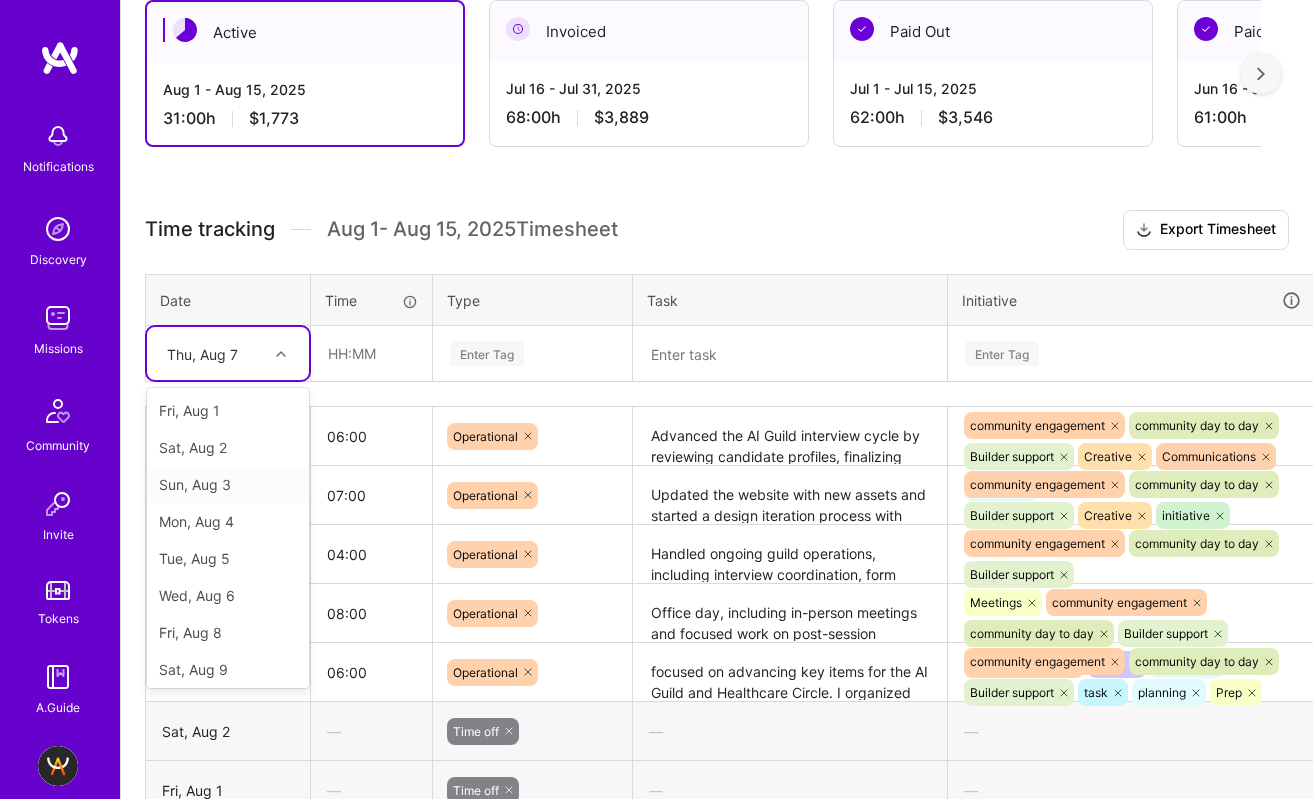 scroll, scrollTop: 4, scrollLeft: 0, axis: vertical 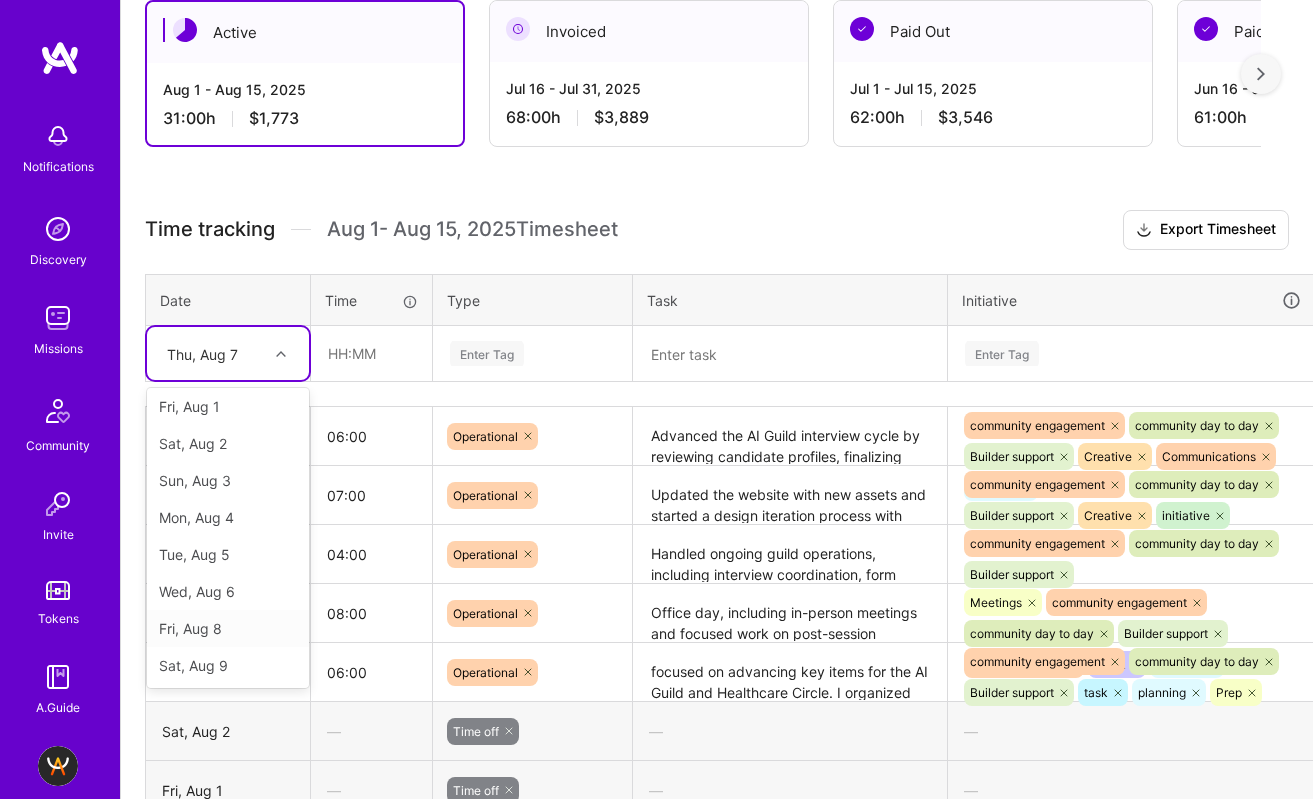 click on "Fri, Aug 8" at bounding box center [228, 628] 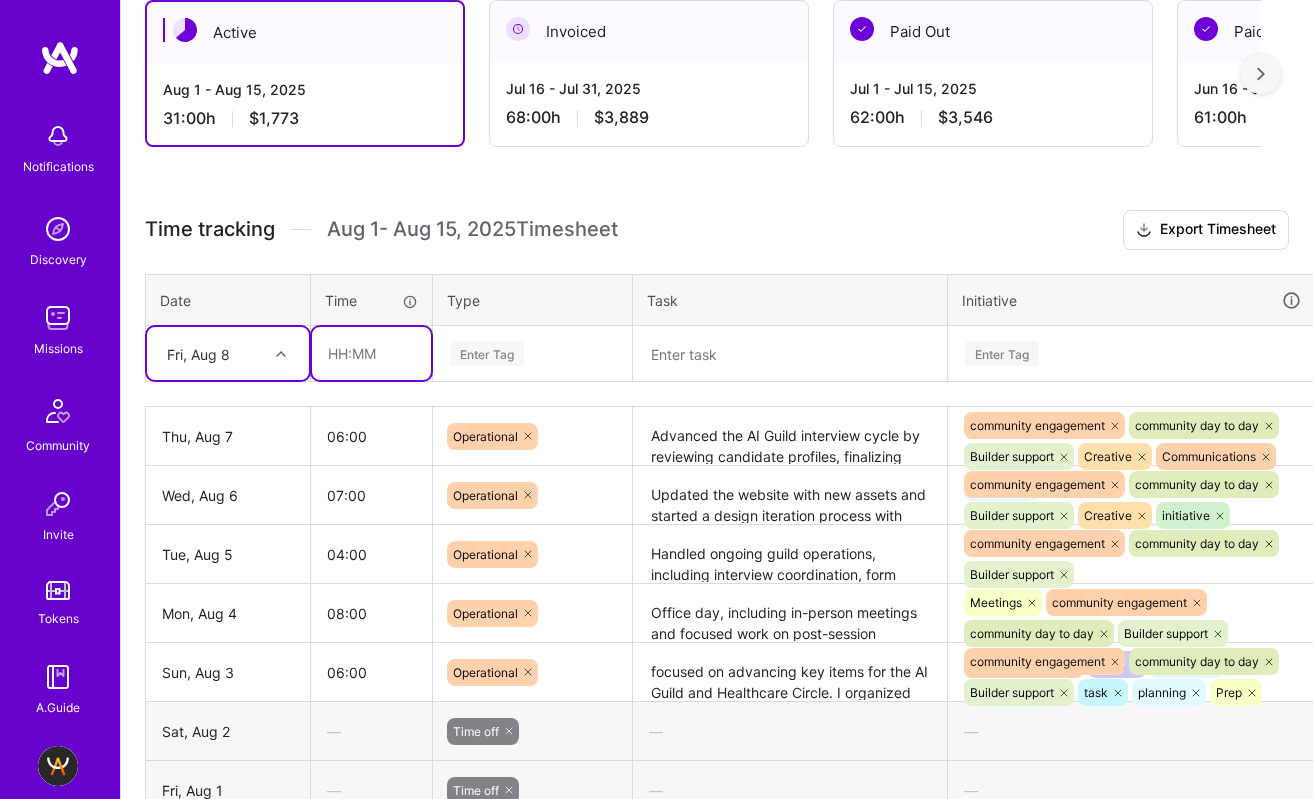 click at bounding box center (371, 353) 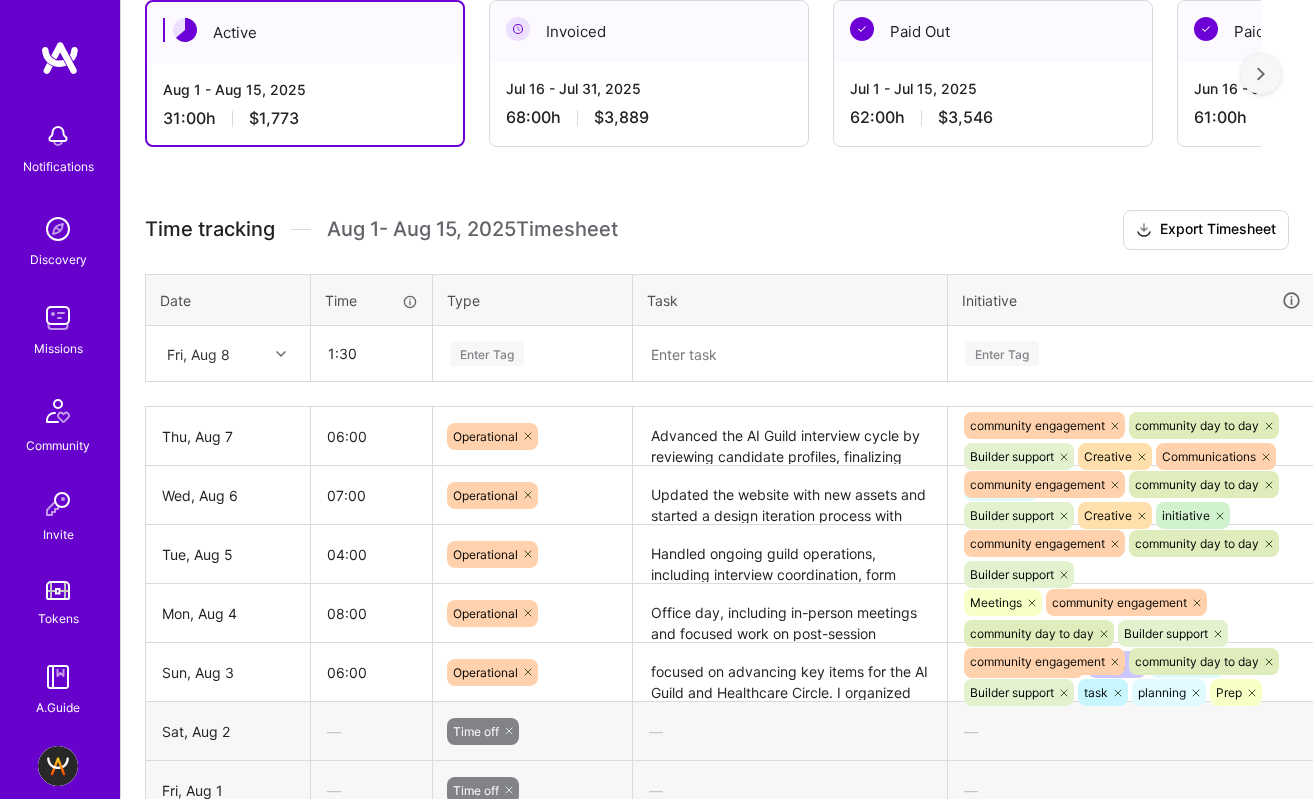 type on "01:30" 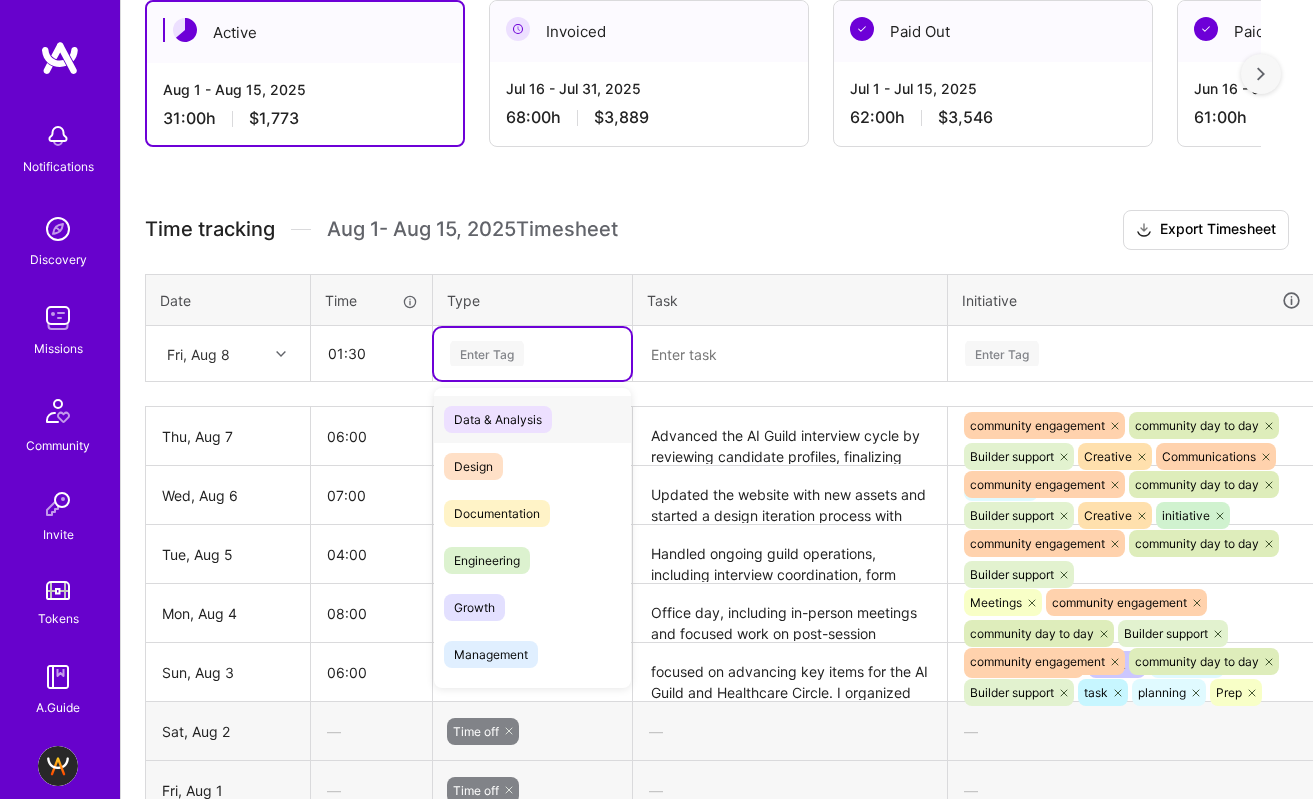 click on "Enter Tag" at bounding box center [487, 353] 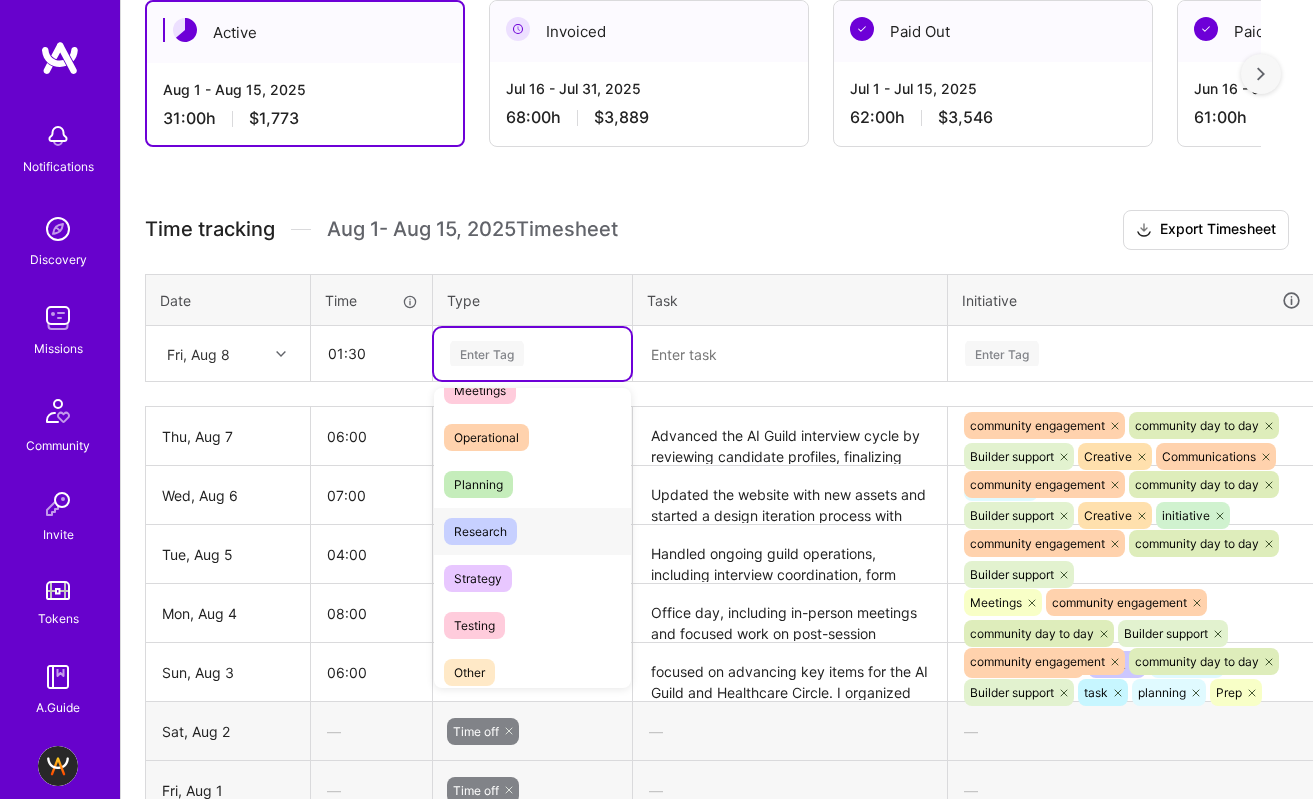 scroll, scrollTop: 330, scrollLeft: 0, axis: vertical 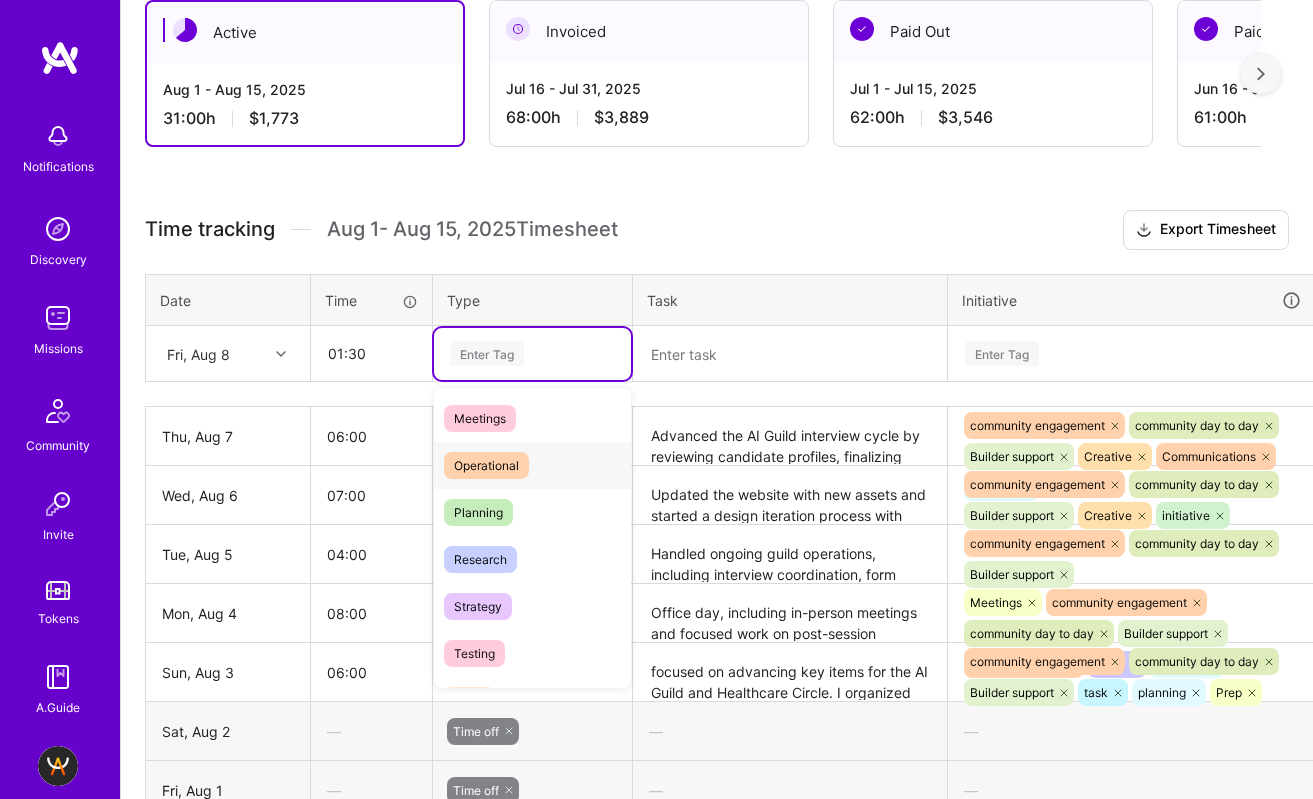 click on "Operational" at bounding box center [486, 465] 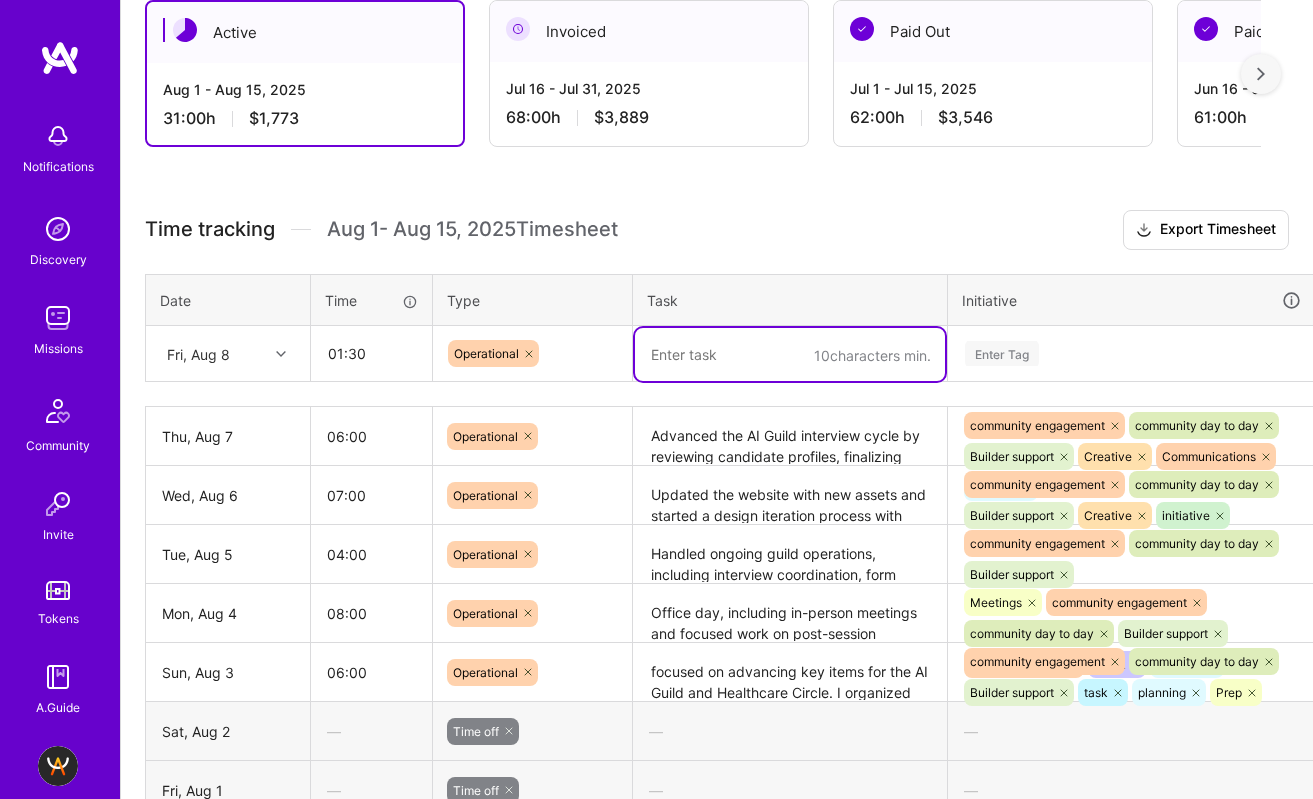 click on "10  characters min." at bounding box center (790, 354) 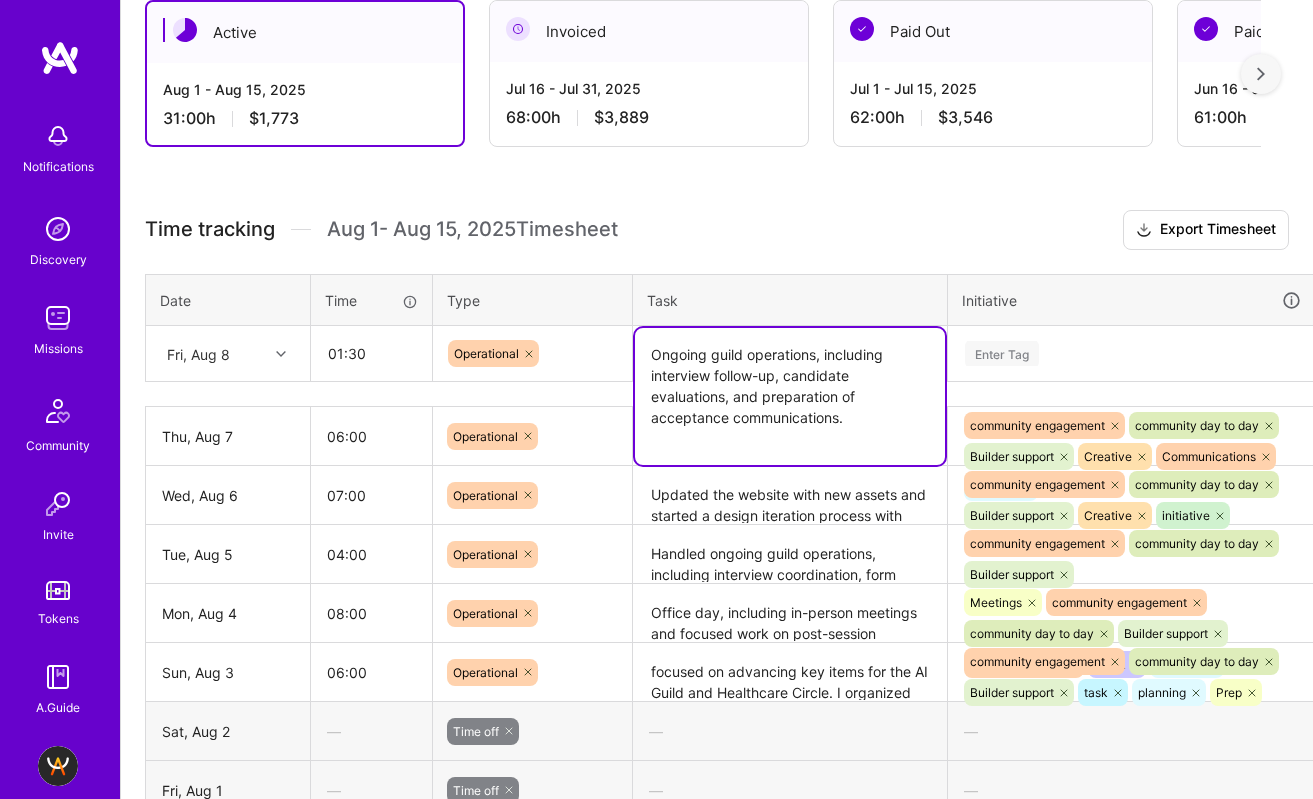 type on "Ongoing guild operations, including interview follow-up, candidate evaluations, and preparation of acceptance communications." 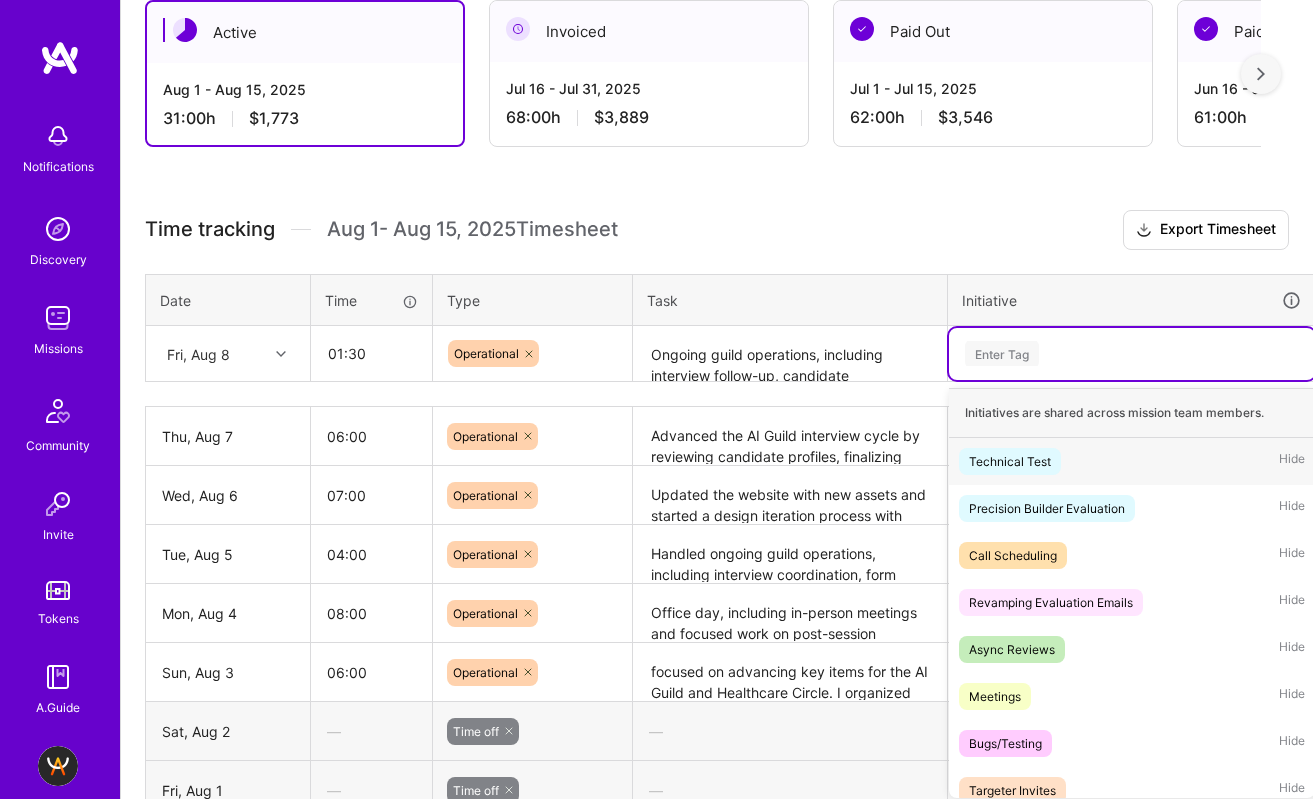 click on "Enter Tag" at bounding box center [1132, 354] 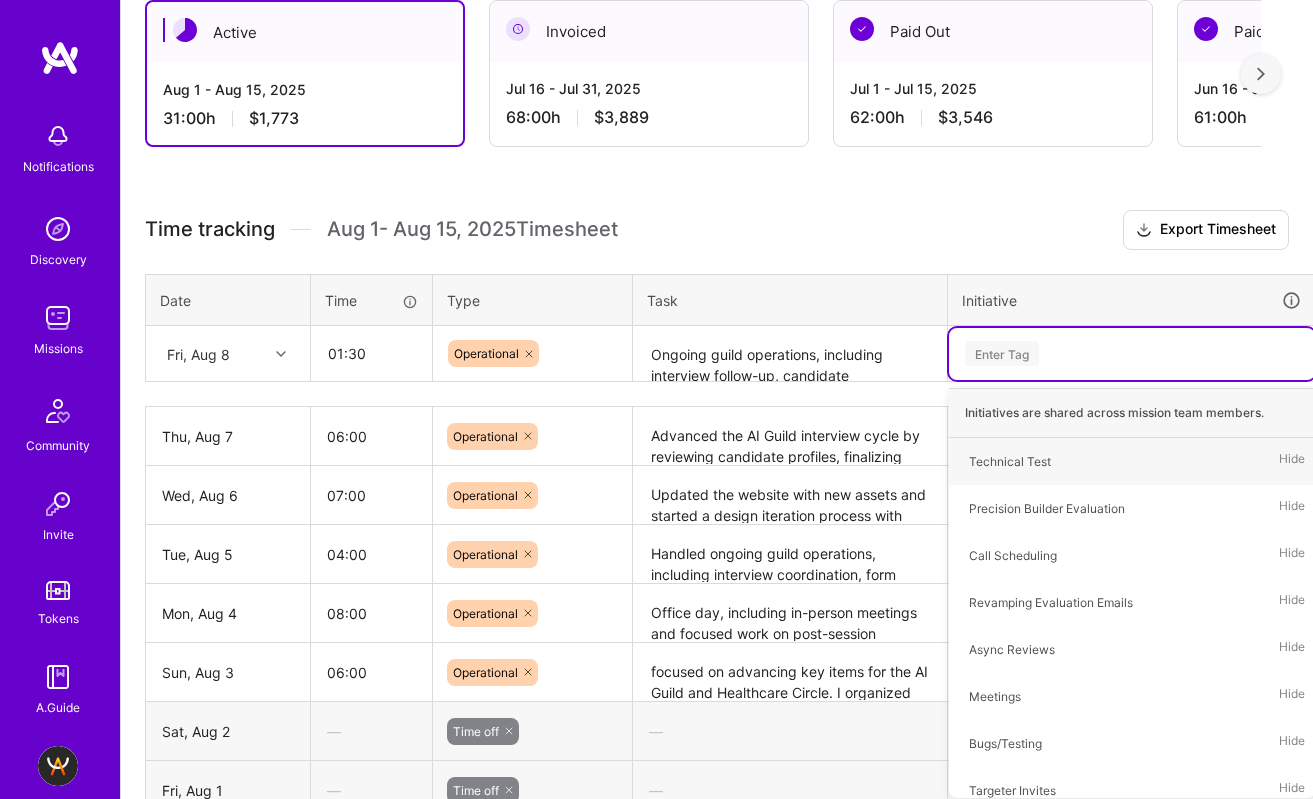 click on "Enter Tag" at bounding box center (1002, 353) 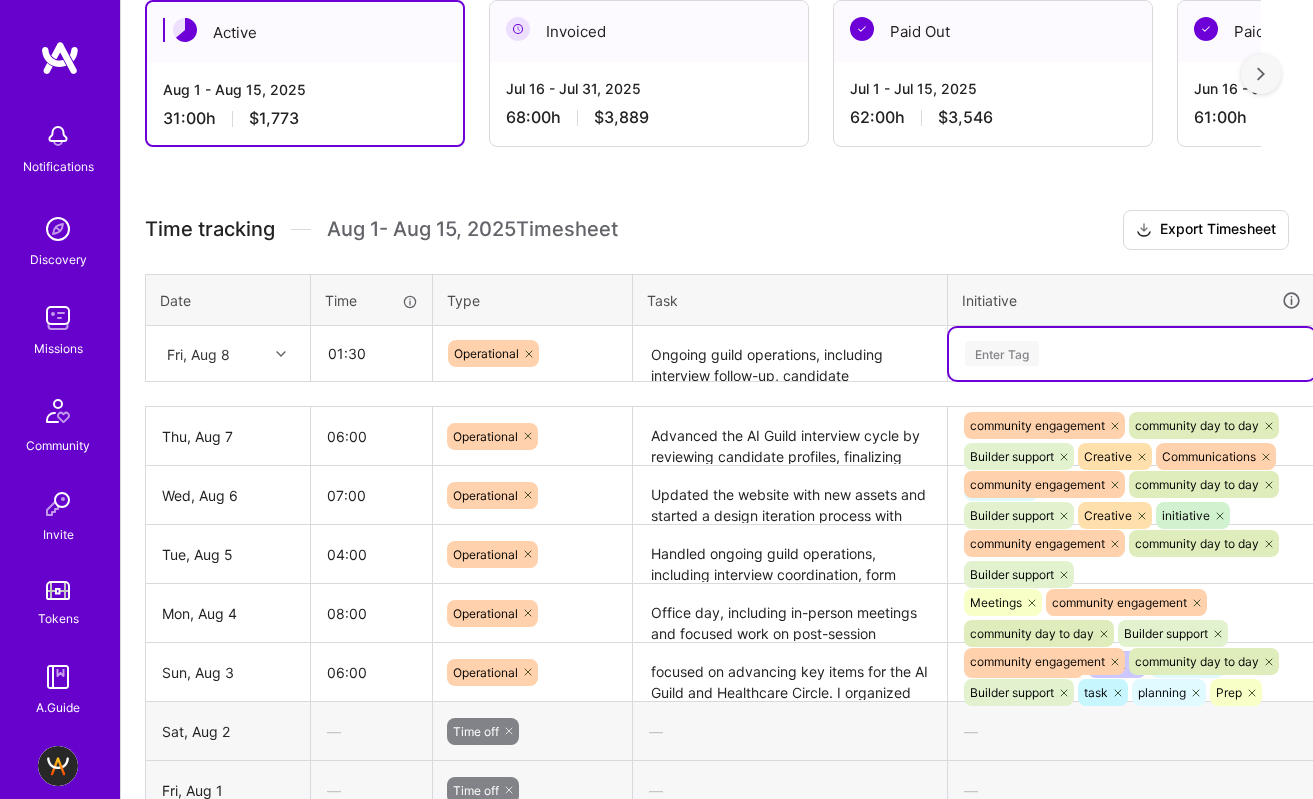 click on "Enter Tag" at bounding box center [1002, 353] 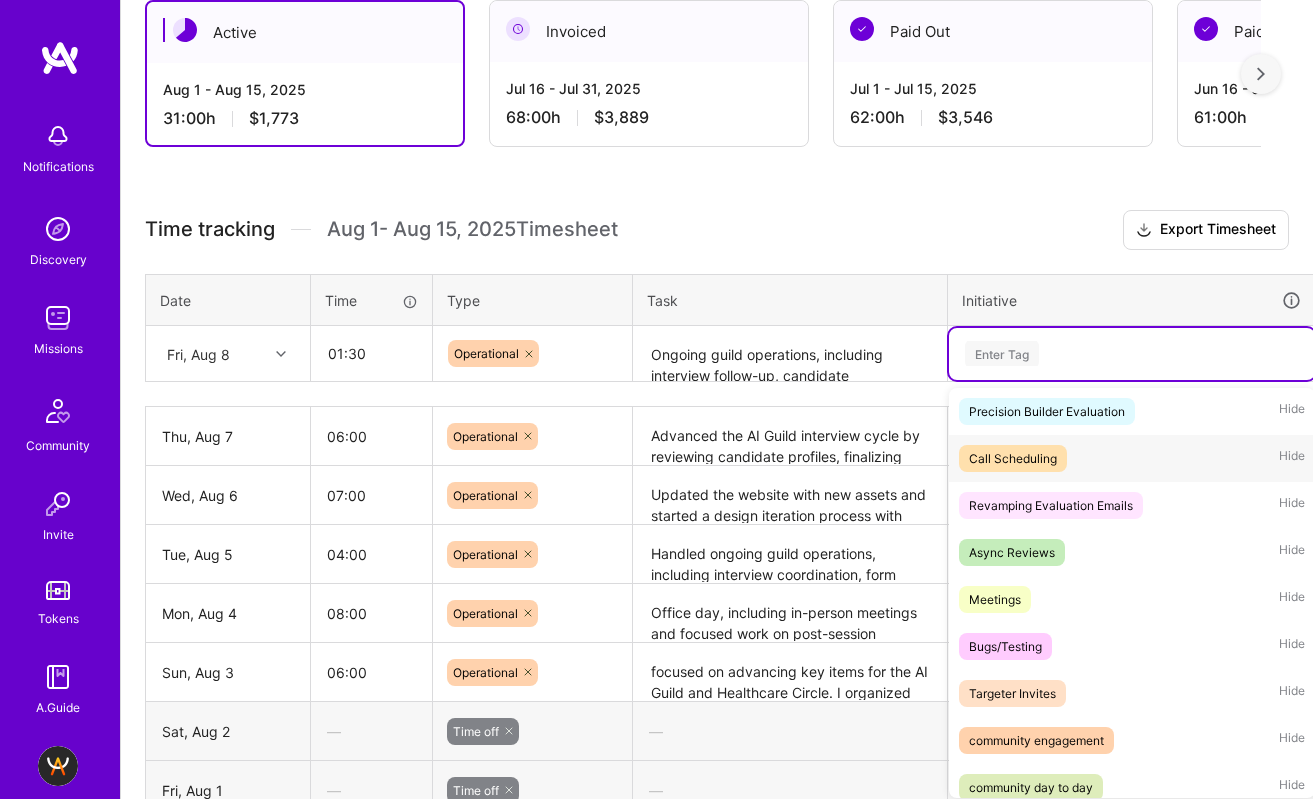 scroll, scrollTop: 144, scrollLeft: 0, axis: vertical 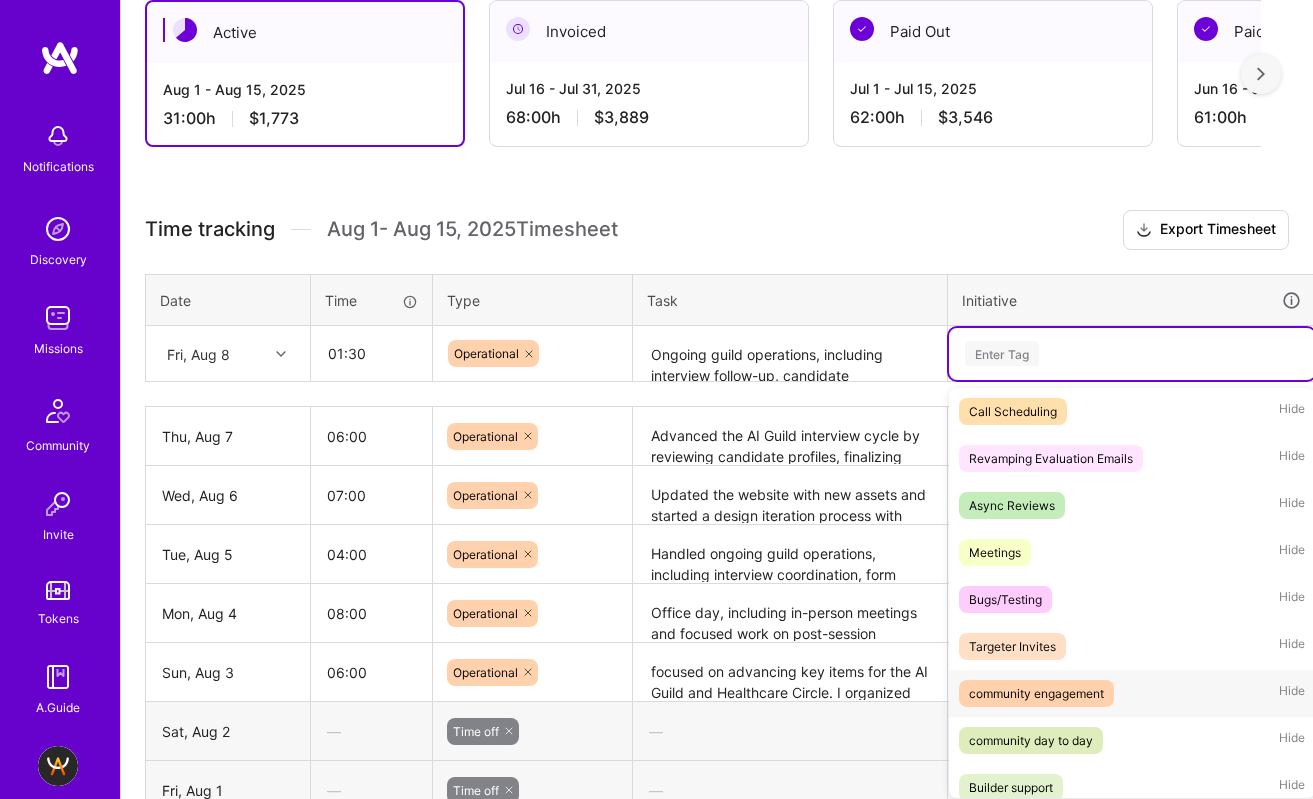 click on "community engagement" at bounding box center (1036, 693) 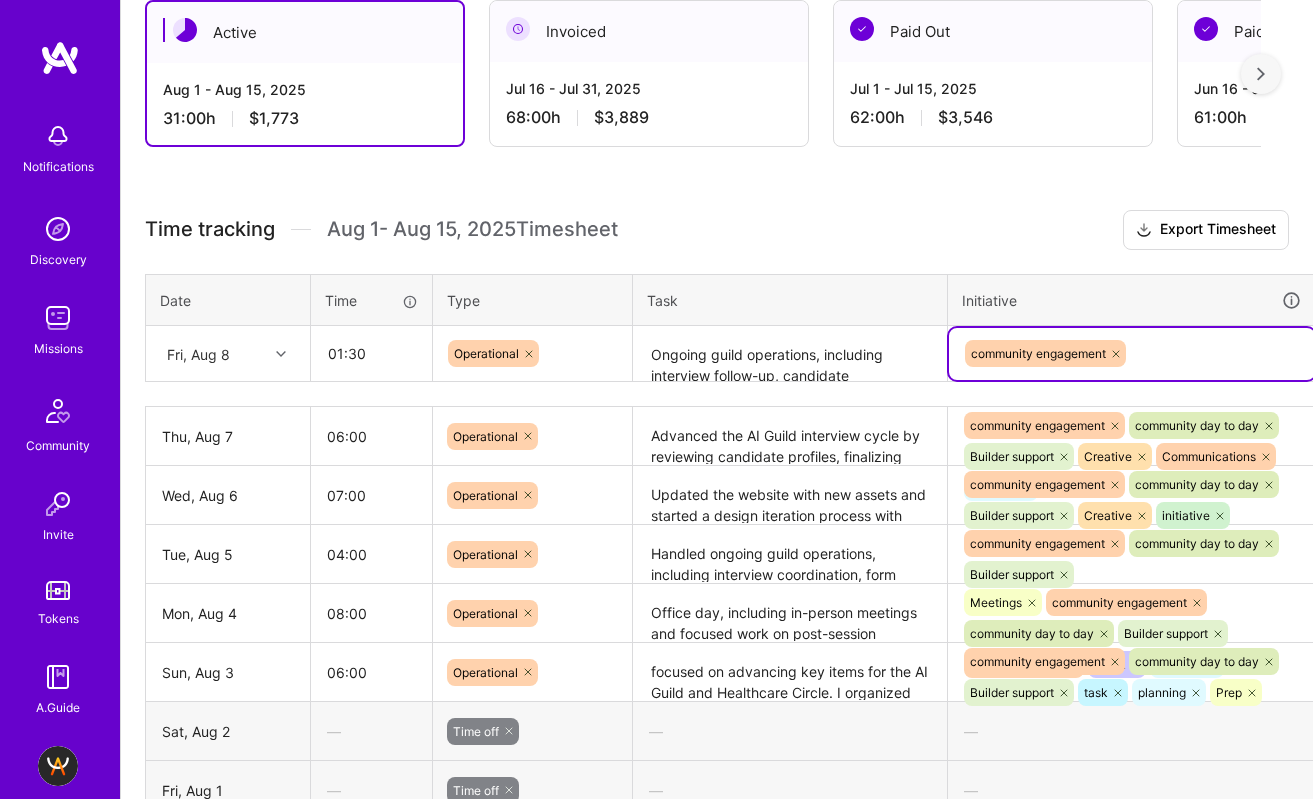 click on "community engagement" at bounding box center [1132, 353] 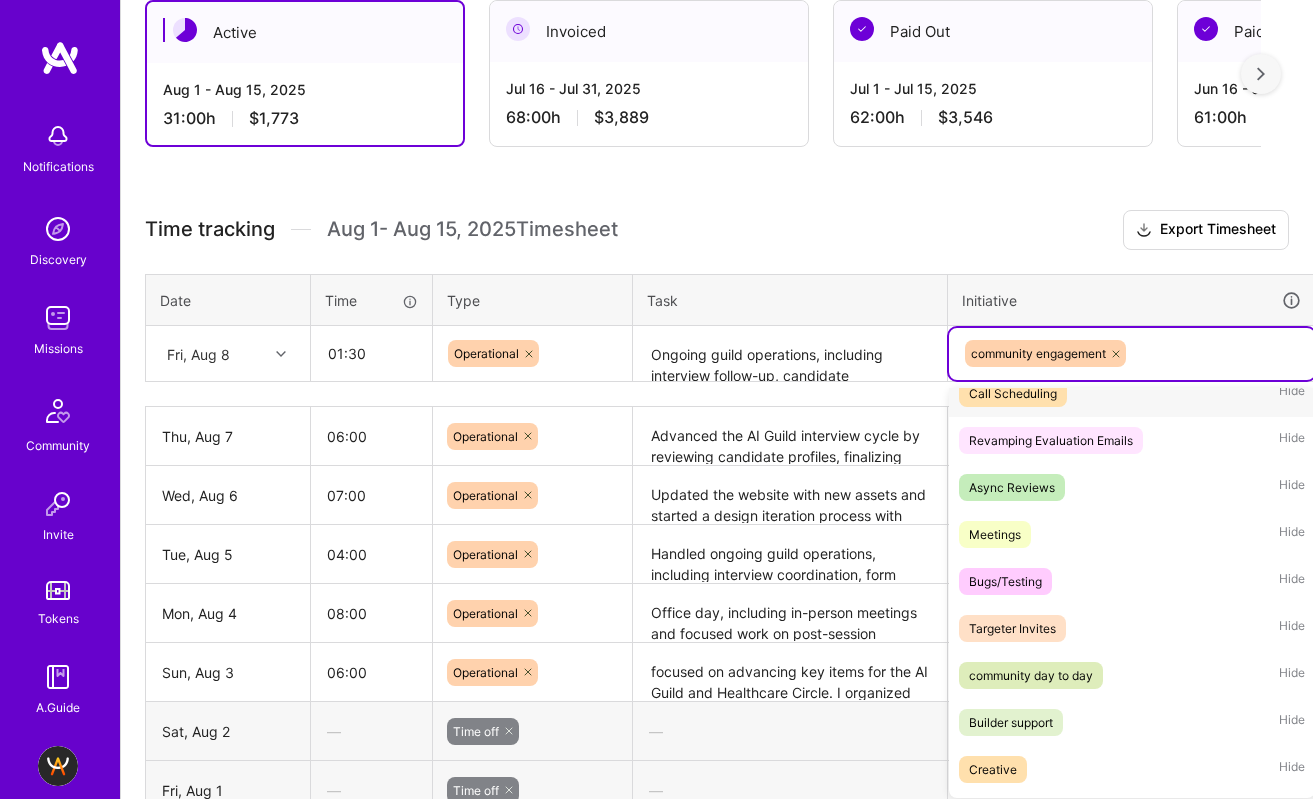 scroll, scrollTop: 200, scrollLeft: 0, axis: vertical 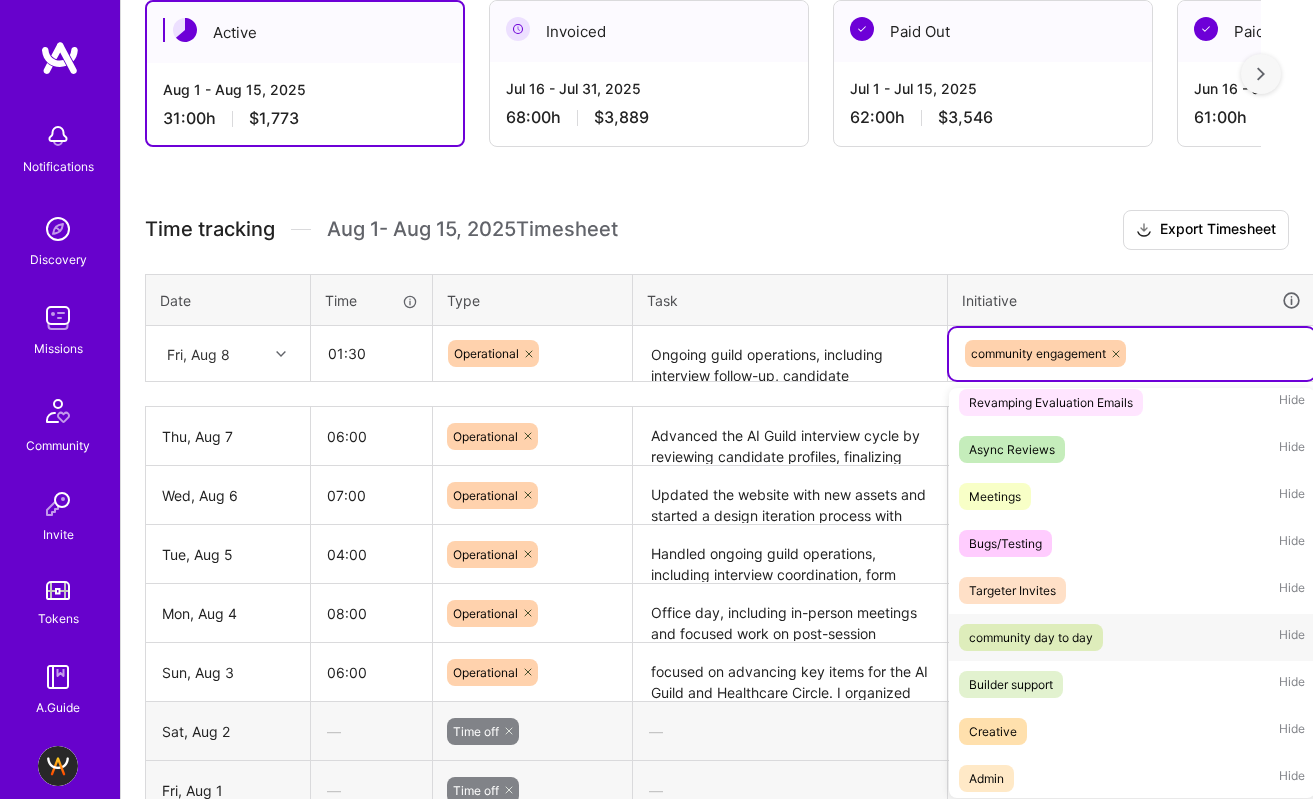 click on "community day to day" at bounding box center [1031, 637] 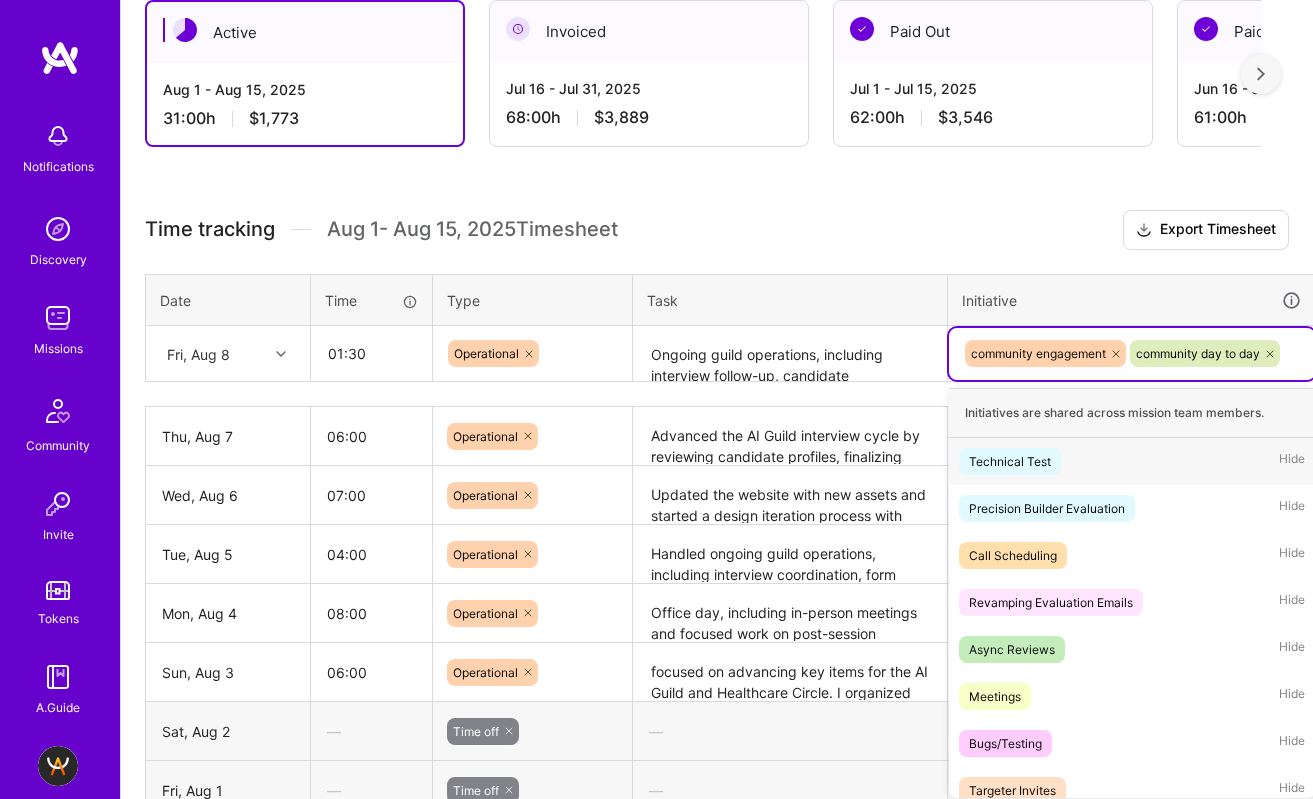 click on "community engagement
community day to day" at bounding box center [1132, 354] 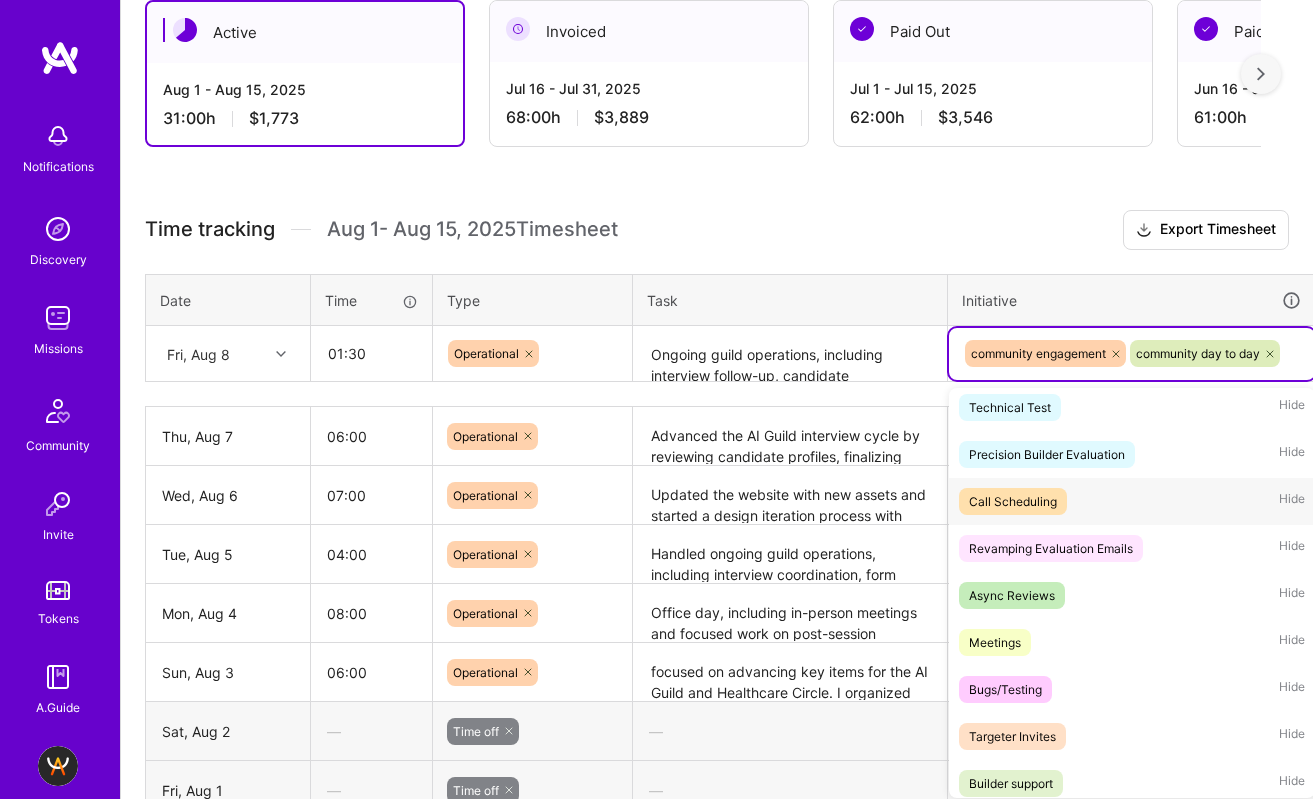 scroll, scrollTop: 231, scrollLeft: 0, axis: vertical 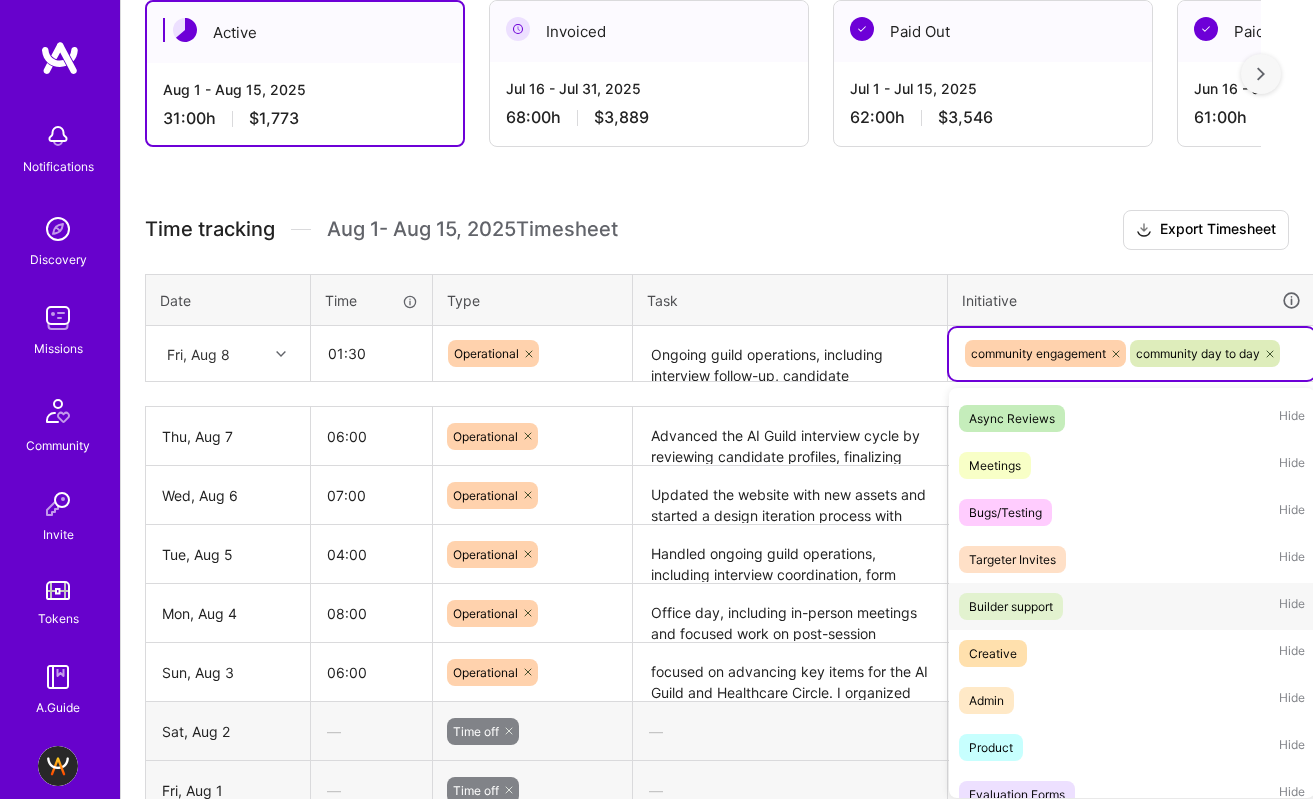 click on "Builder support Hide" at bounding box center [1132, 606] 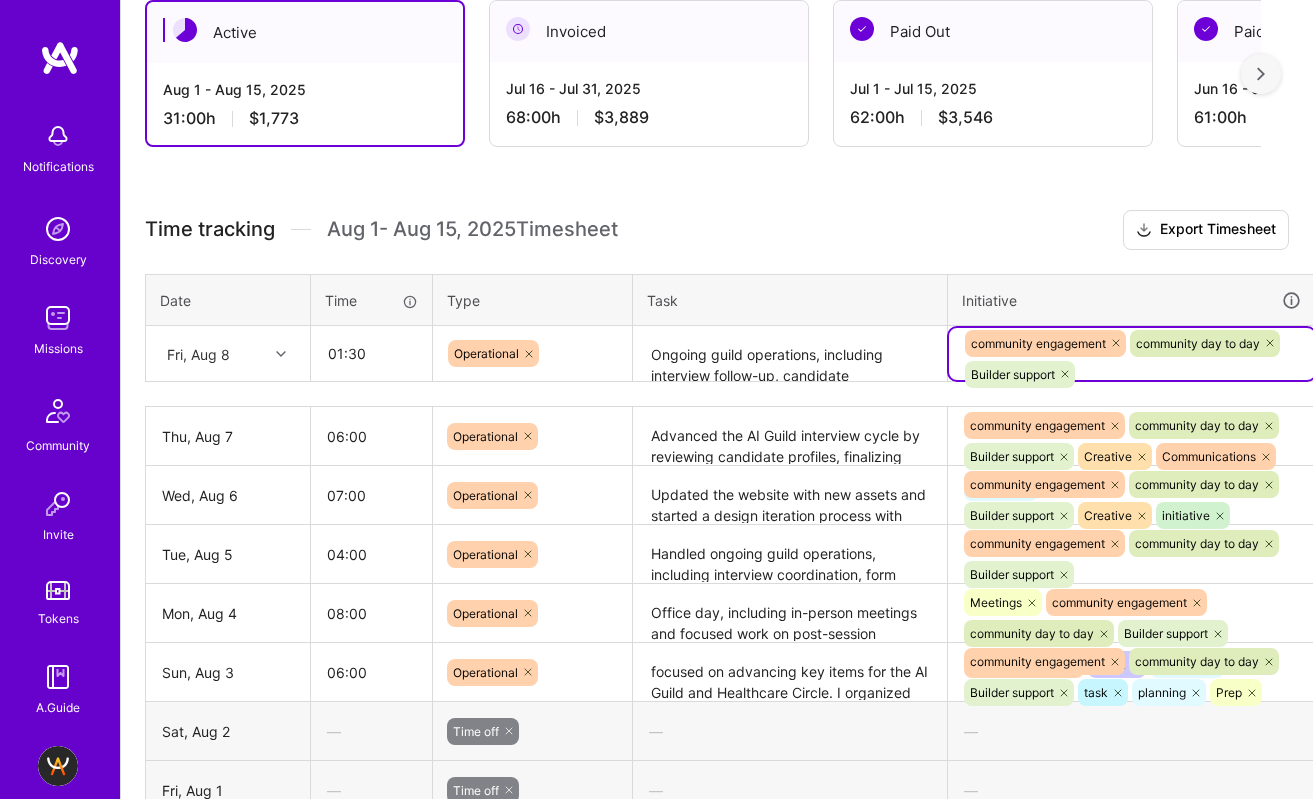 scroll, scrollTop: 469, scrollLeft: 71, axis: both 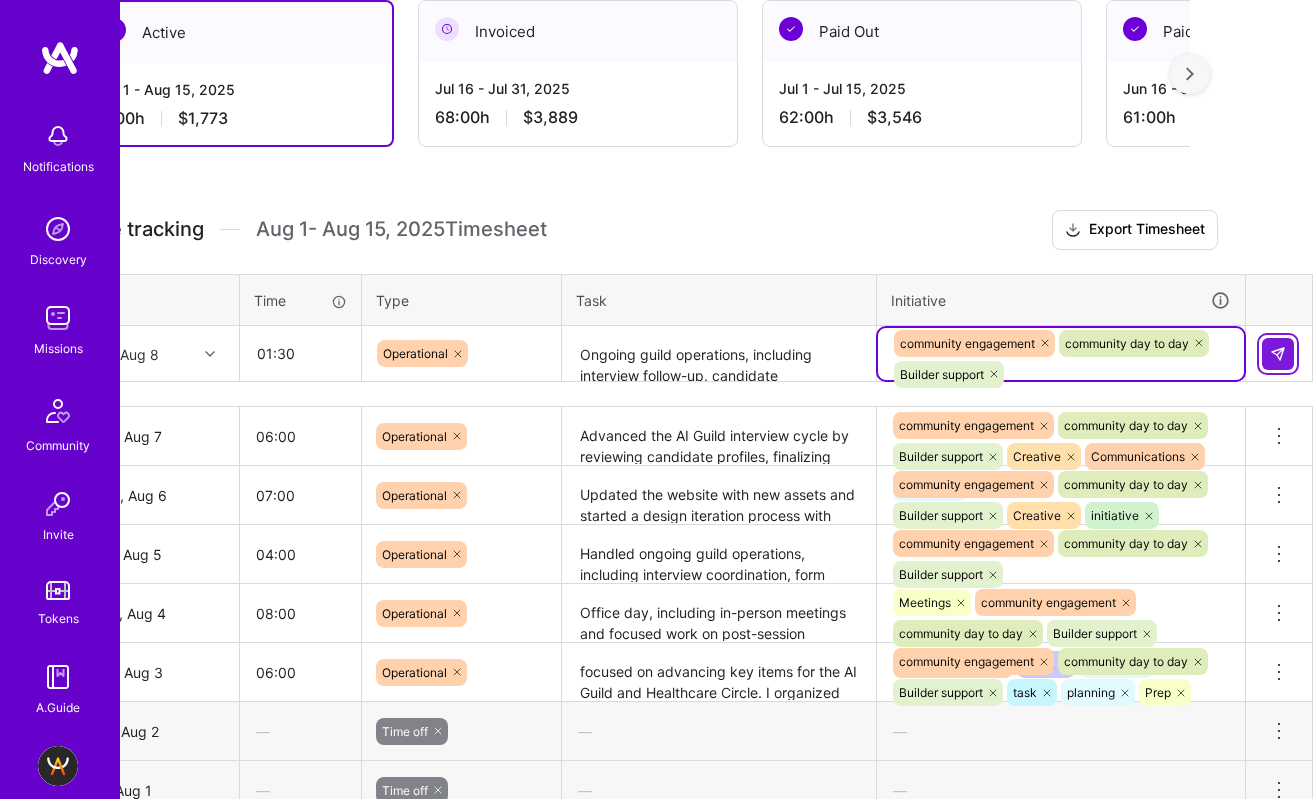 click at bounding box center [1278, 354] 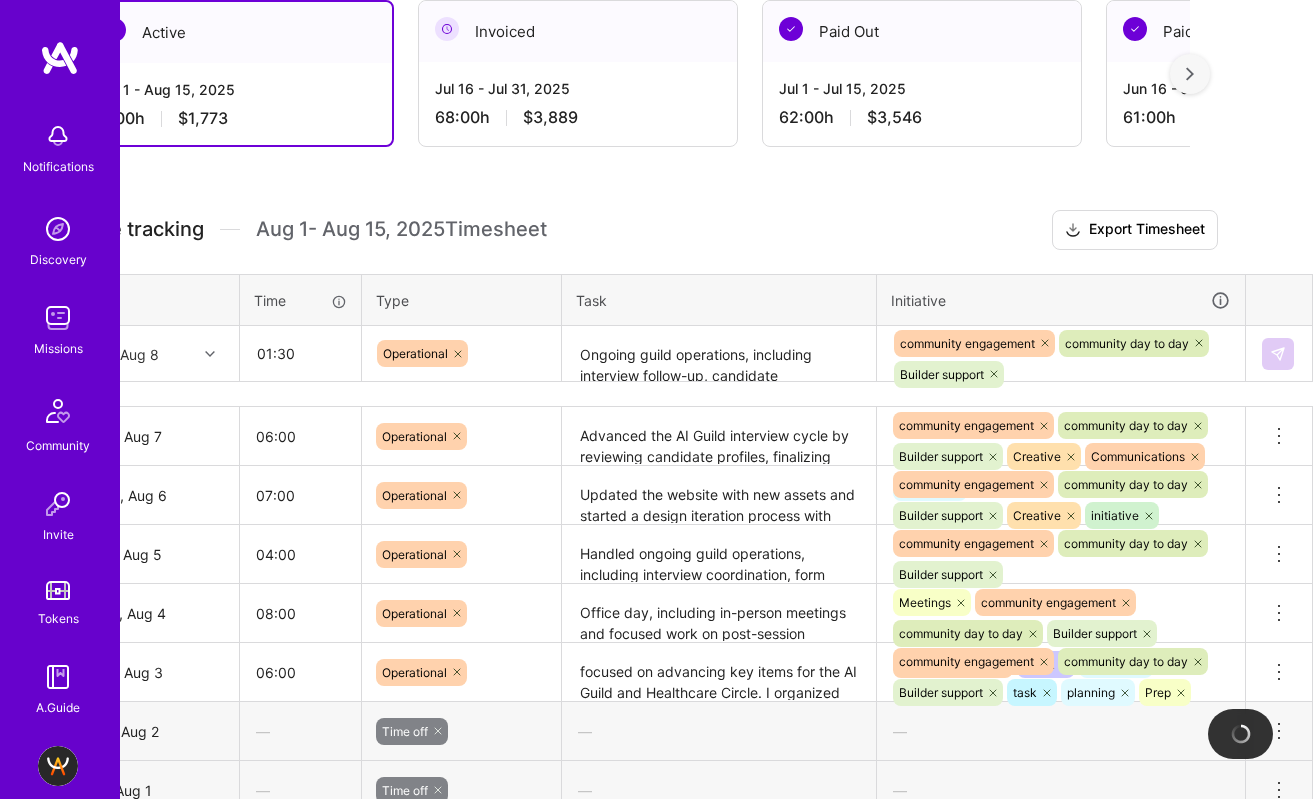 type 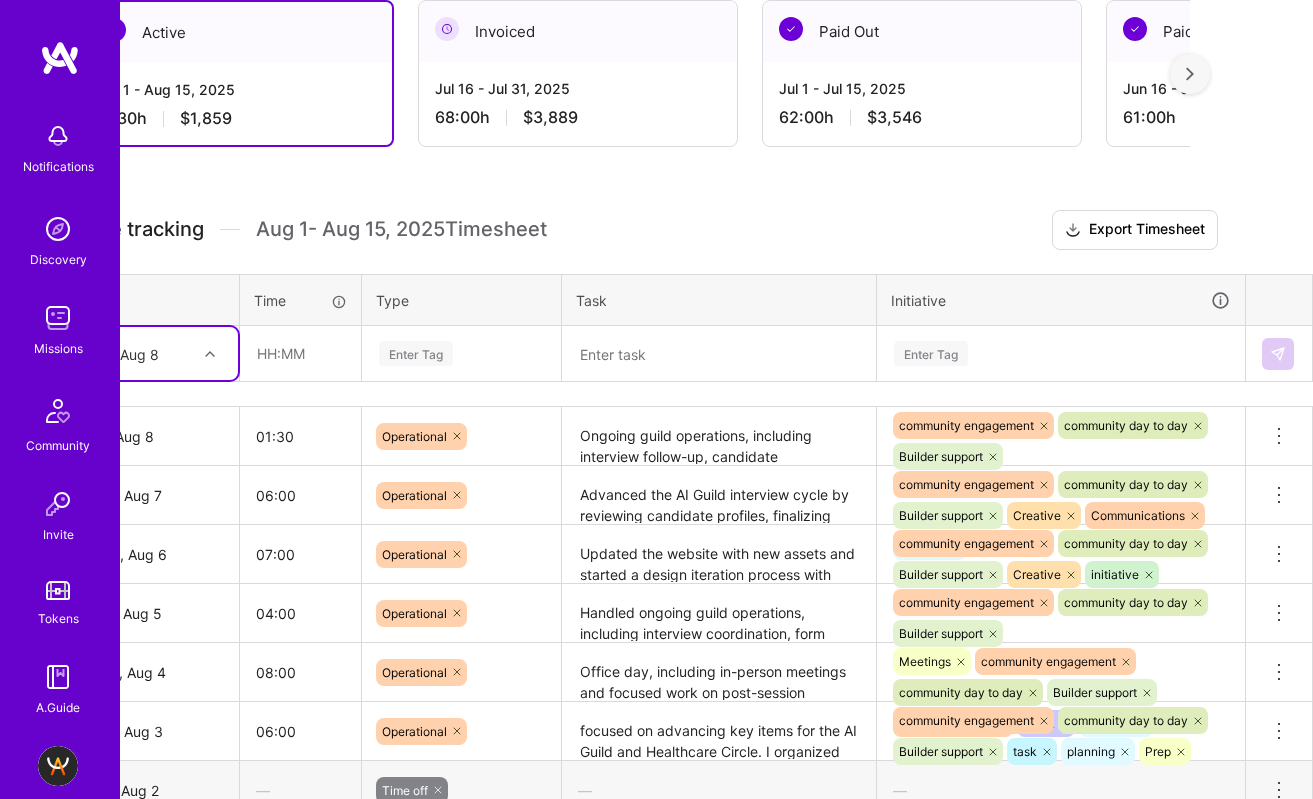 scroll, scrollTop: 469, scrollLeft: 0, axis: vertical 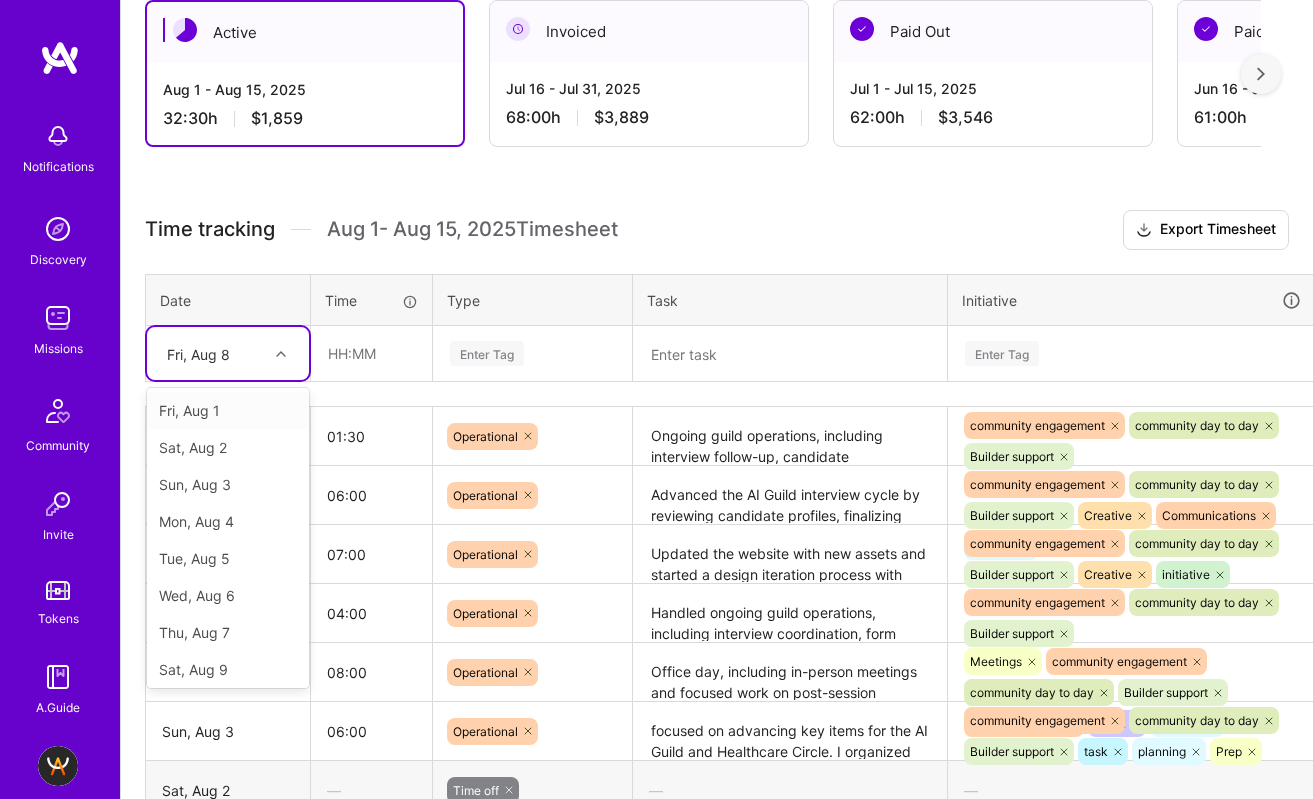 click on "Fri, Aug 8" at bounding box center [212, 353] 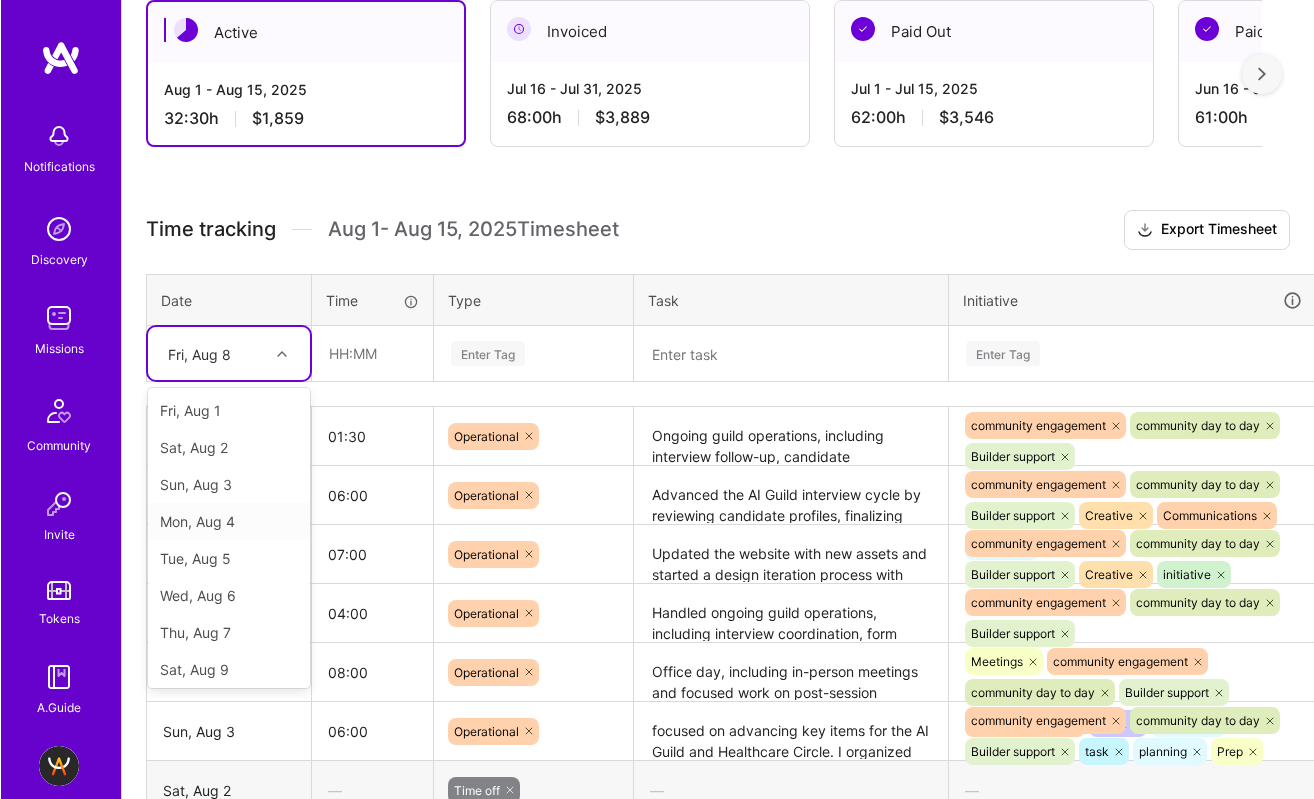 scroll, scrollTop: 4, scrollLeft: 0, axis: vertical 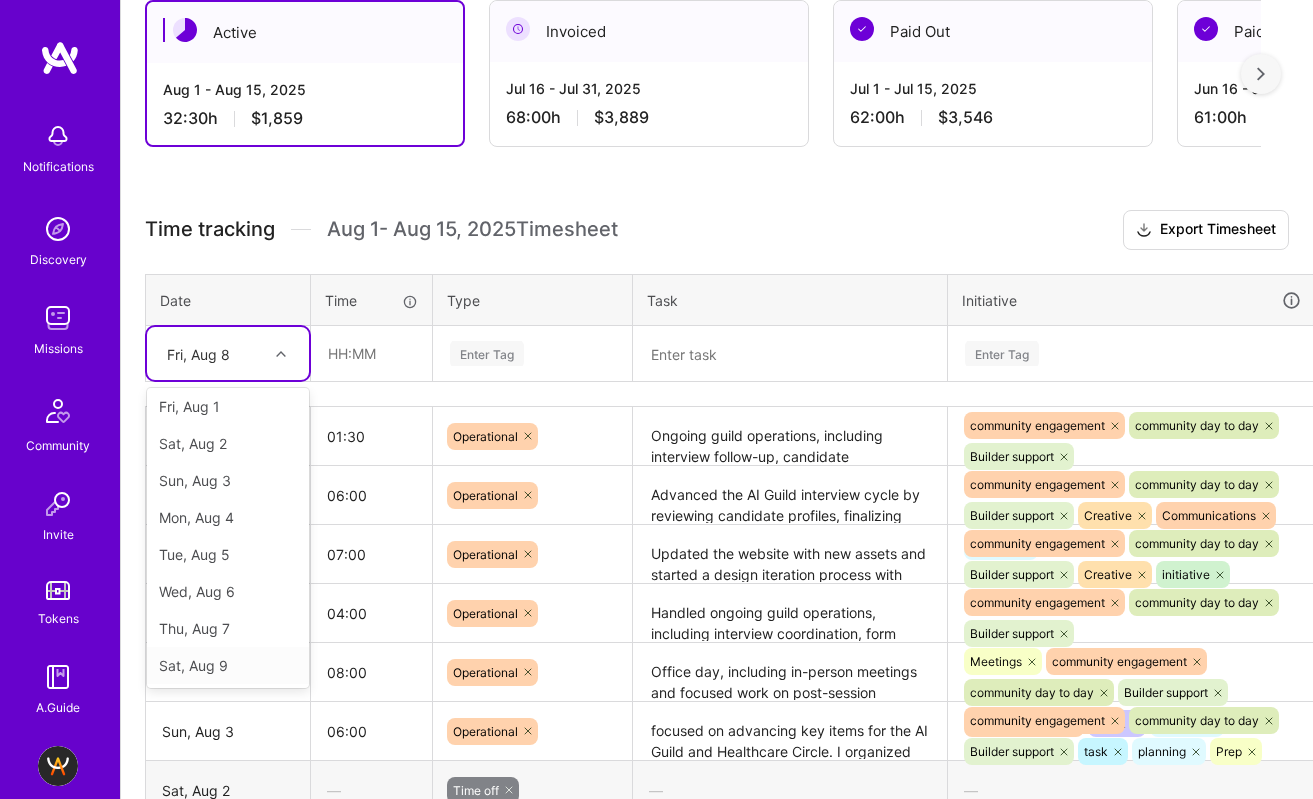 click on "Sat, Aug 9" at bounding box center (228, 665) 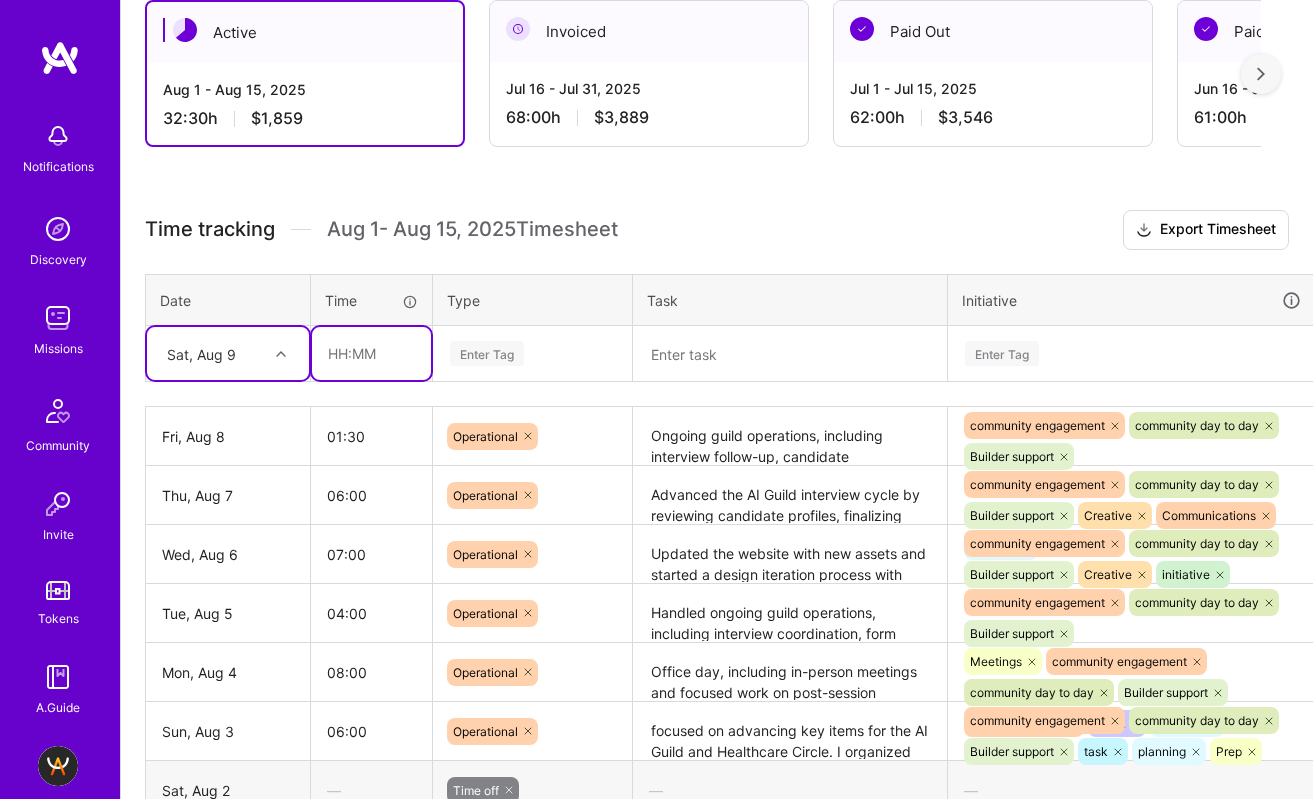 click at bounding box center (371, 353) 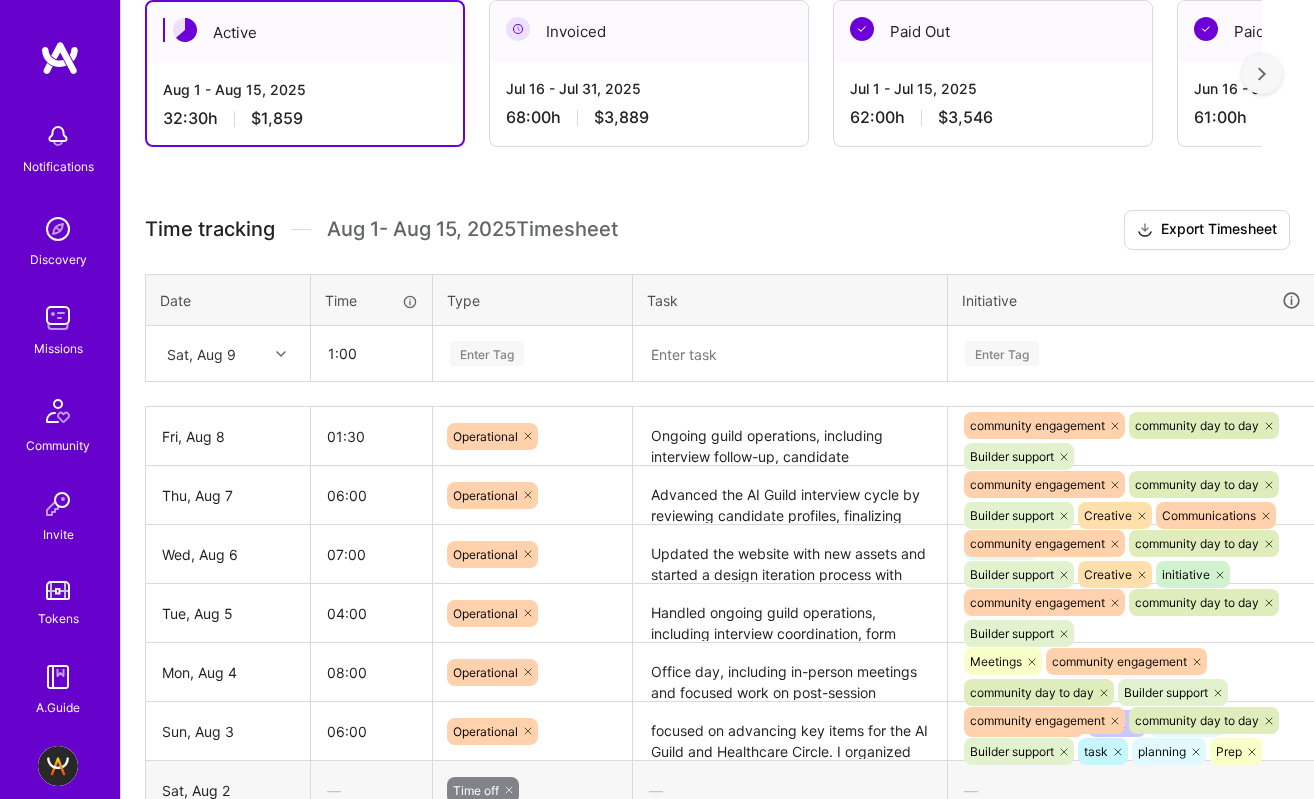 type on "01:00" 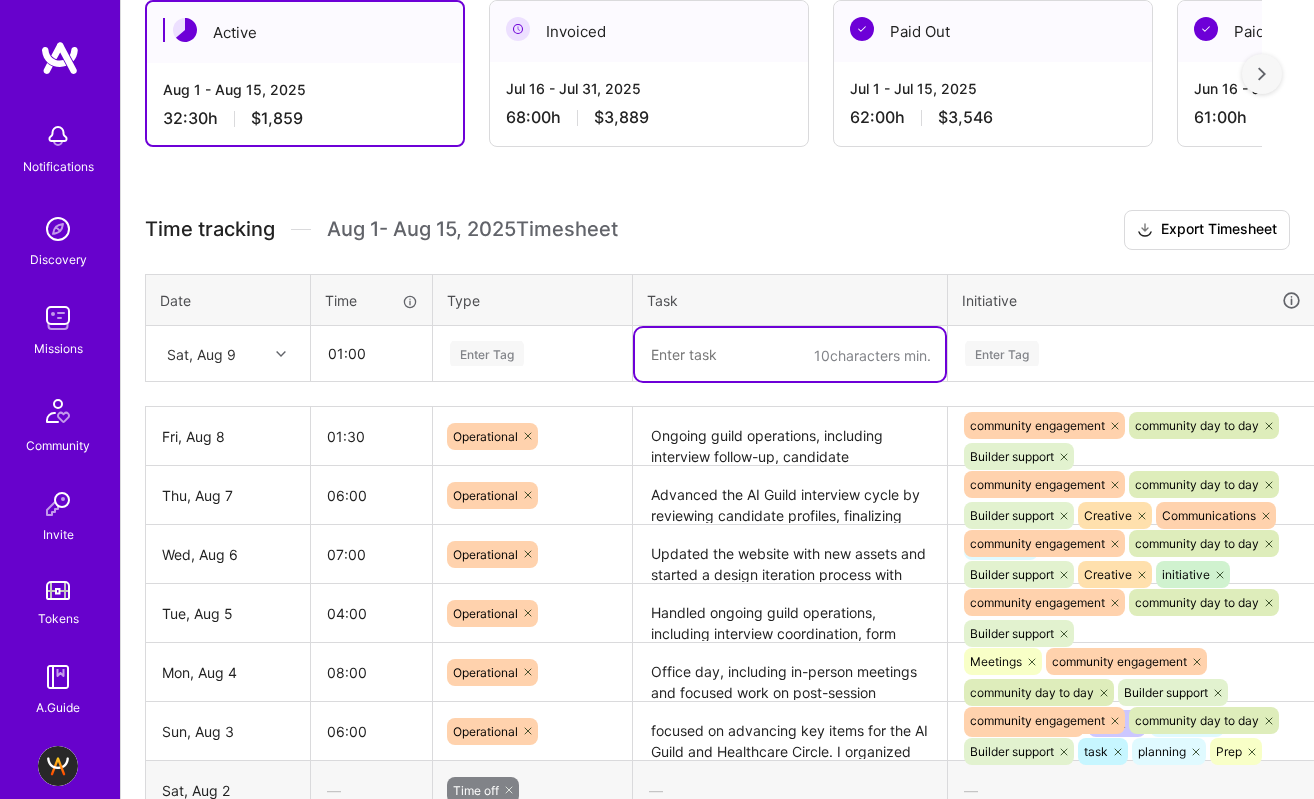 click at bounding box center [790, 354] 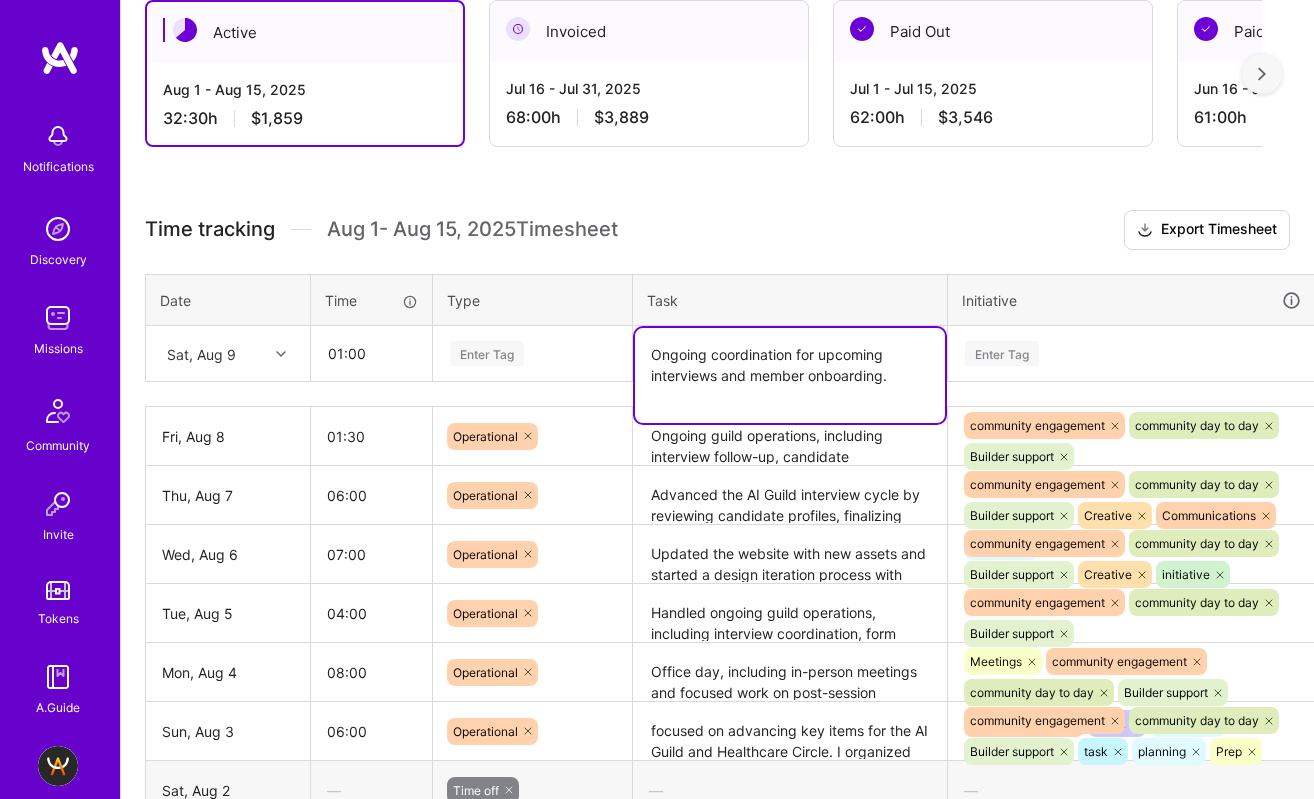 type on "Ongoing coordination for upcoming interviews and member onboarding." 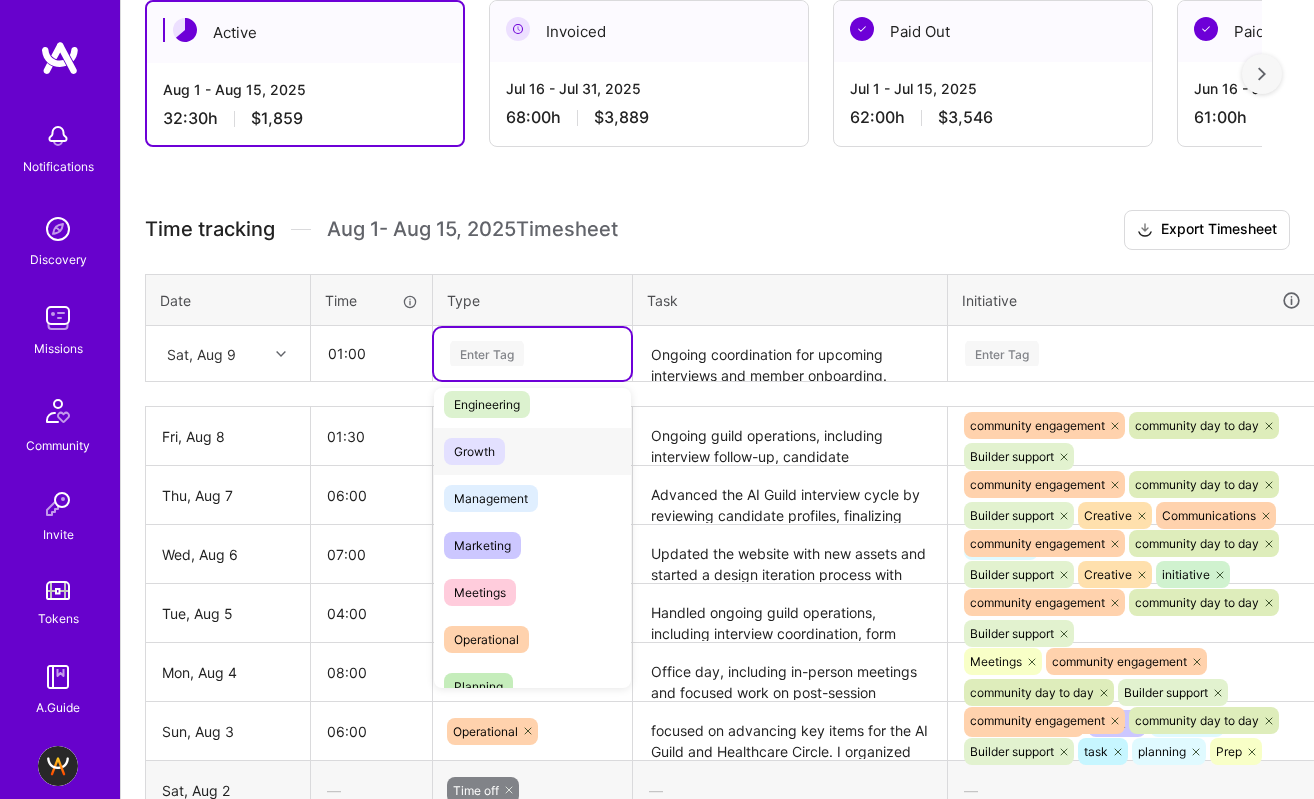 scroll, scrollTop: 166, scrollLeft: 0, axis: vertical 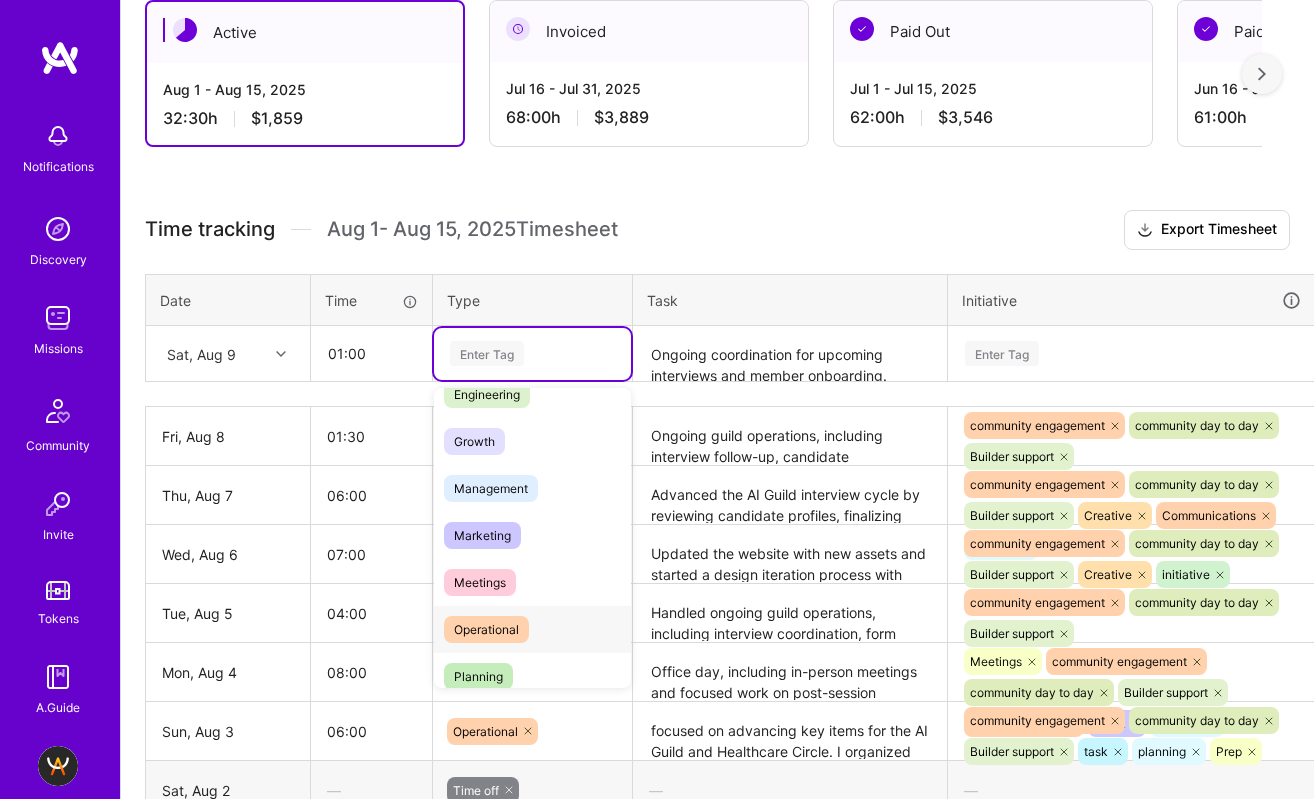 click on "Operational" at bounding box center [486, 629] 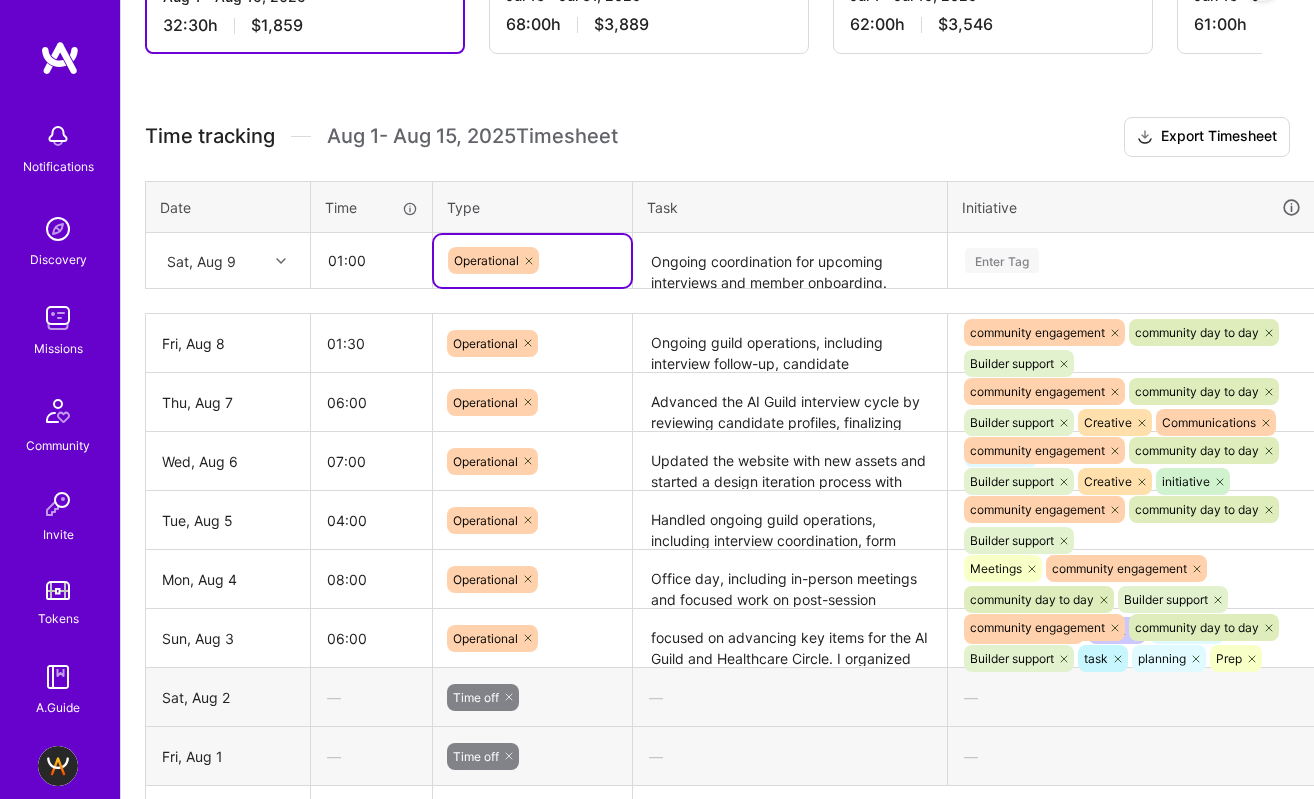 scroll, scrollTop: 566, scrollLeft: 0, axis: vertical 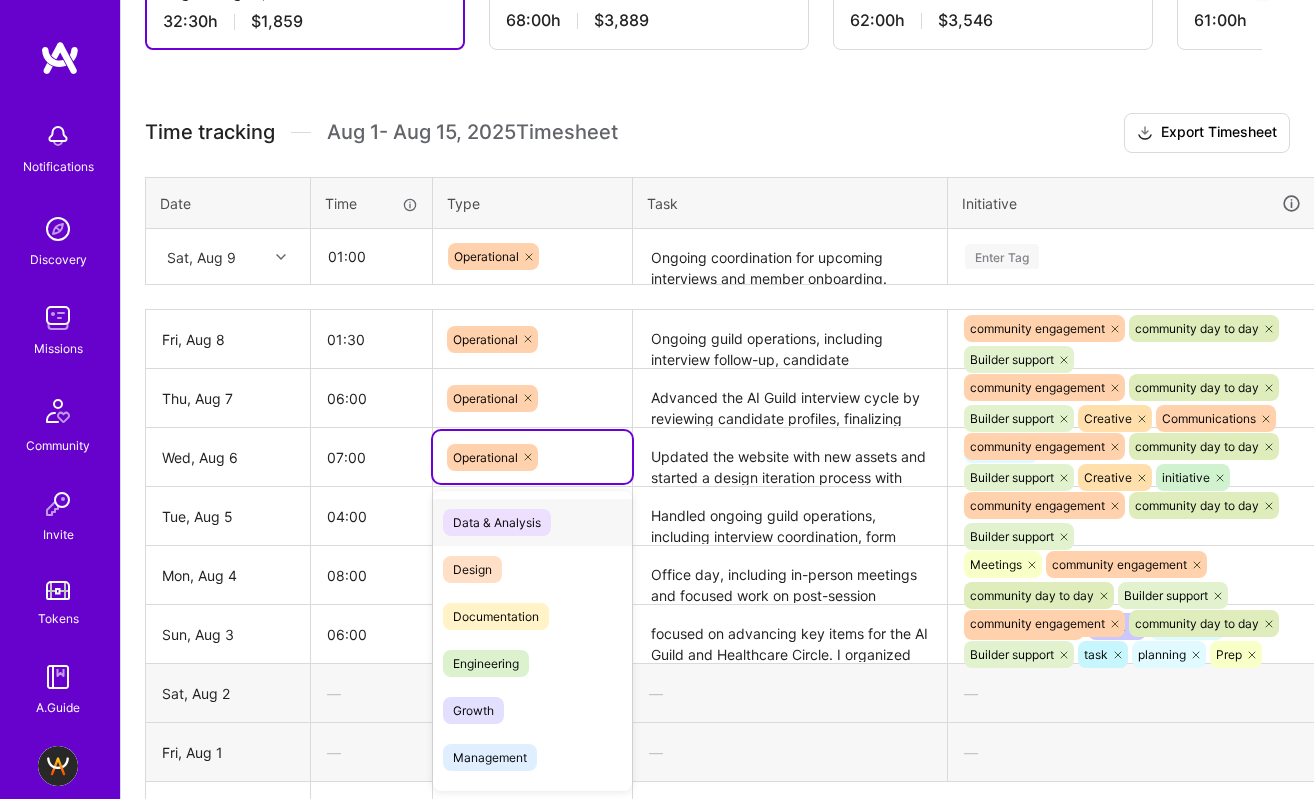 click on "Data & Analysis" at bounding box center [532, 522] 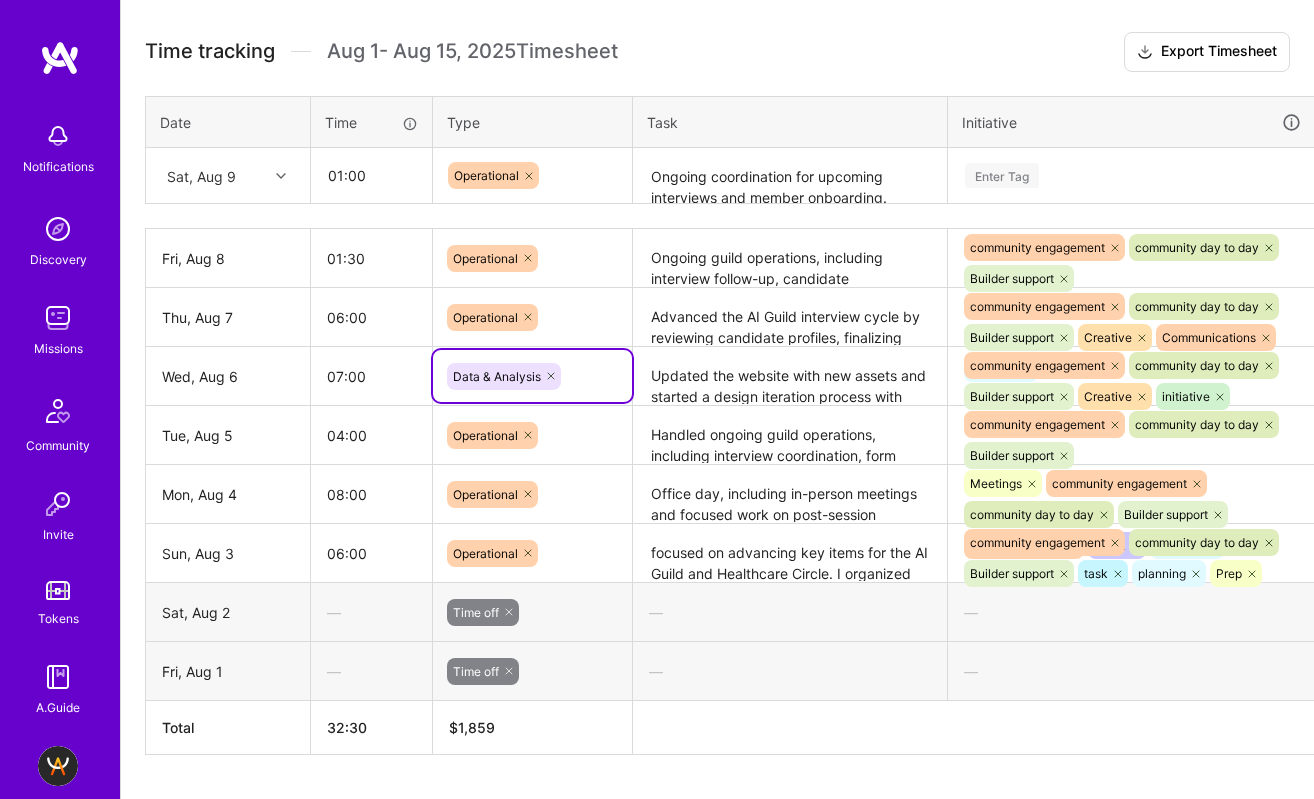 scroll, scrollTop: 649, scrollLeft: 0, axis: vertical 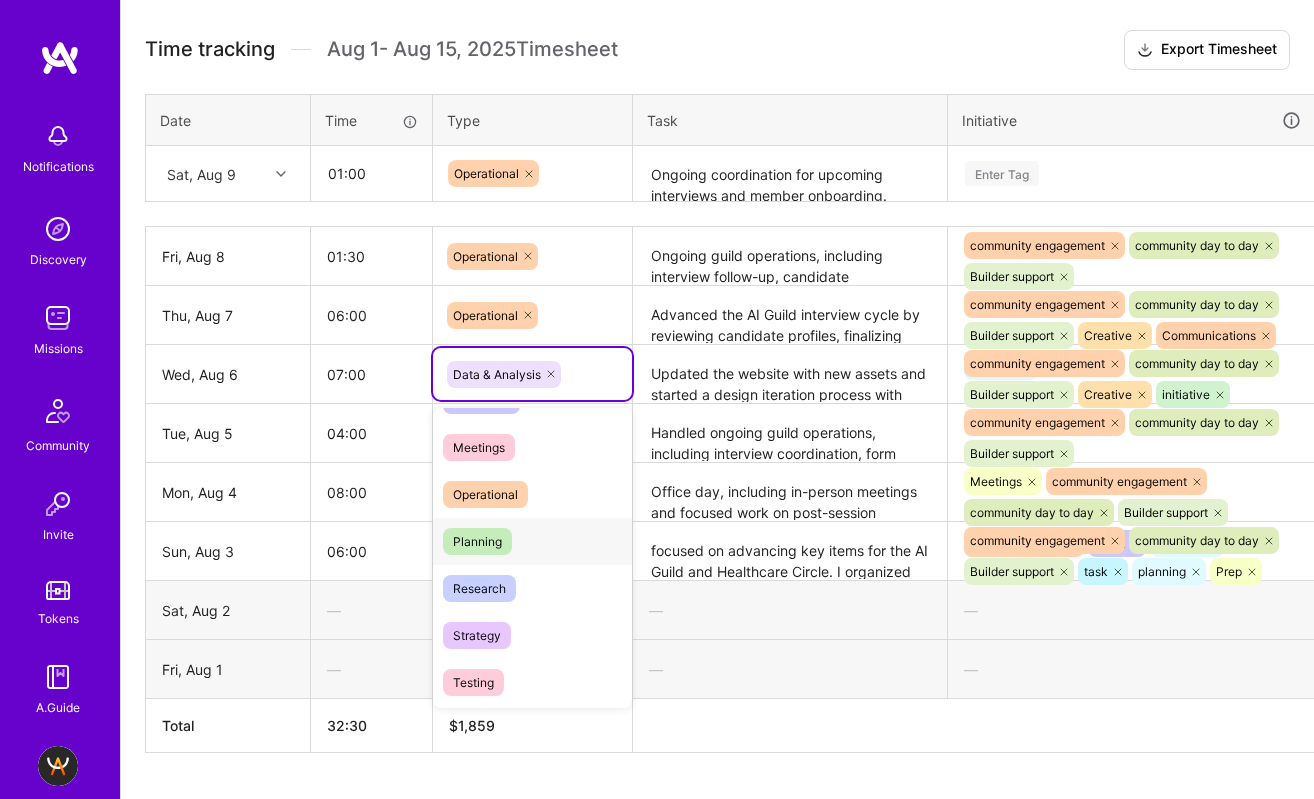 click on "Planning" at bounding box center [477, 541] 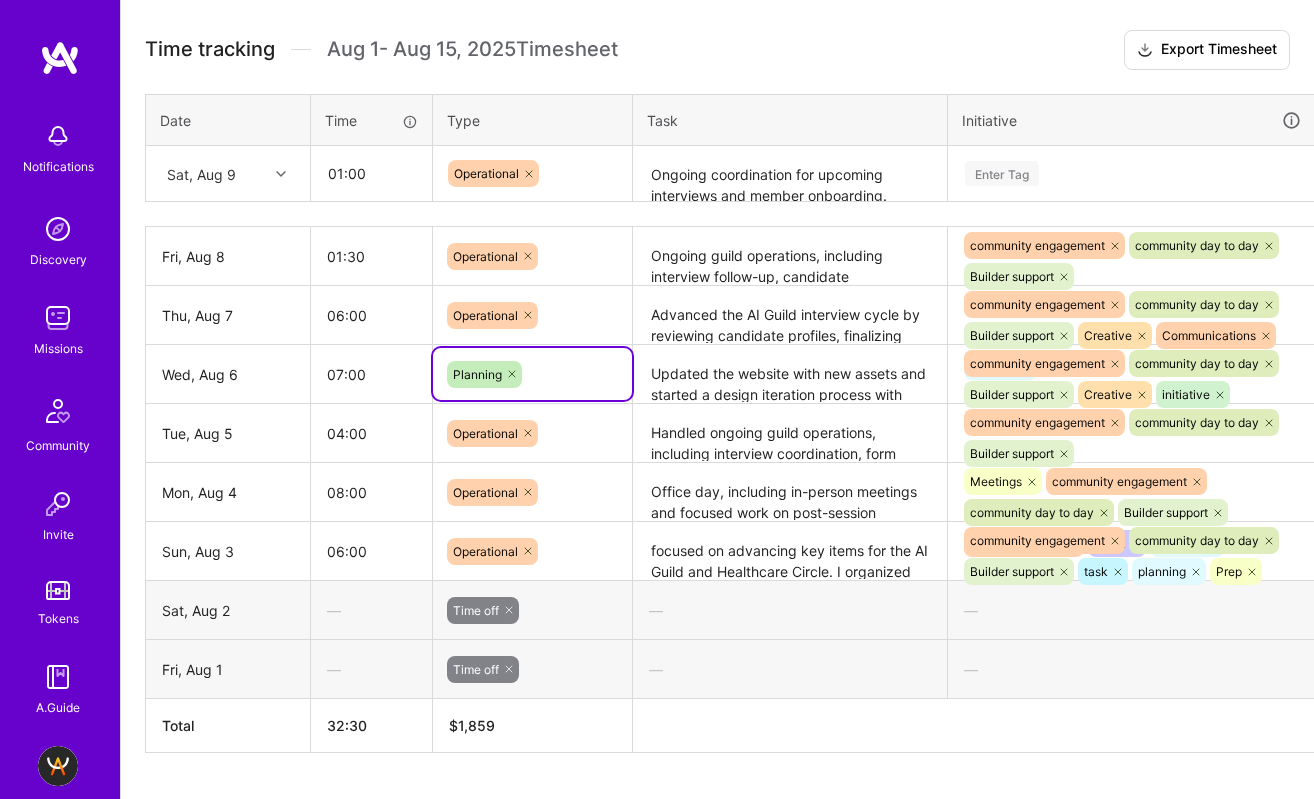 click on "Enter Tag" at bounding box center (1002, 173) 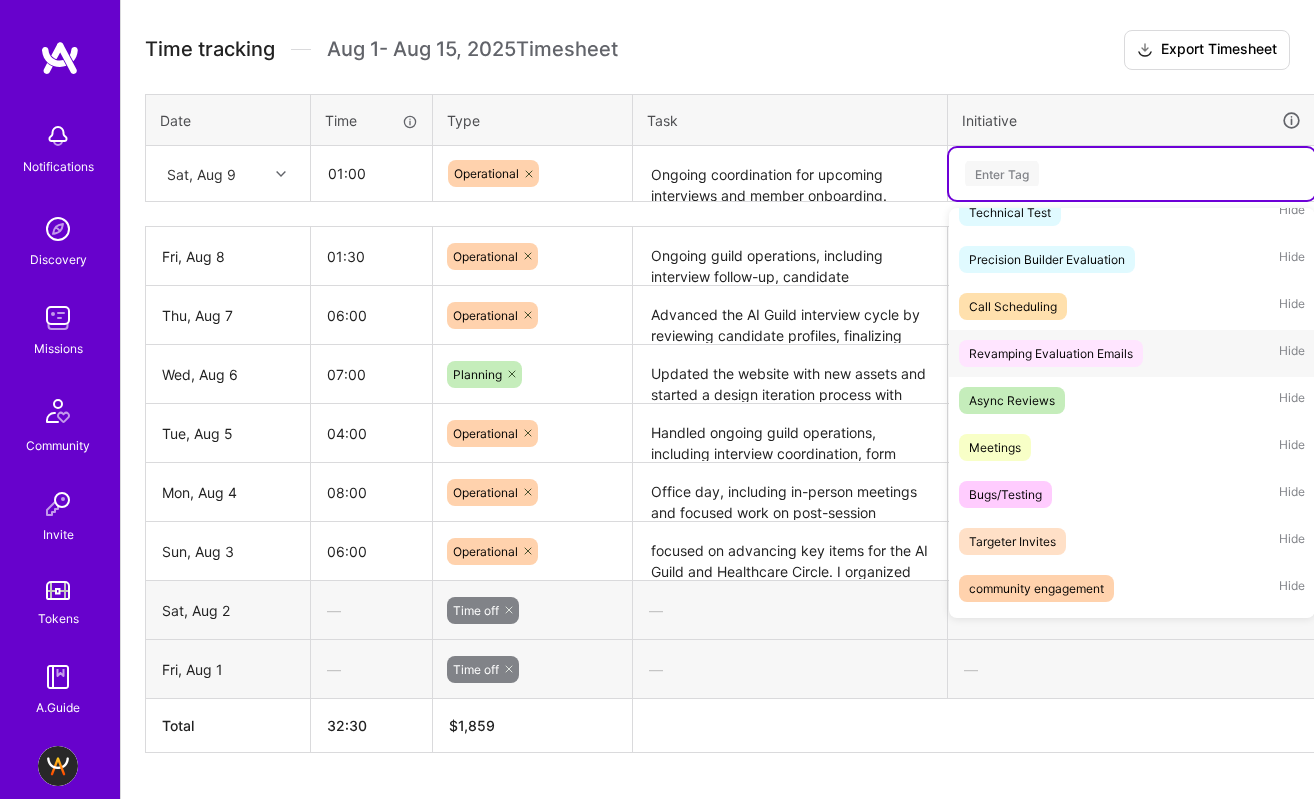 scroll, scrollTop: 78, scrollLeft: 0, axis: vertical 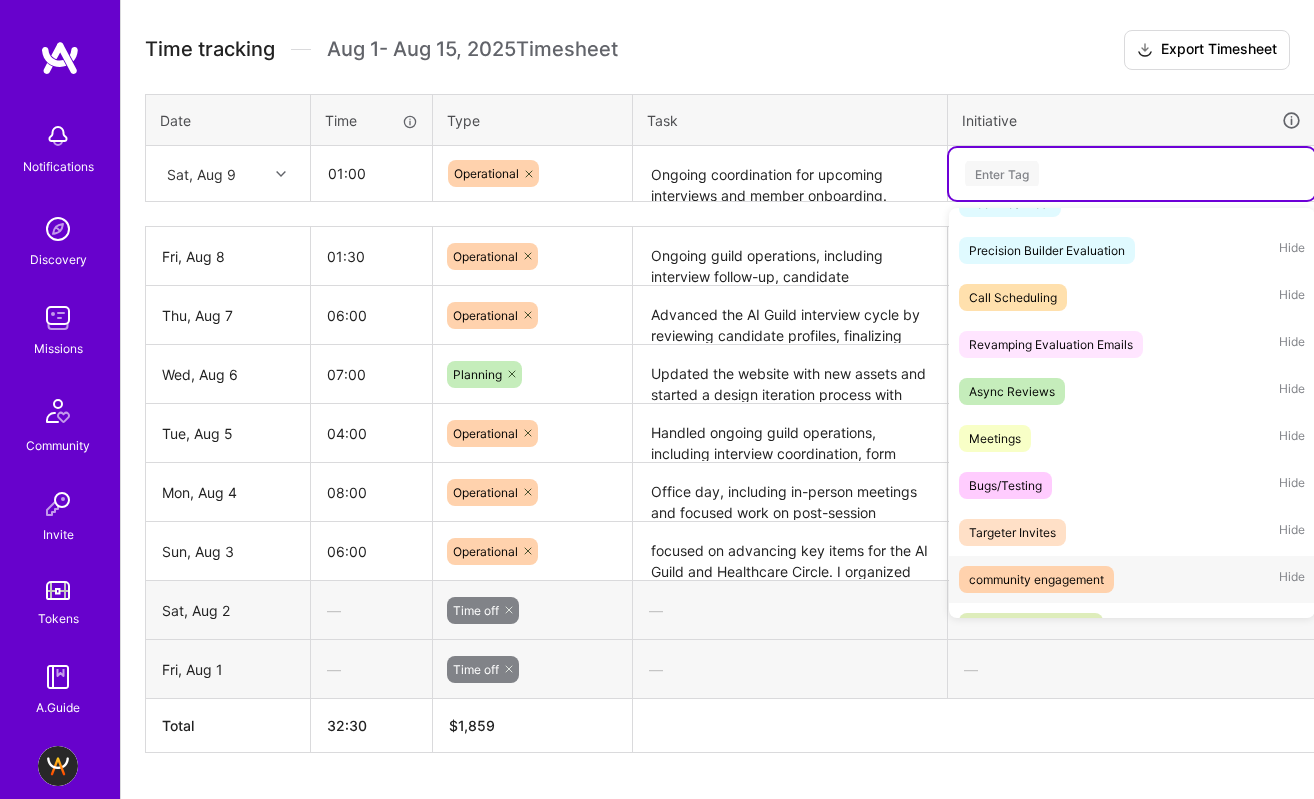 click on "community engagement" at bounding box center (1036, 579) 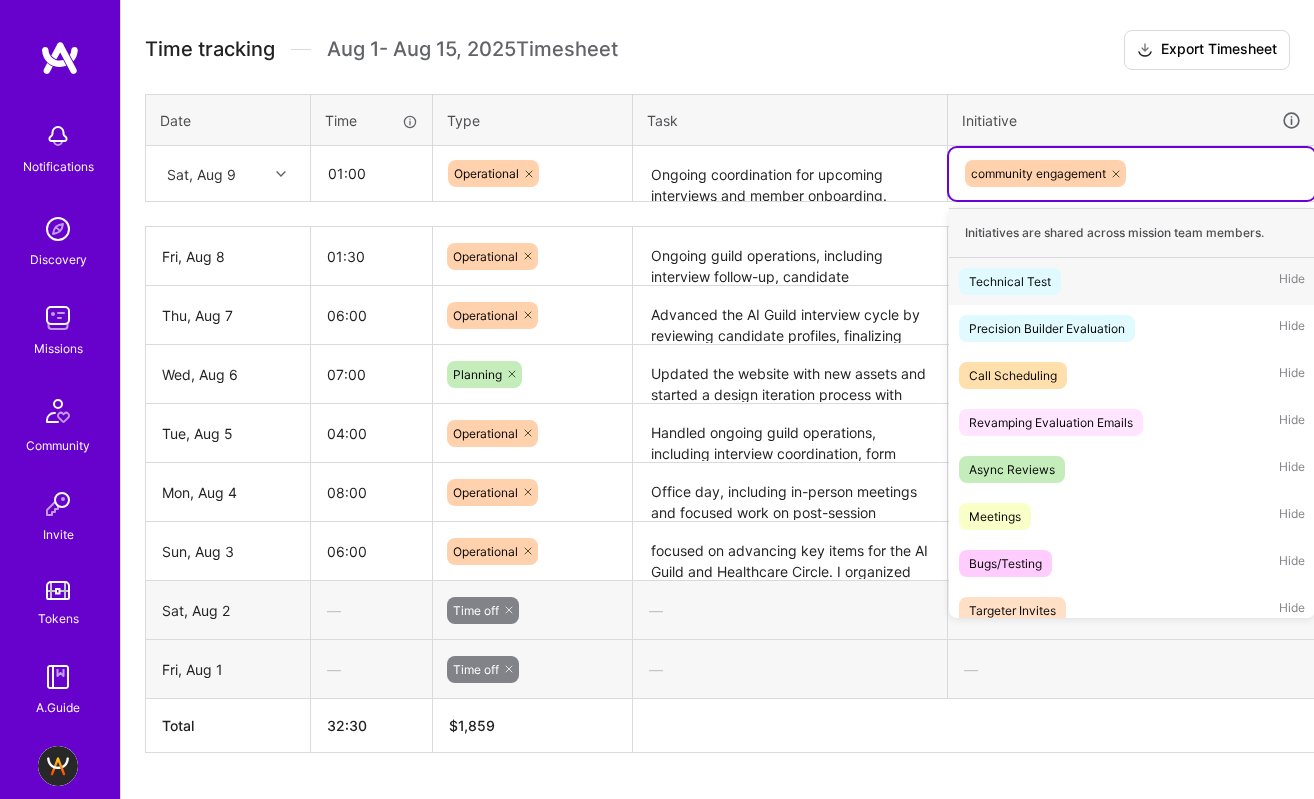 click on "community engagement" at bounding box center [1132, 173] 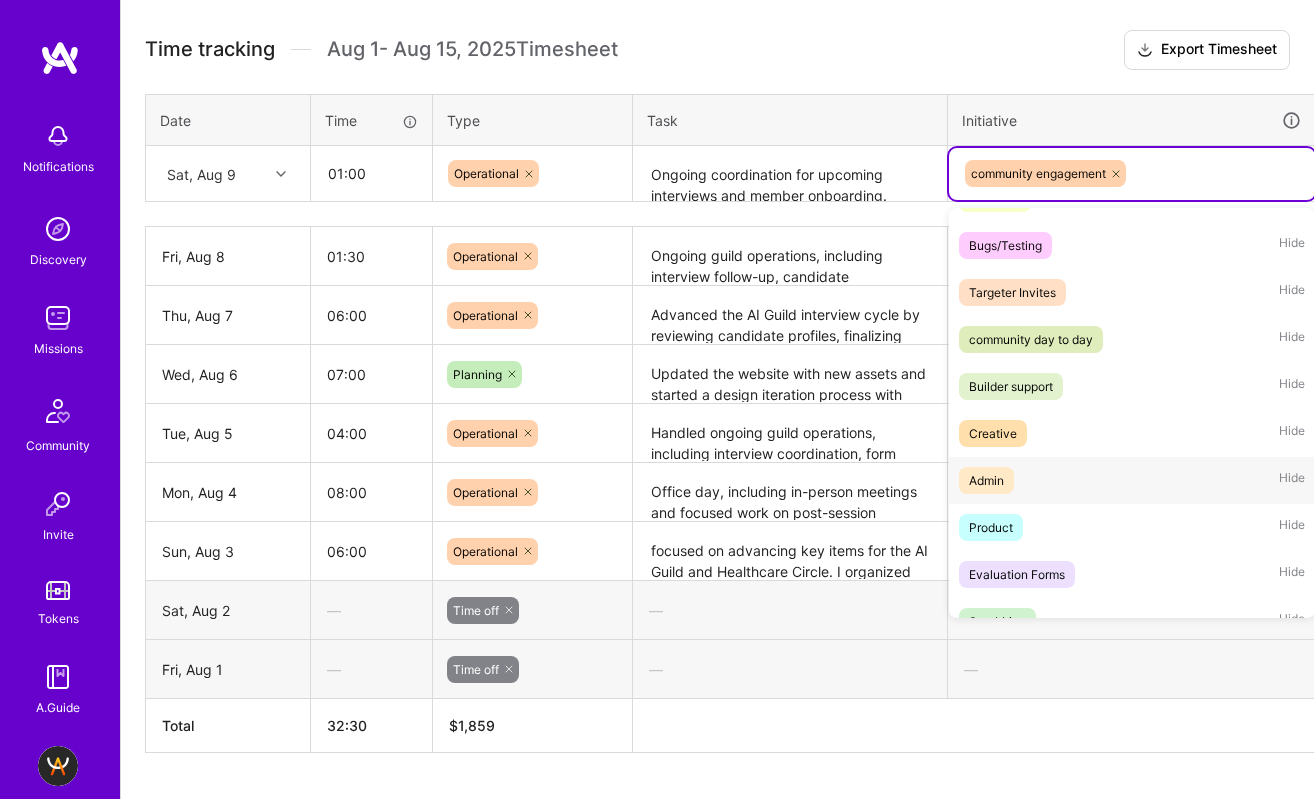 scroll, scrollTop: 399, scrollLeft: 0, axis: vertical 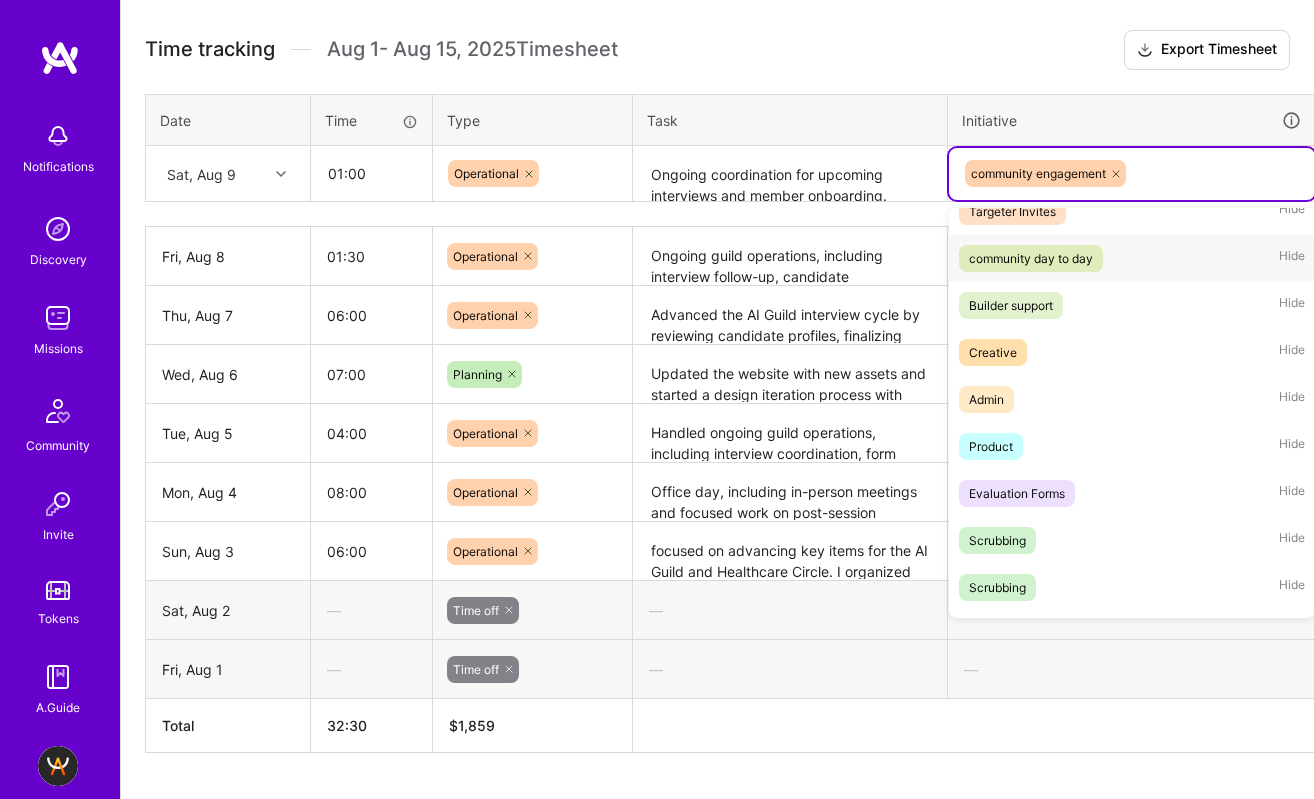 click on "community day to day  Hide" at bounding box center (1132, 258) 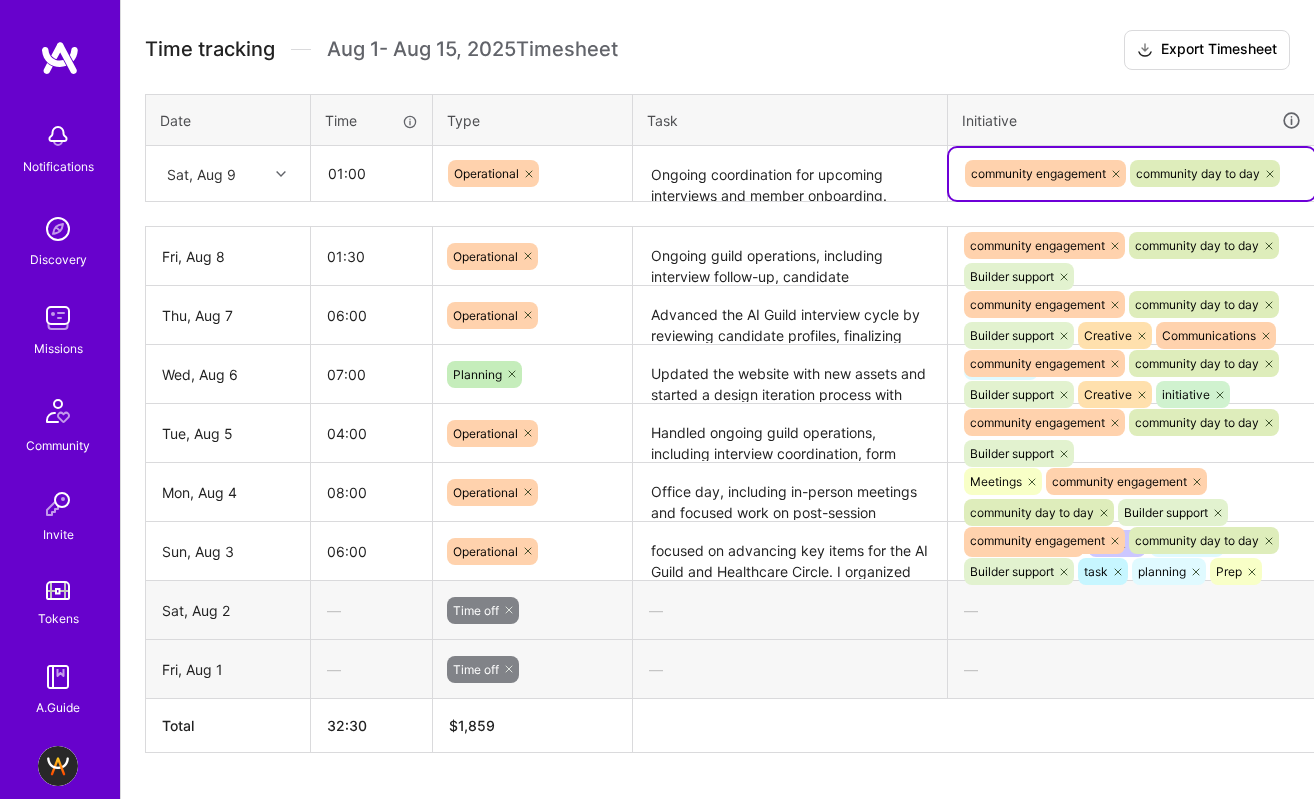 scroll, scrollTop: 649, scrollLeft: 70, axis: both 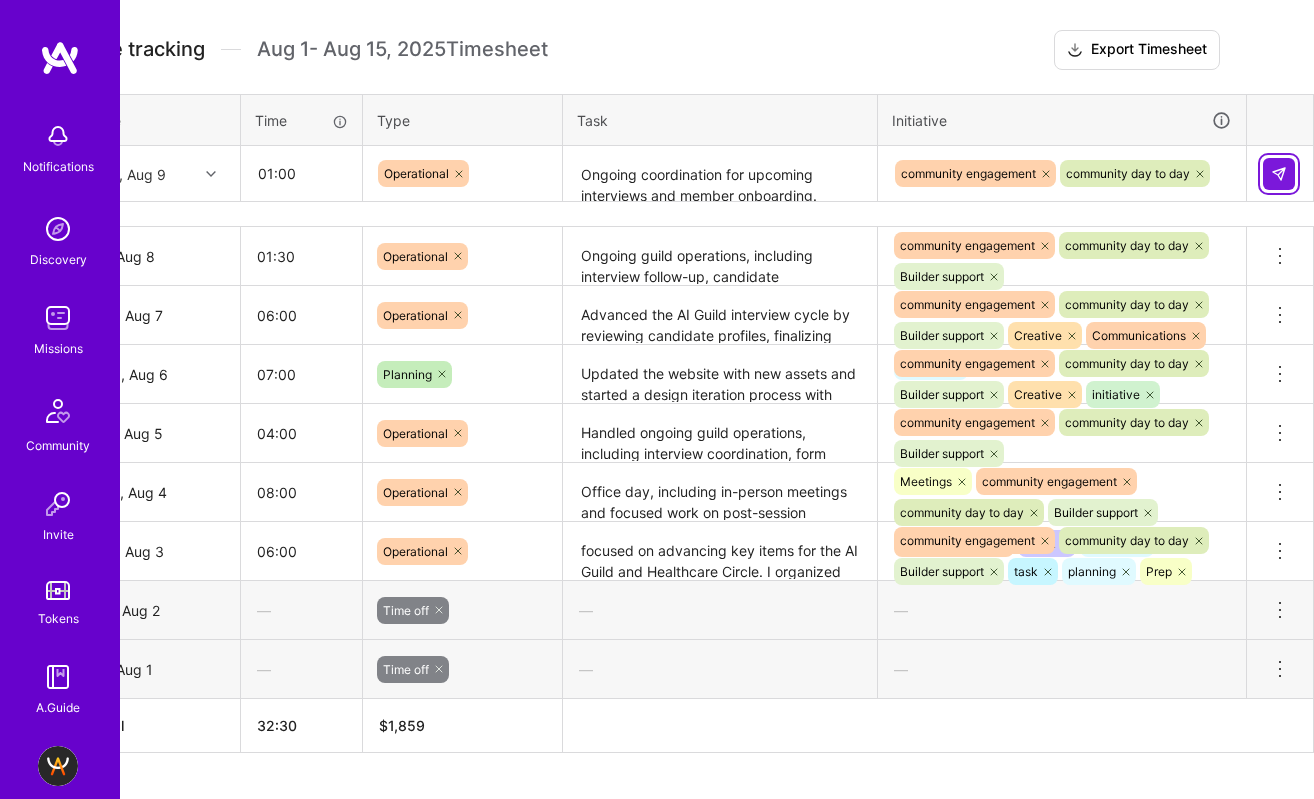 click at bounding box center [1279, 174] 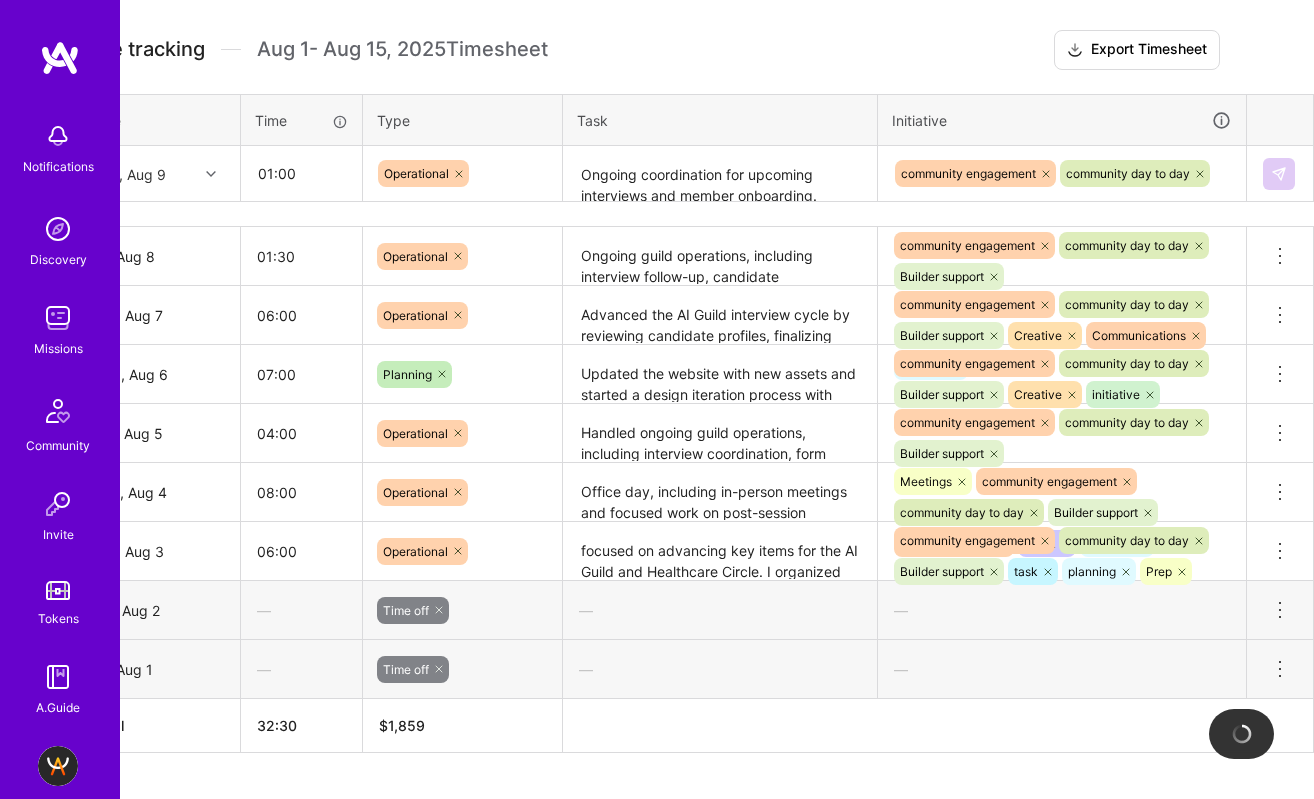 type 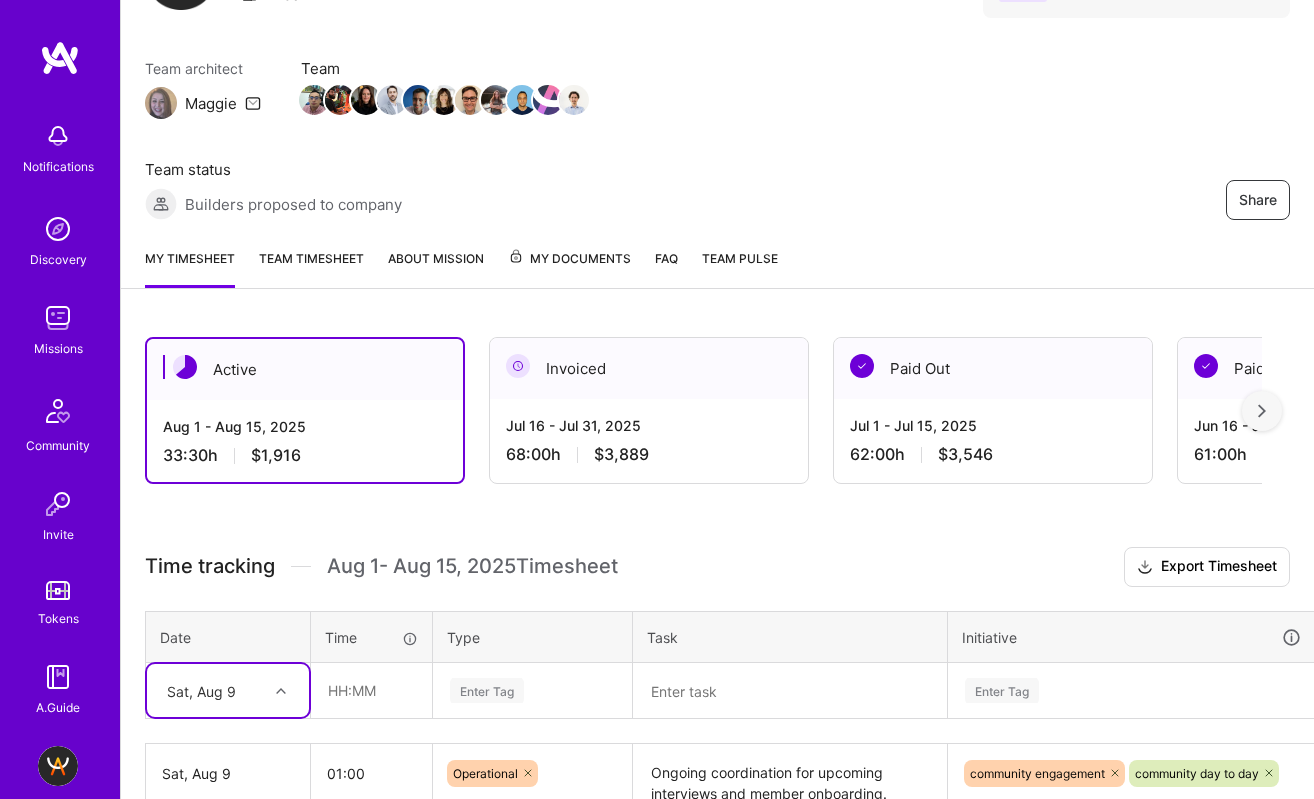 scroll, scrollTop: 140, scrollLeft: 0, axis: vertical 